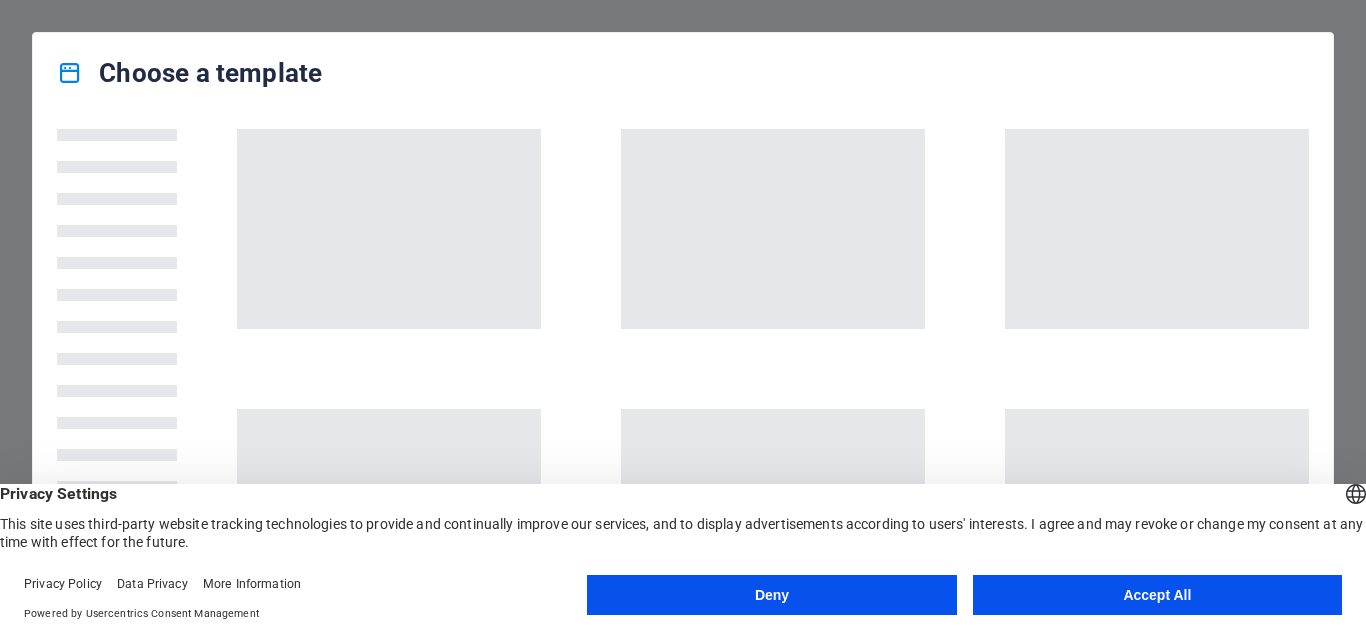 scroll, scrollTop: 0, scrollLeft: 0, axis: both 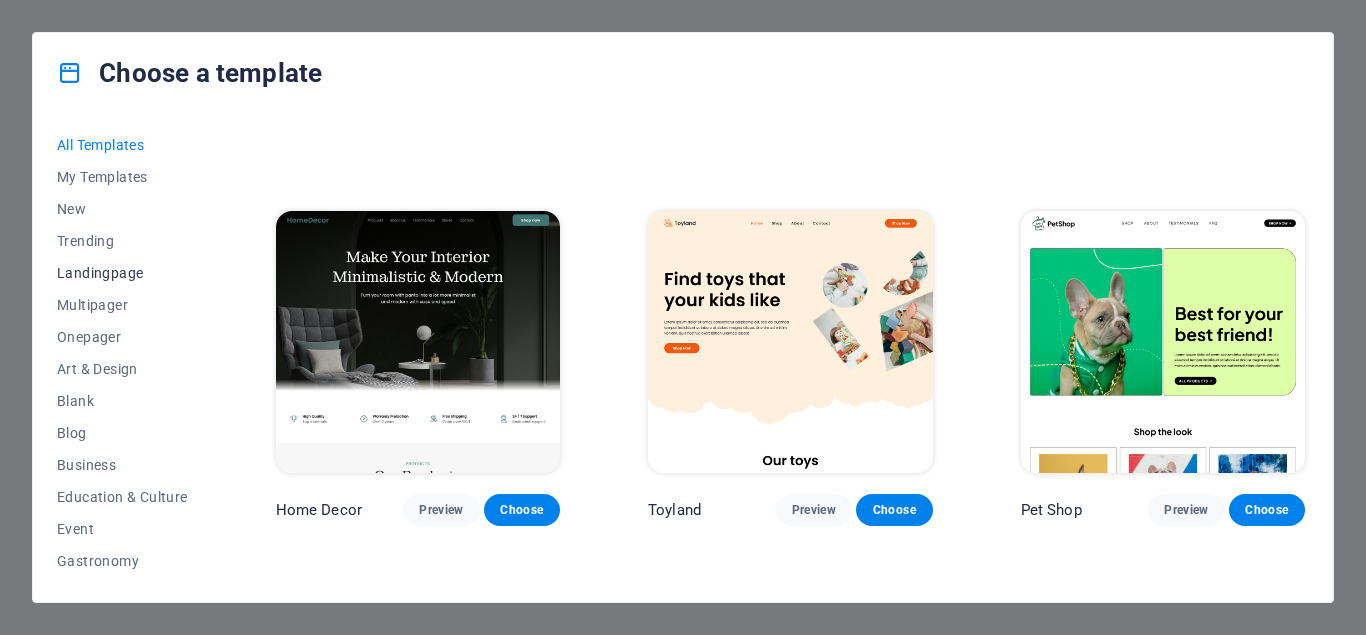 click on "Landingpage" at bounding box center (122, 273) 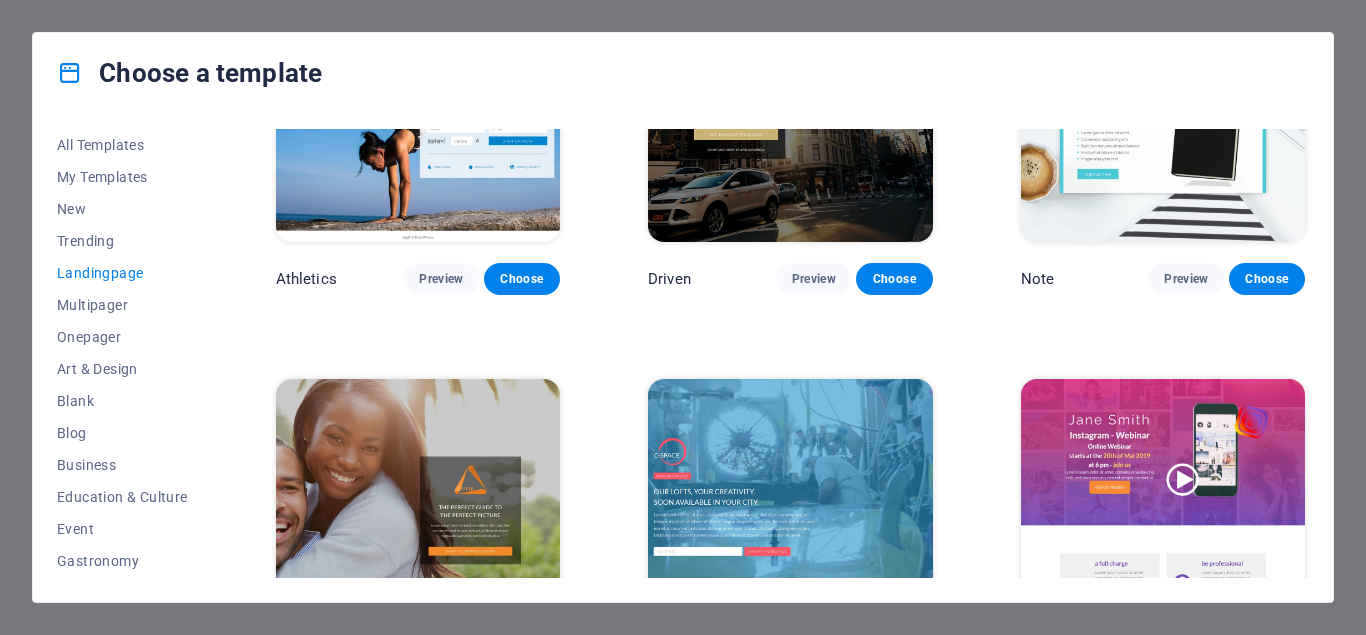 scroll, scrollTop: 1620, scrollLeft: 0, axis: vertical 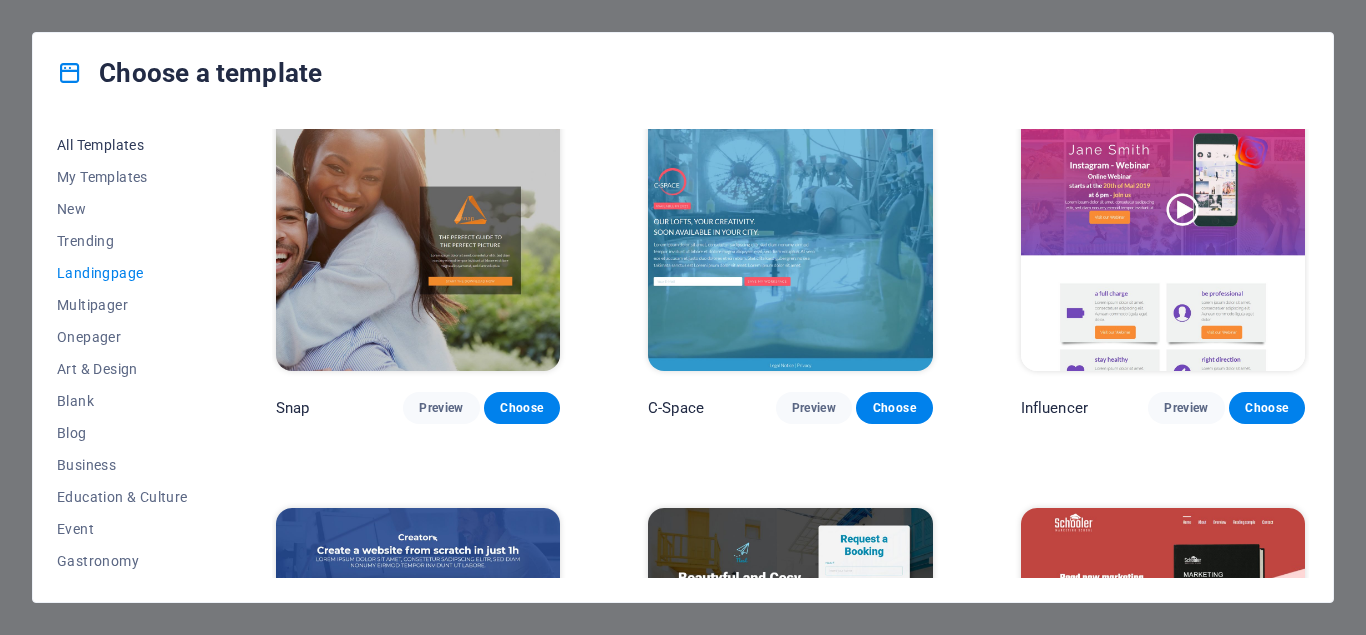 click on "All Templates" at bounding box center (122, 145) 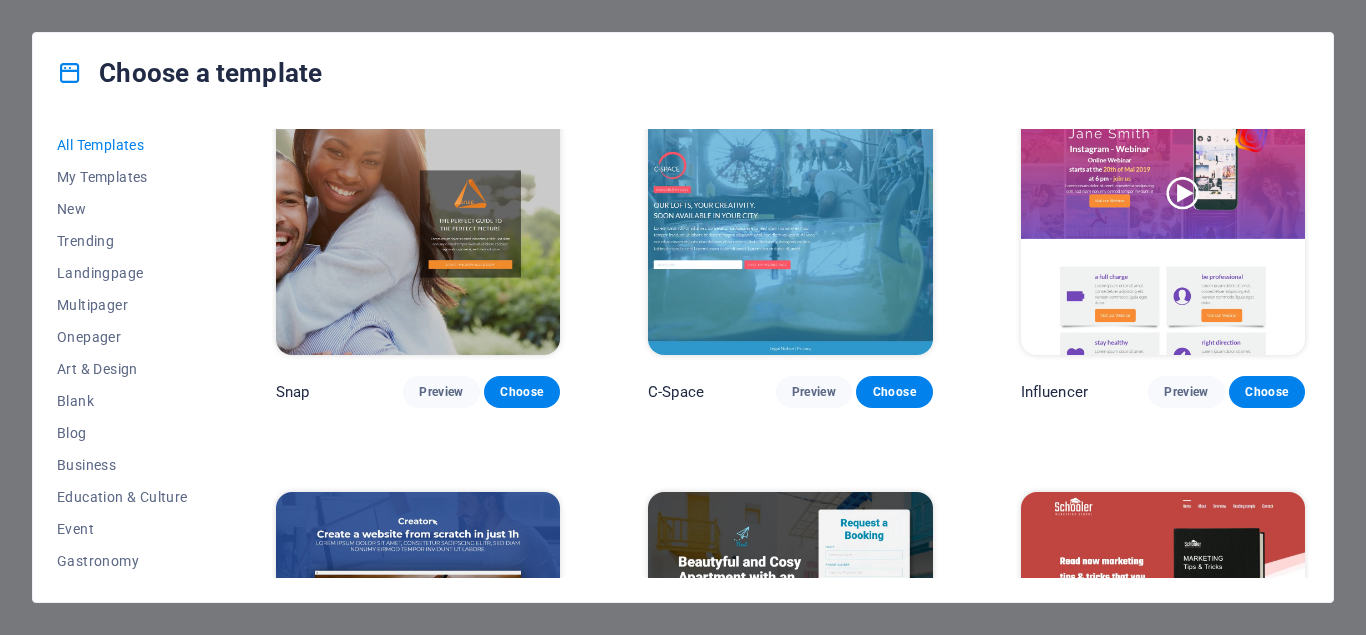 click on "All Templates" at bounding box center (122, 145) 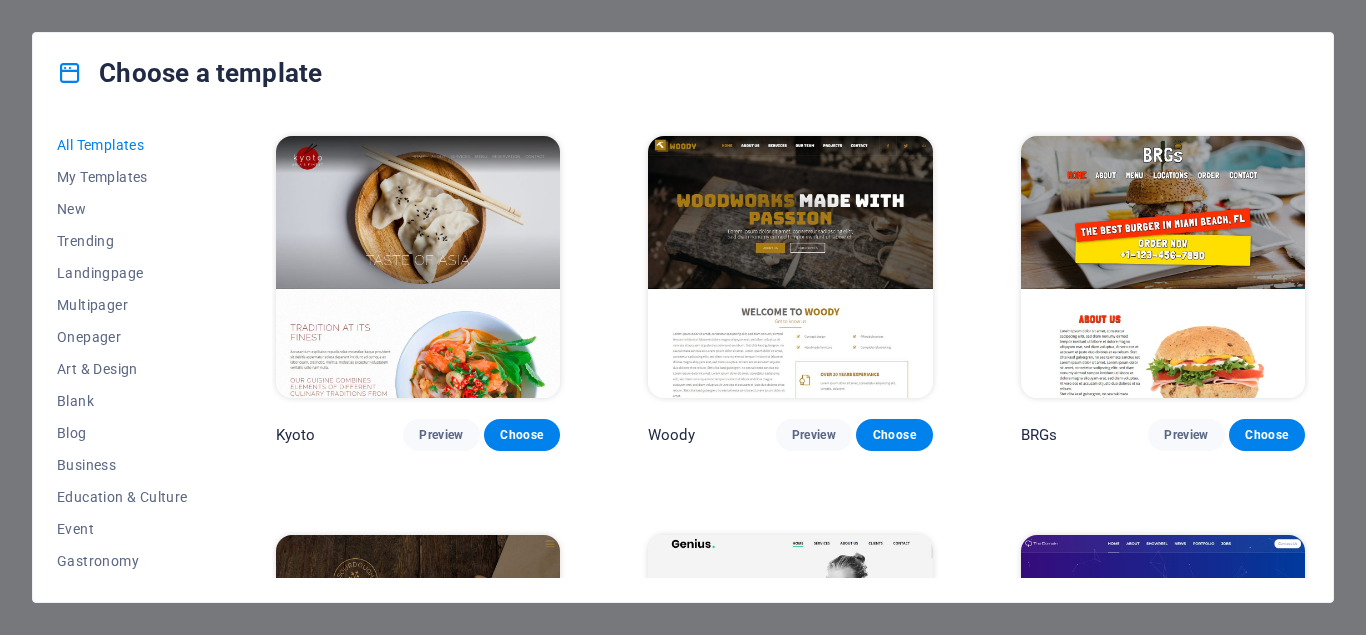 scroll, scrollTop: 9630, scrollLeft: 0, axis: vertical 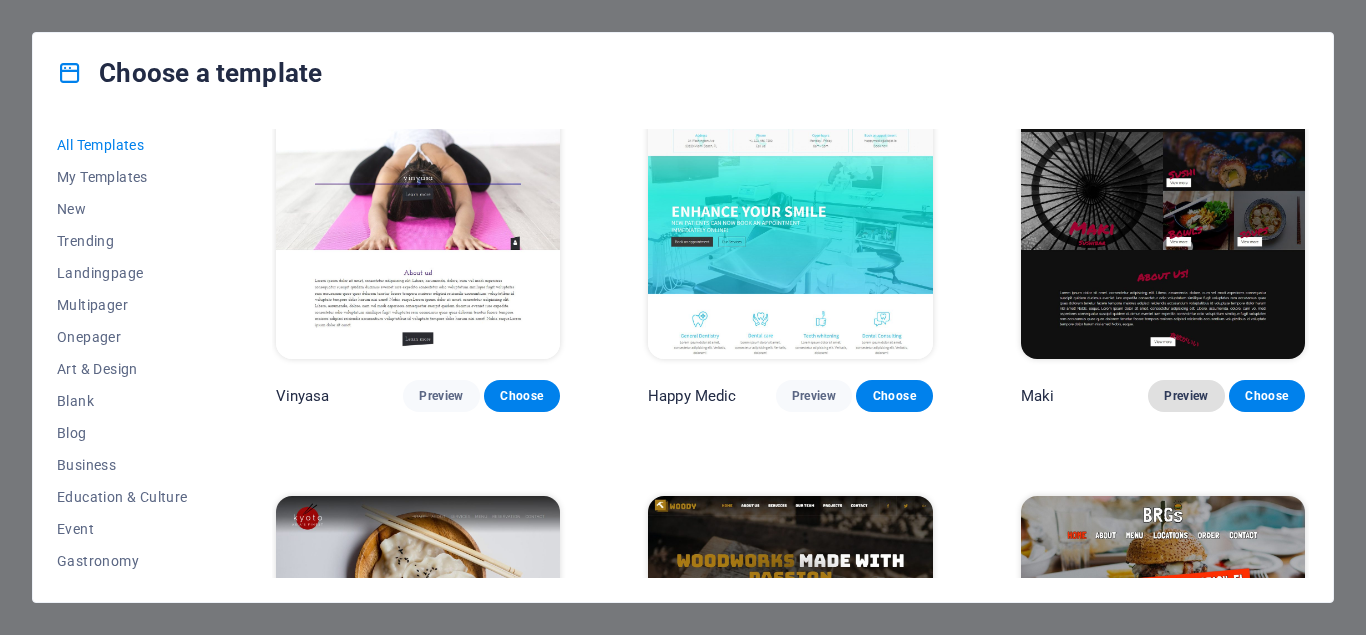 click on "Preview" at bounding box center (1186, 396) 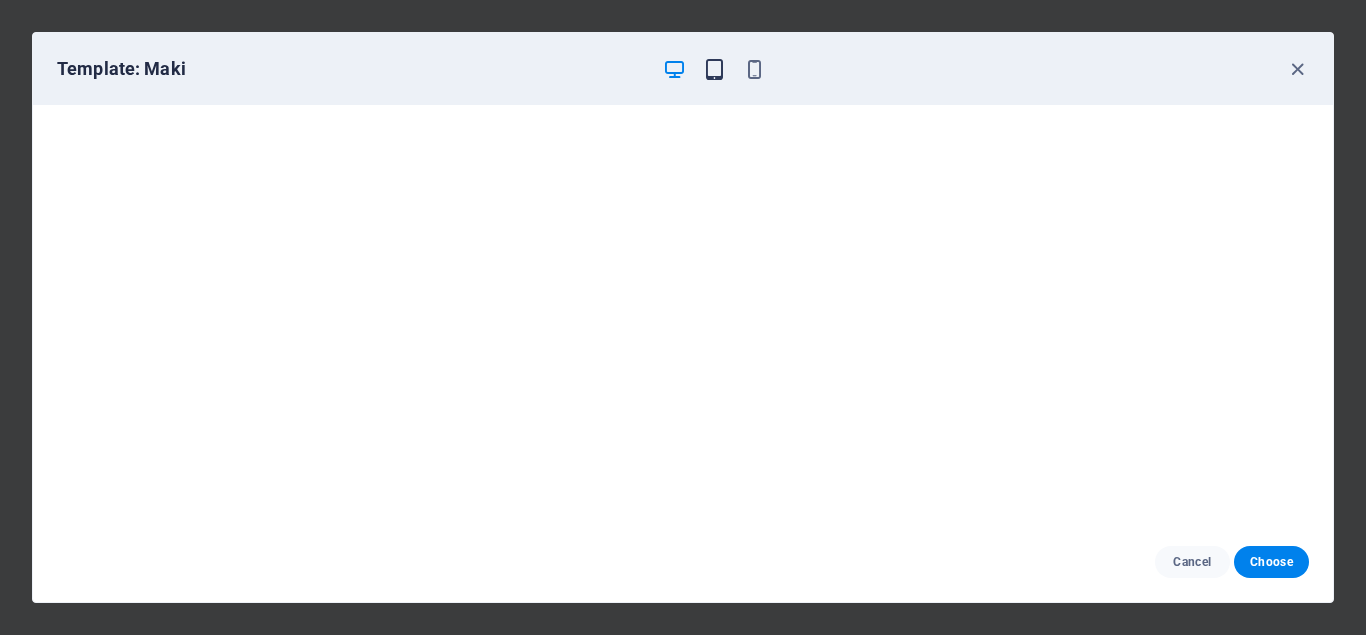 click at bounding box center (714, 69) 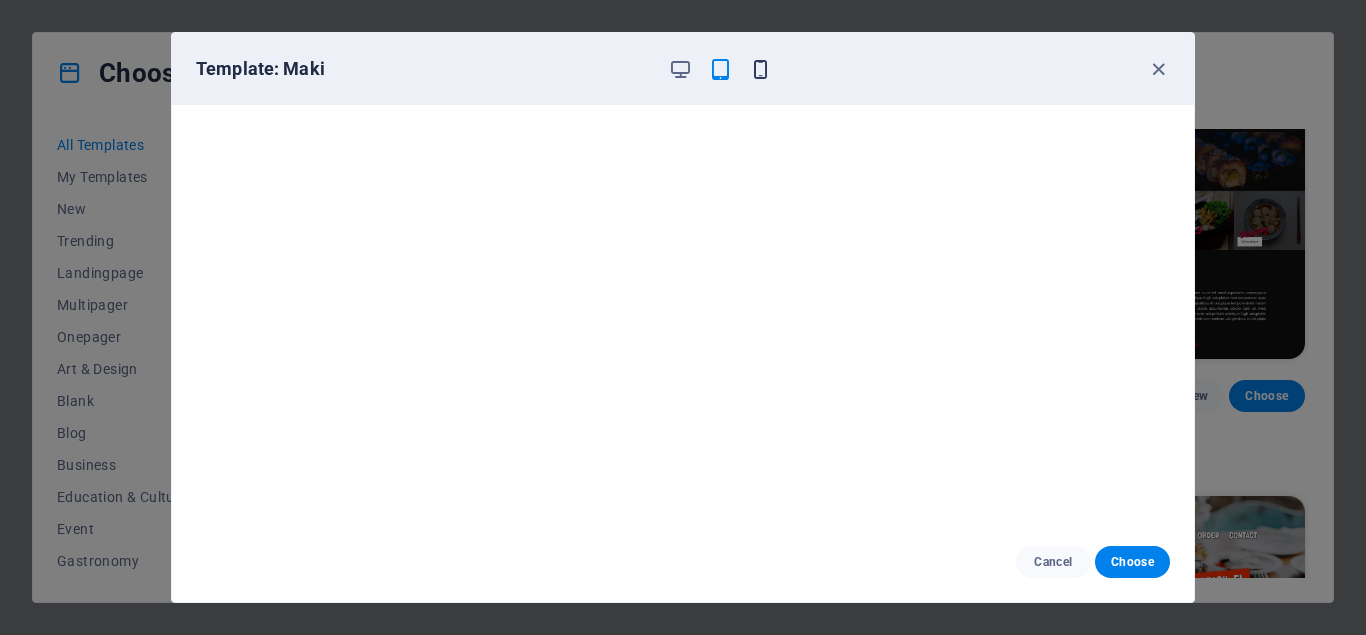 click at bounding box center [760, 69] 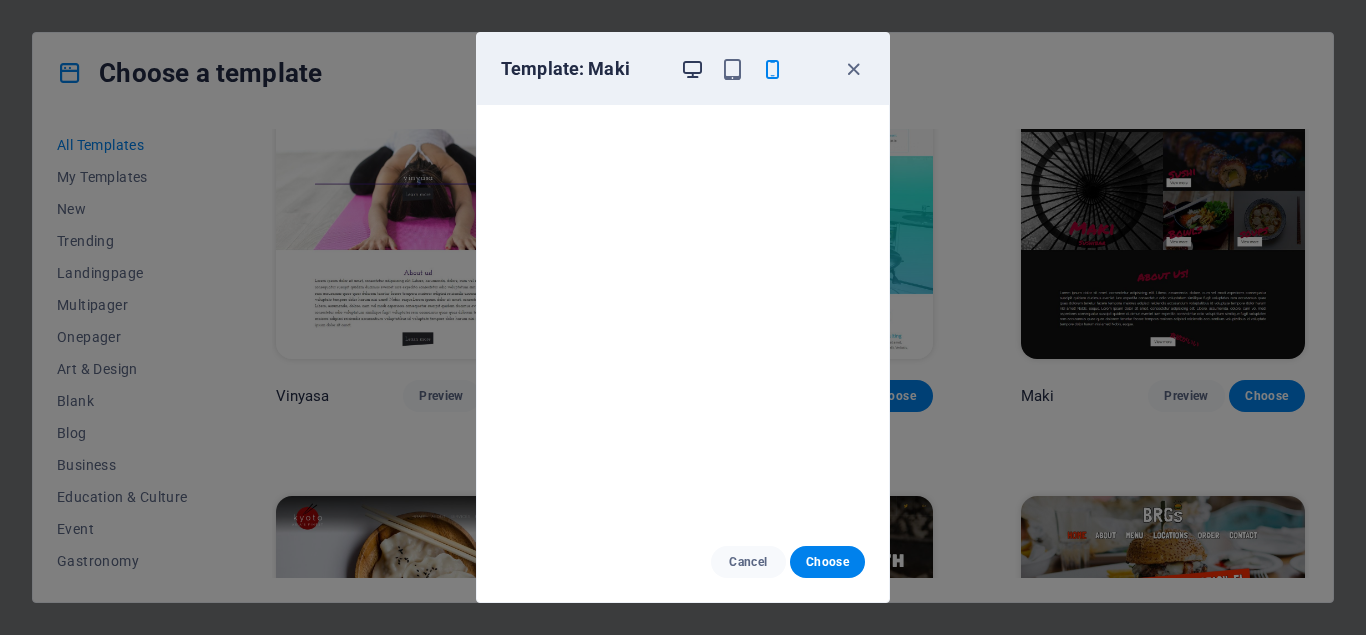 click at bounding box center [692, 69] 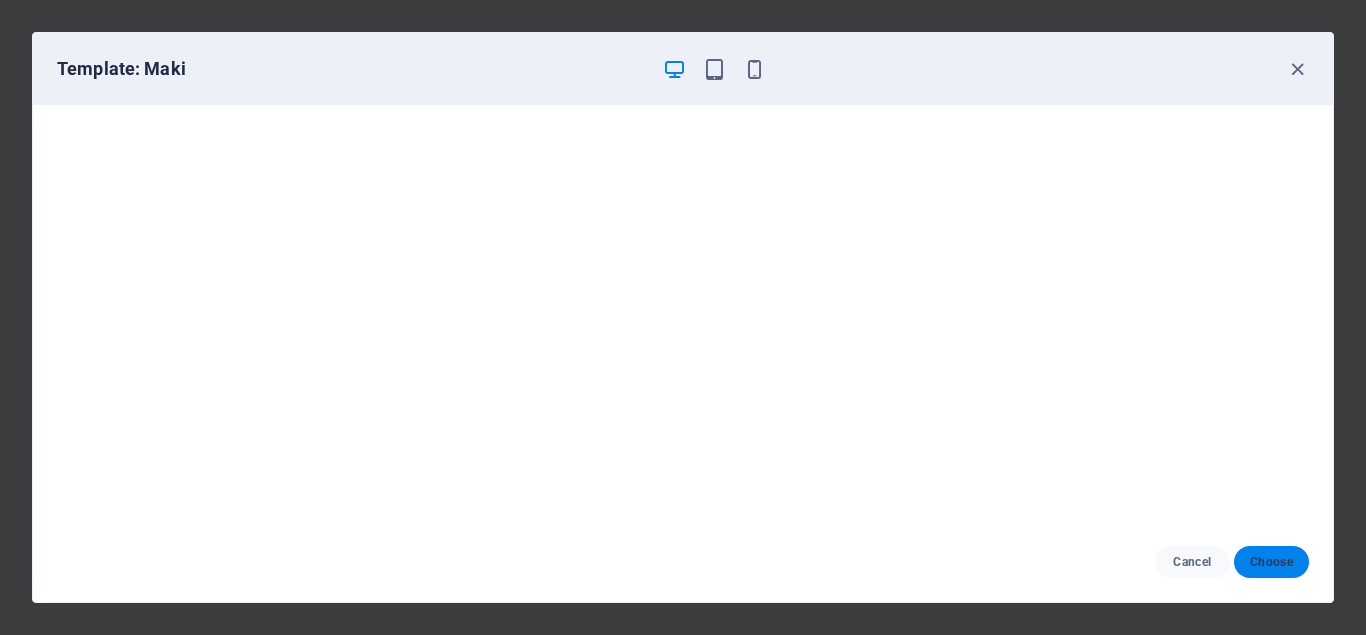 click on "Choose" at bounding box center [1271, 562] 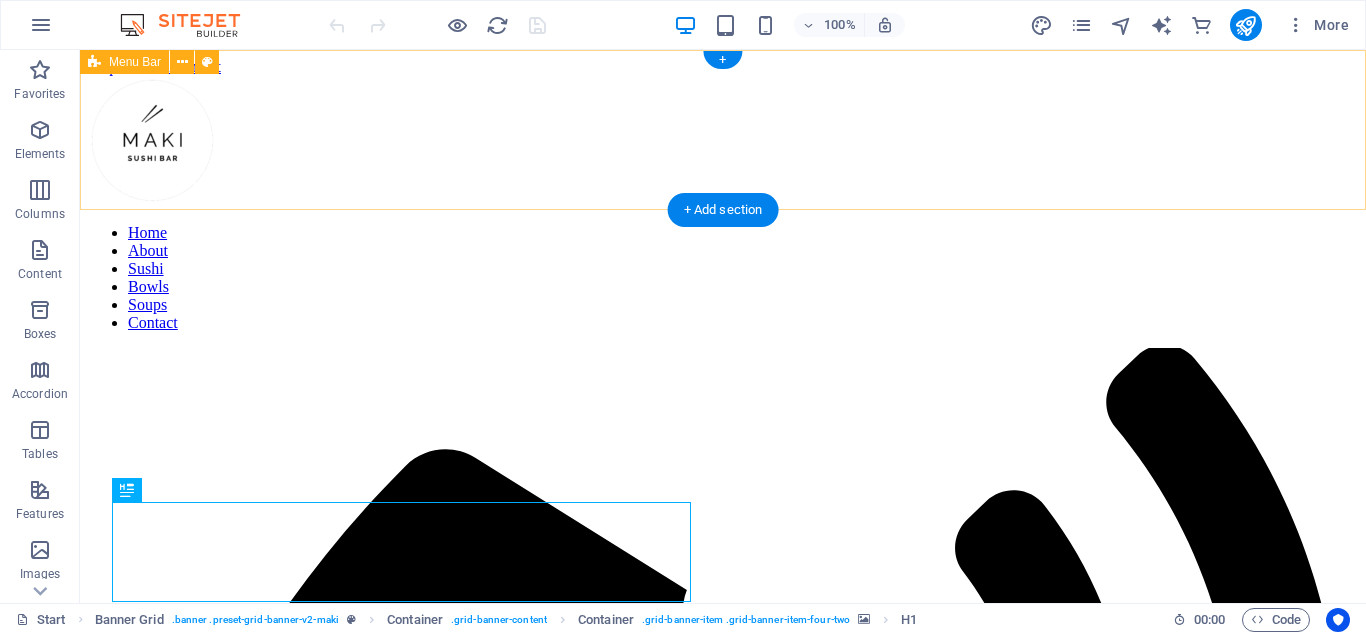 scroll, scrollTop: 0, scrollLeft: 0, axis: both 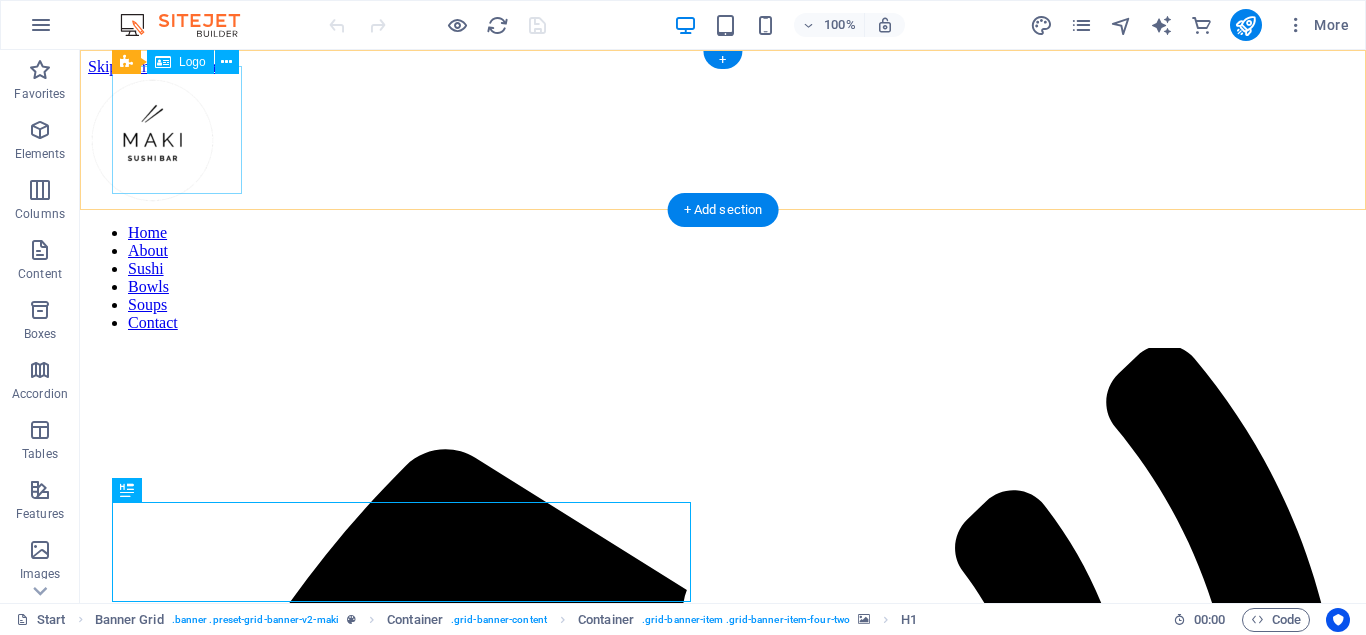 click at bounding box center [723, 142] 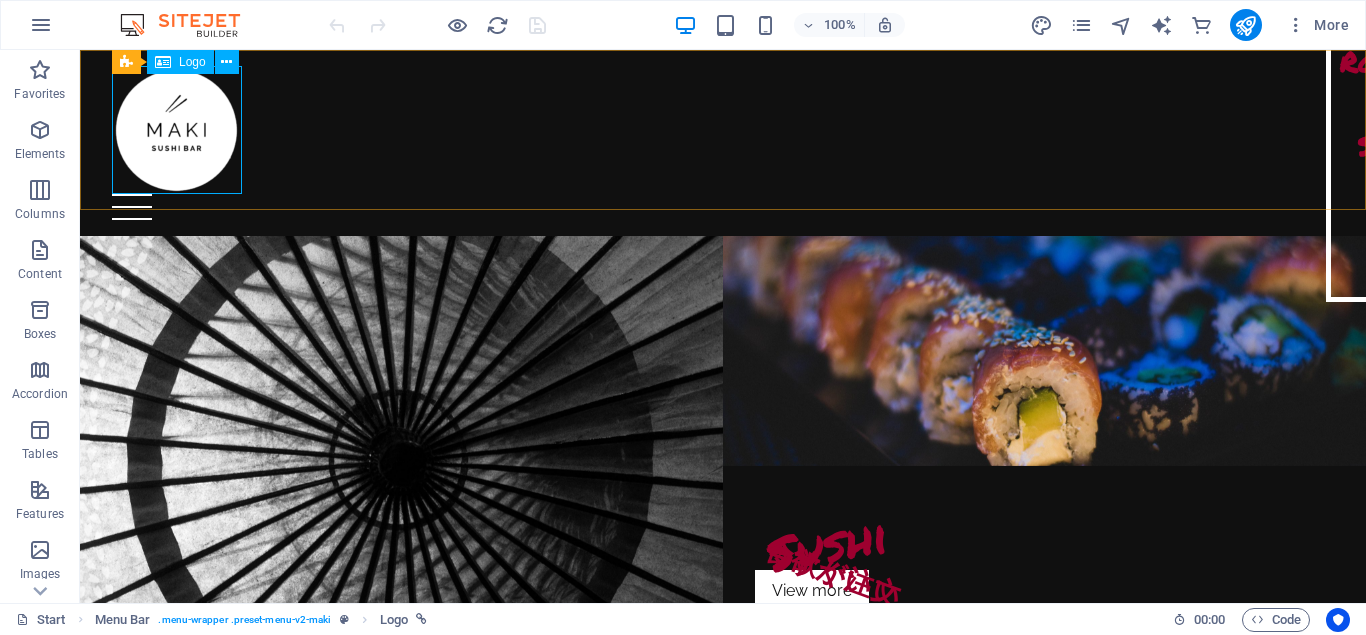 click on "Logo" at bounding box center [192, 62] 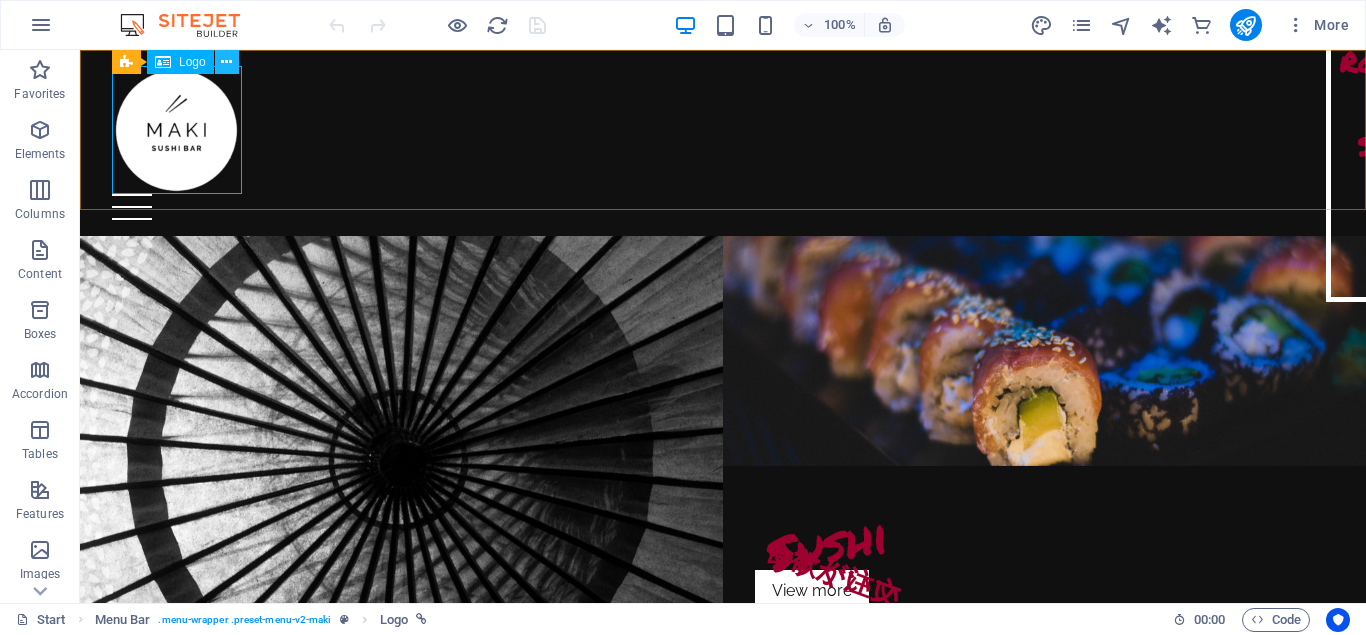click at bounding box center (227, 62) 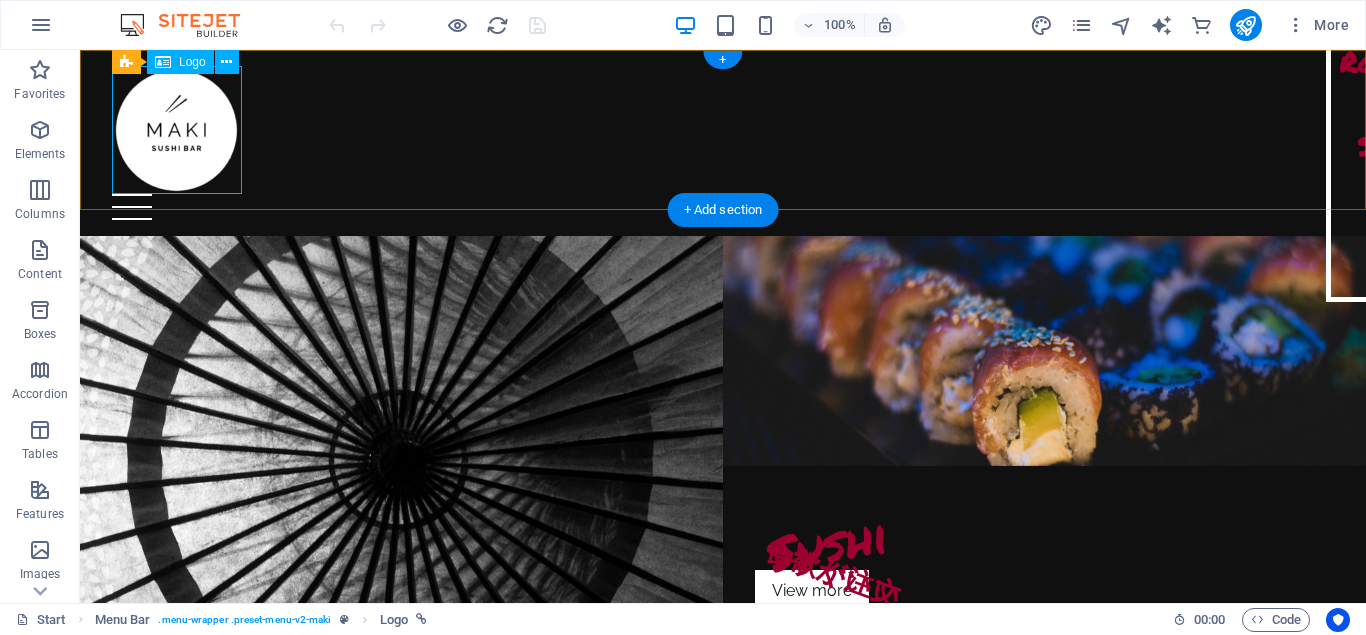 click at bounding box center (723, 130) 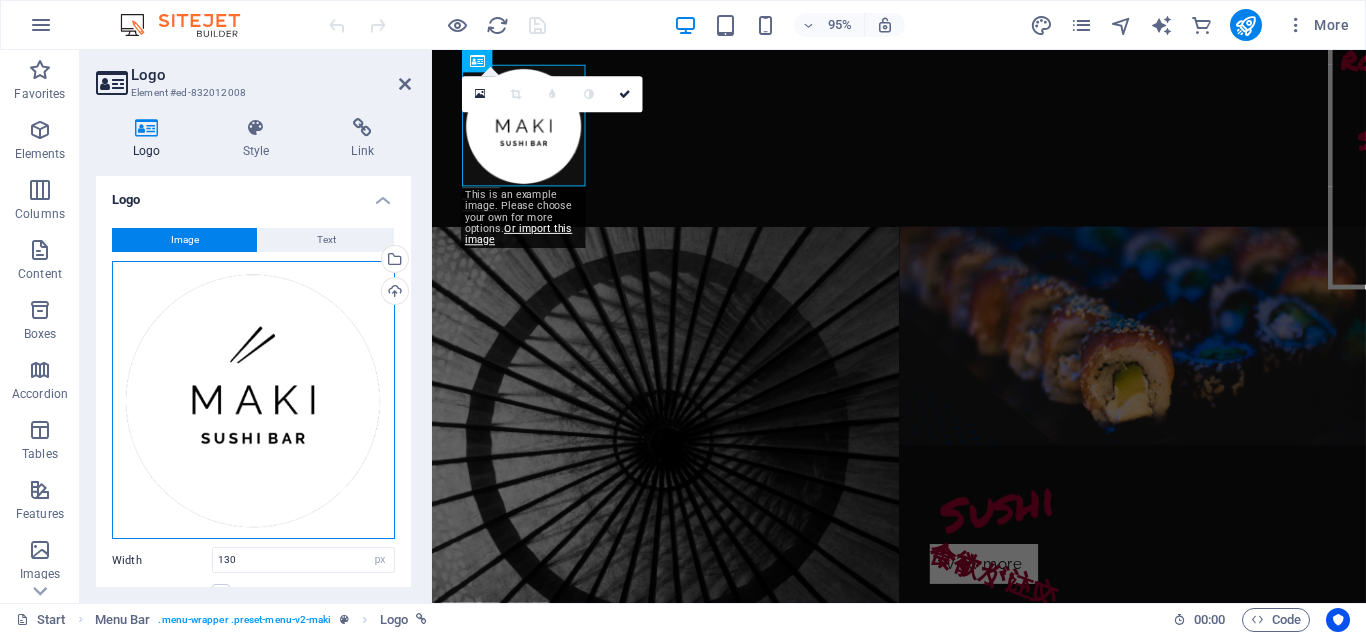 click on "Drag files here, click to choose files or select files from Files or our free stock photos & videos" at bounding box center [253, 400] 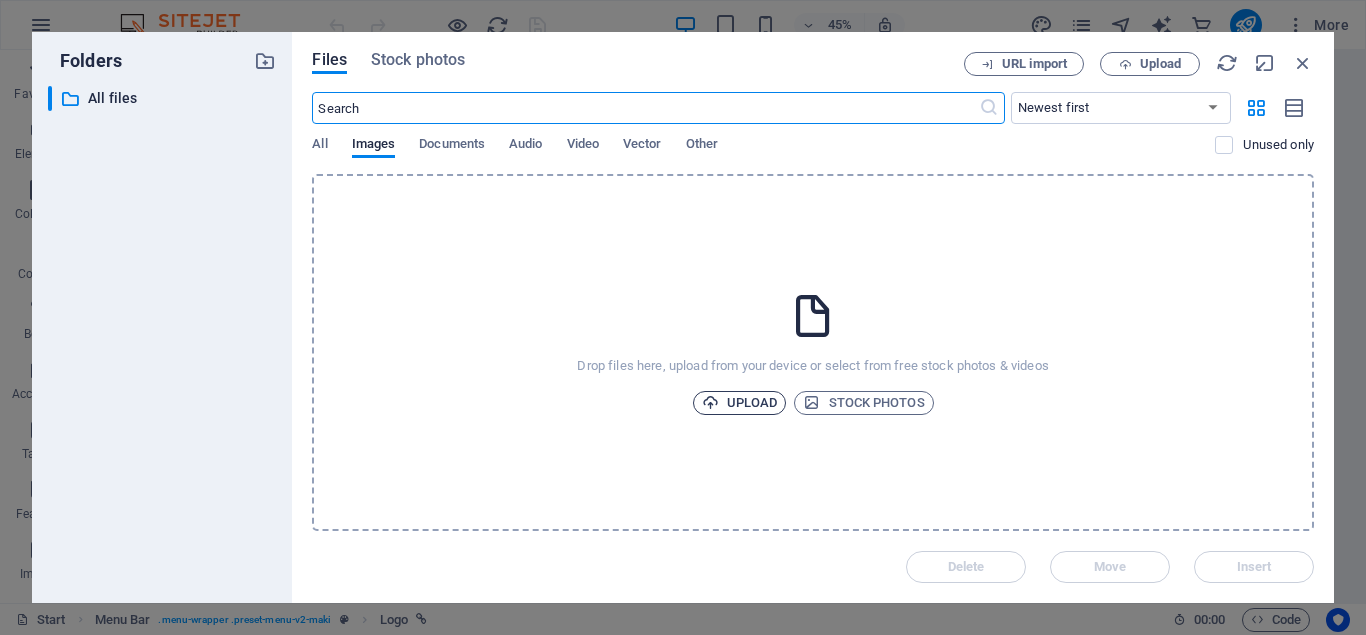 click on "Upload" at bounding box center [740, 403] 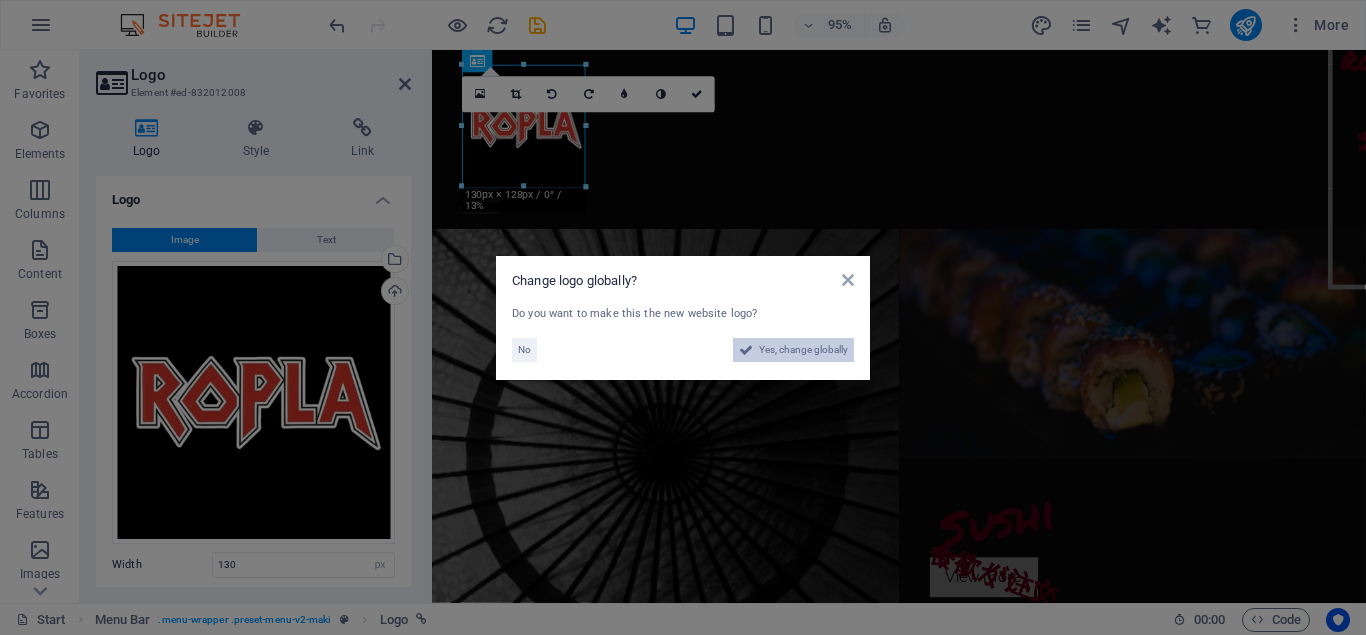 click on "Yes, change globally" at bounding box center (803, 350) 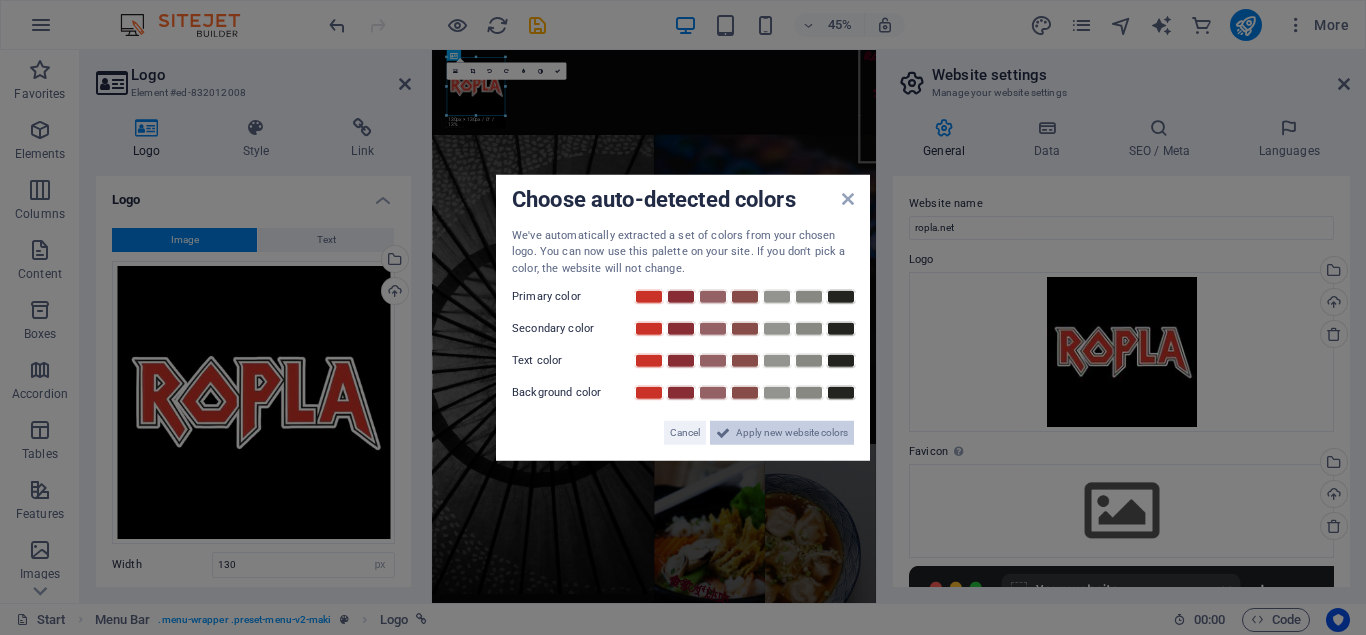click on "Apply new website colors" at bounding box center (792, 433) 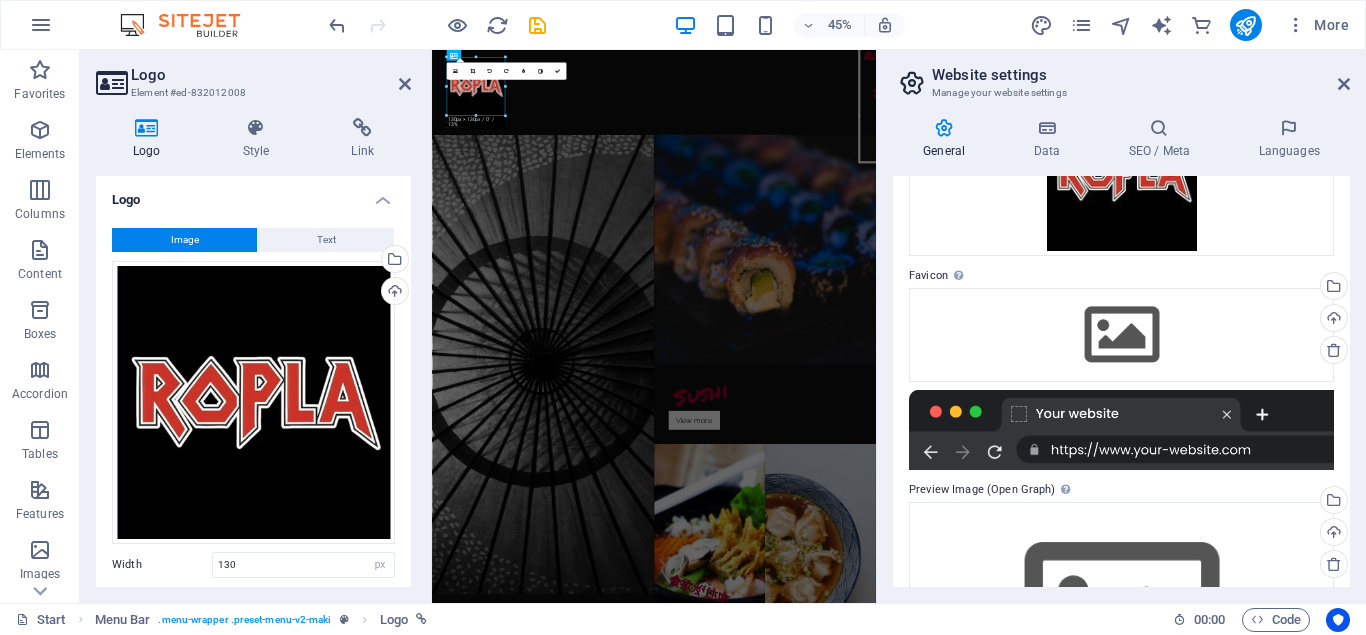 scroll, scrollTop: 180, scrollLeft: 0, axis: vertical 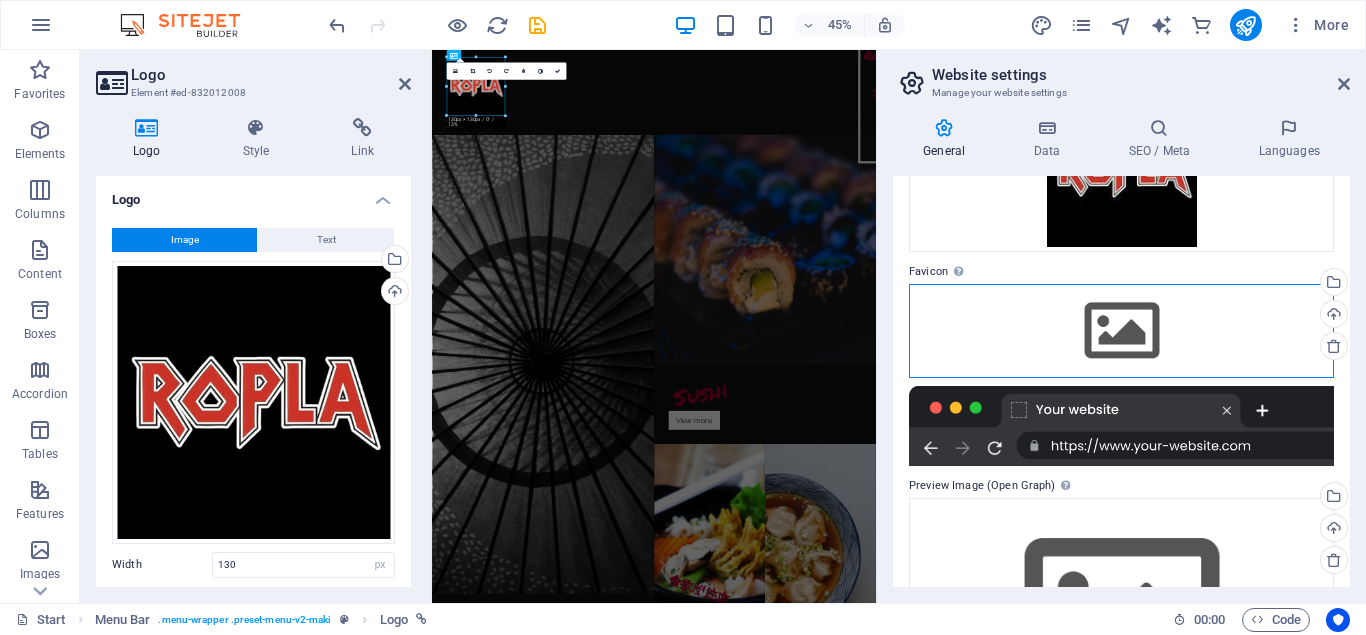 click on "Drag files here, click to choose files or select files from Files or our free stock photos & videos" at bounding box center [1121, 331] 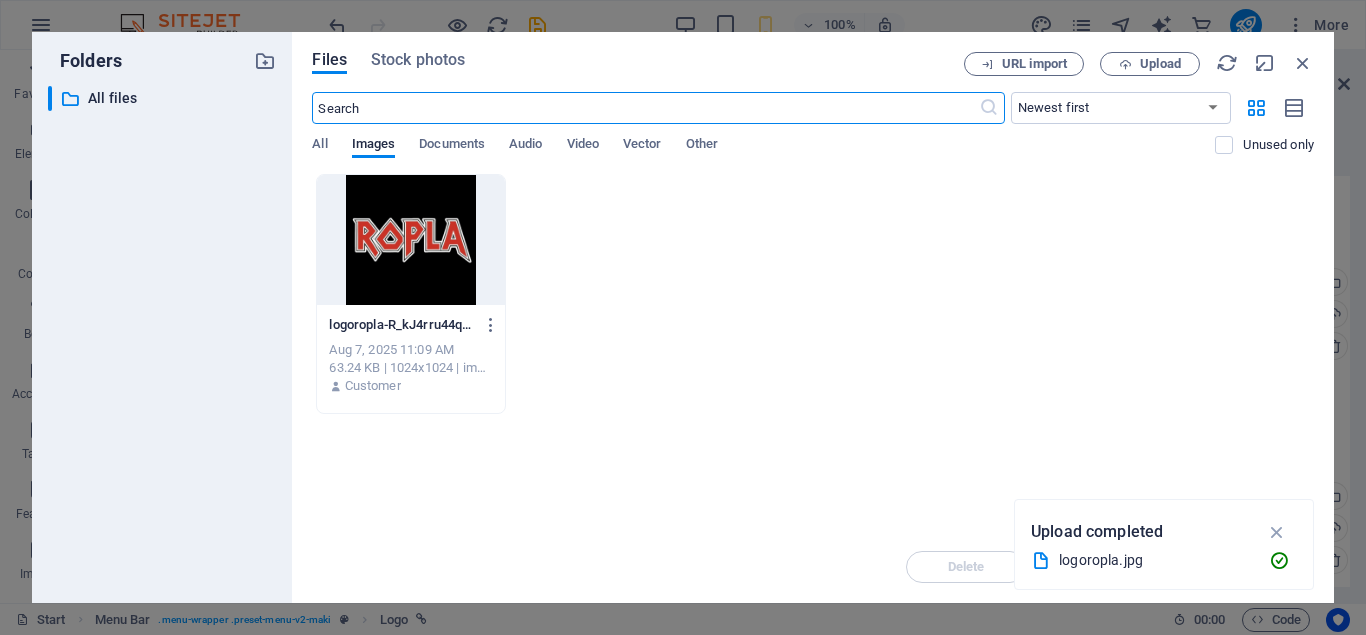 click at bounding box center [410, 240] 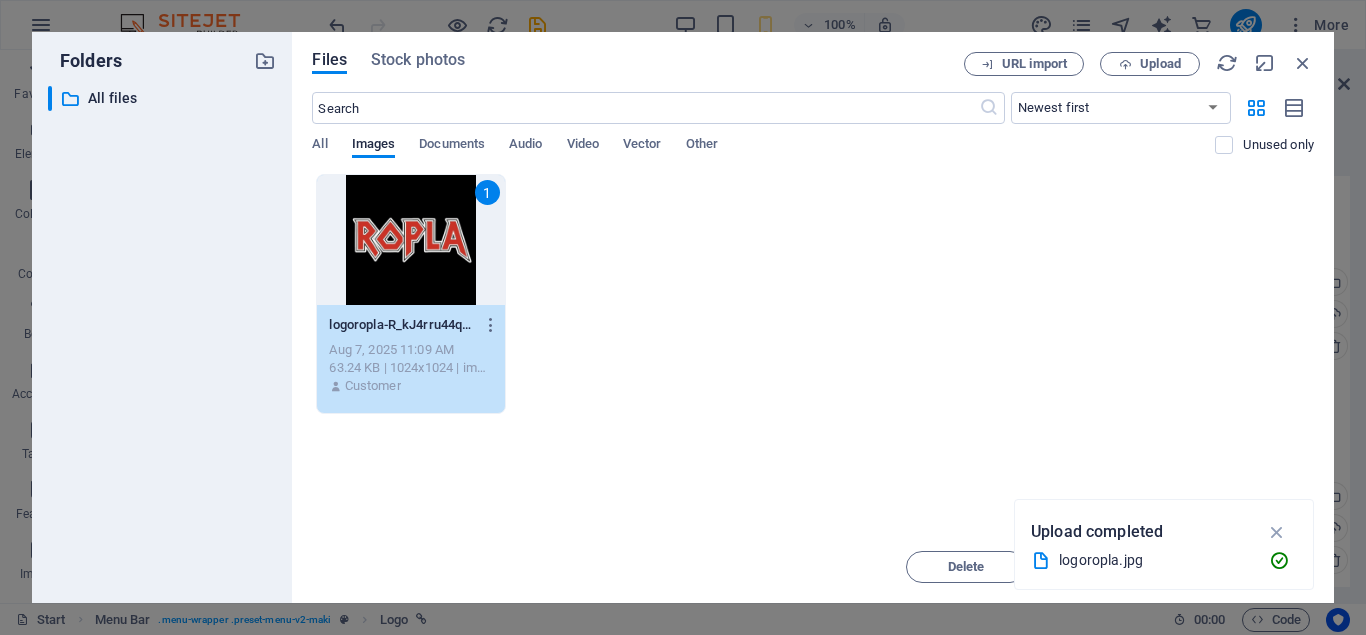 click on "1" at bounding box center (410, 240) 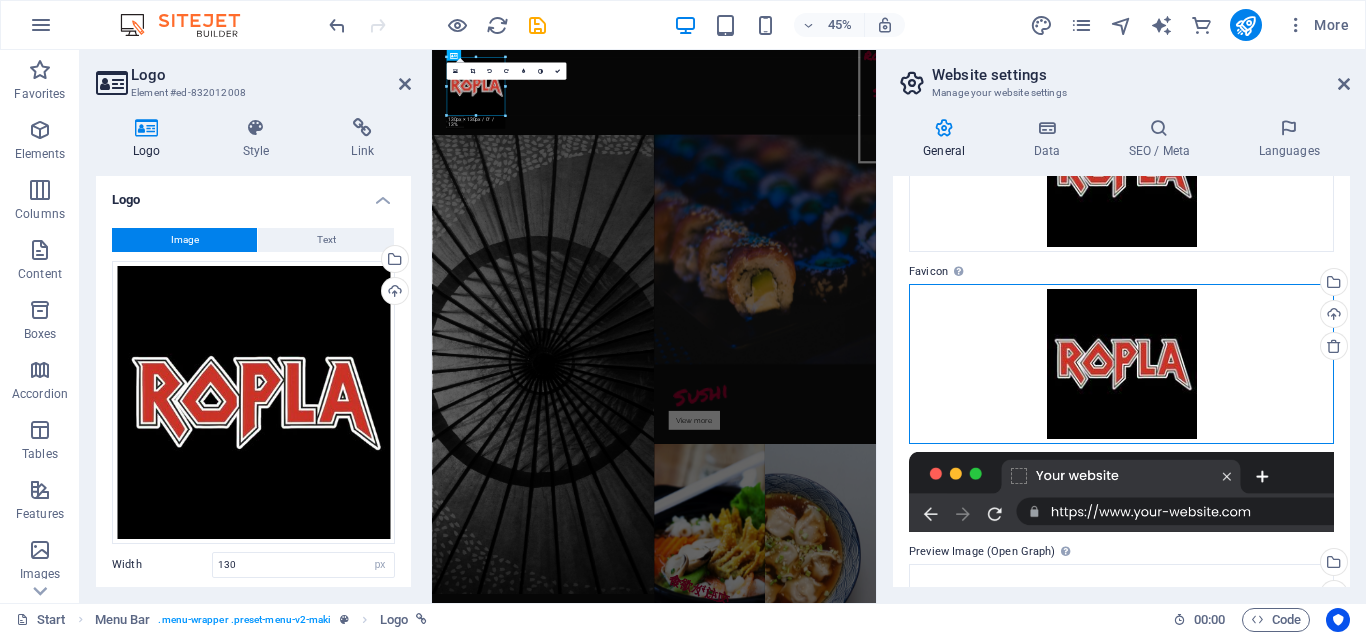 click on "Drag files here, click to choose files or select files from Files or our free stock photos & videos" at bounding box center (1121, 364) 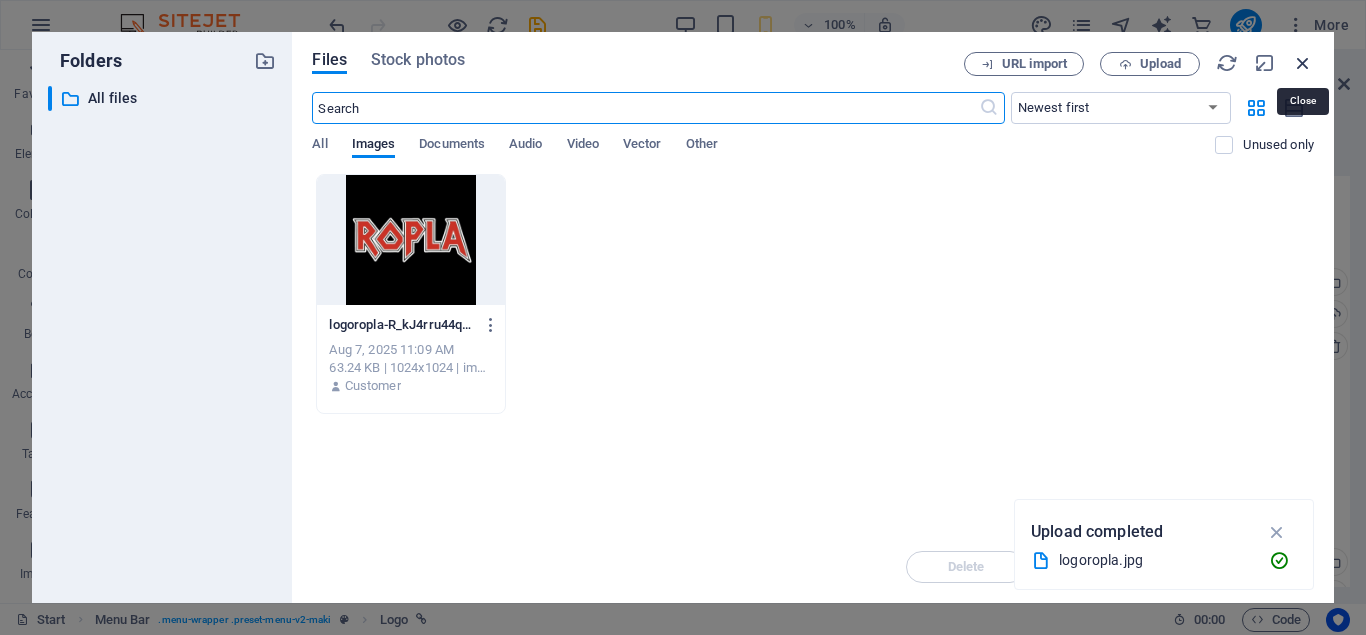 click at bounding box center [1303, 63] 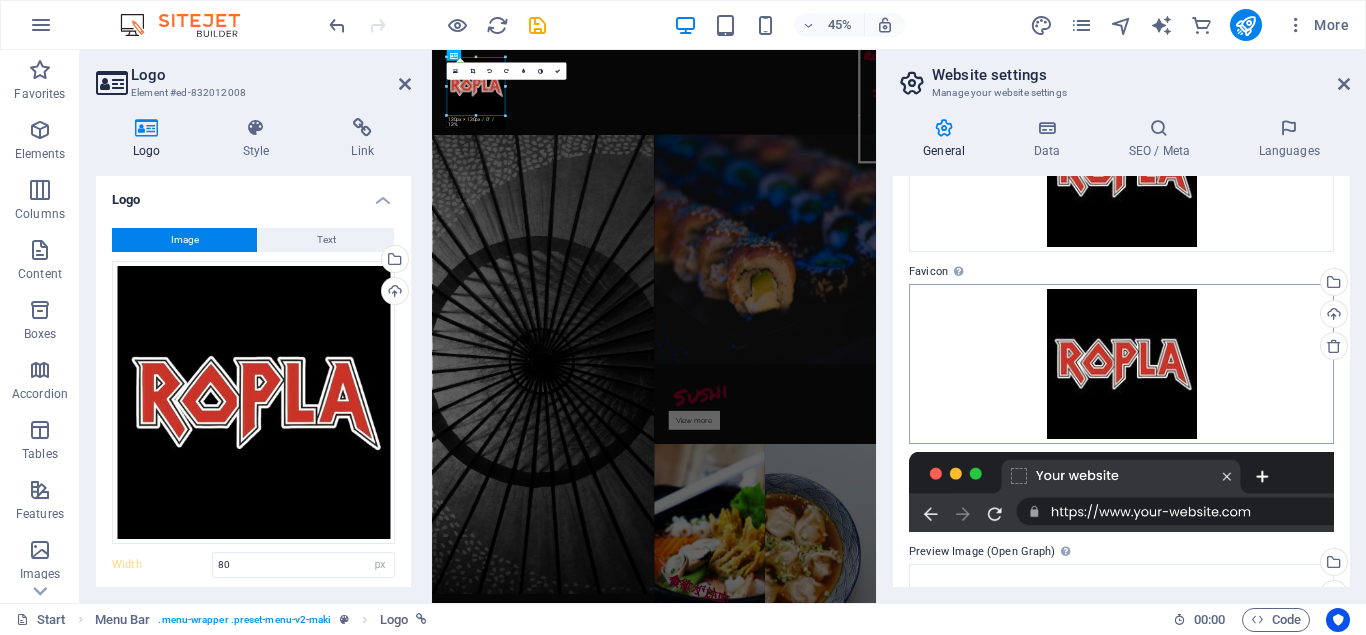 type on "130" 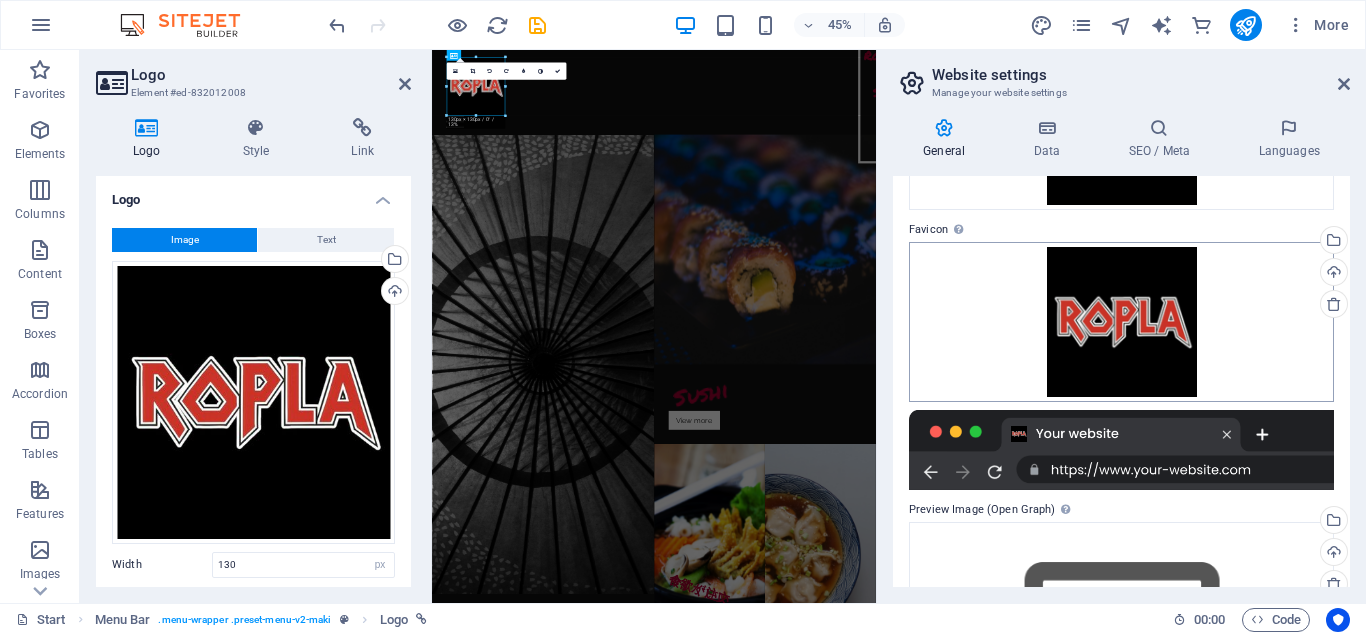scroll, scrollTop: 0, scrollLeft: 0, axis: both 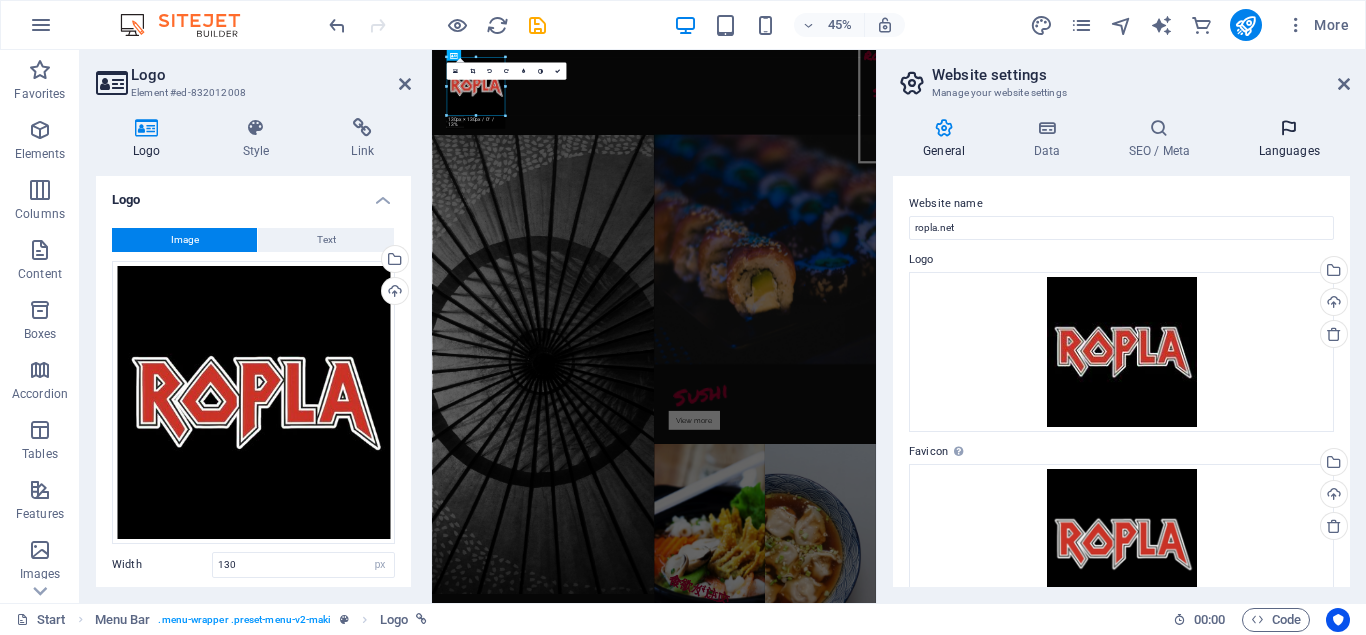 click at bounding box center (1289, 128) 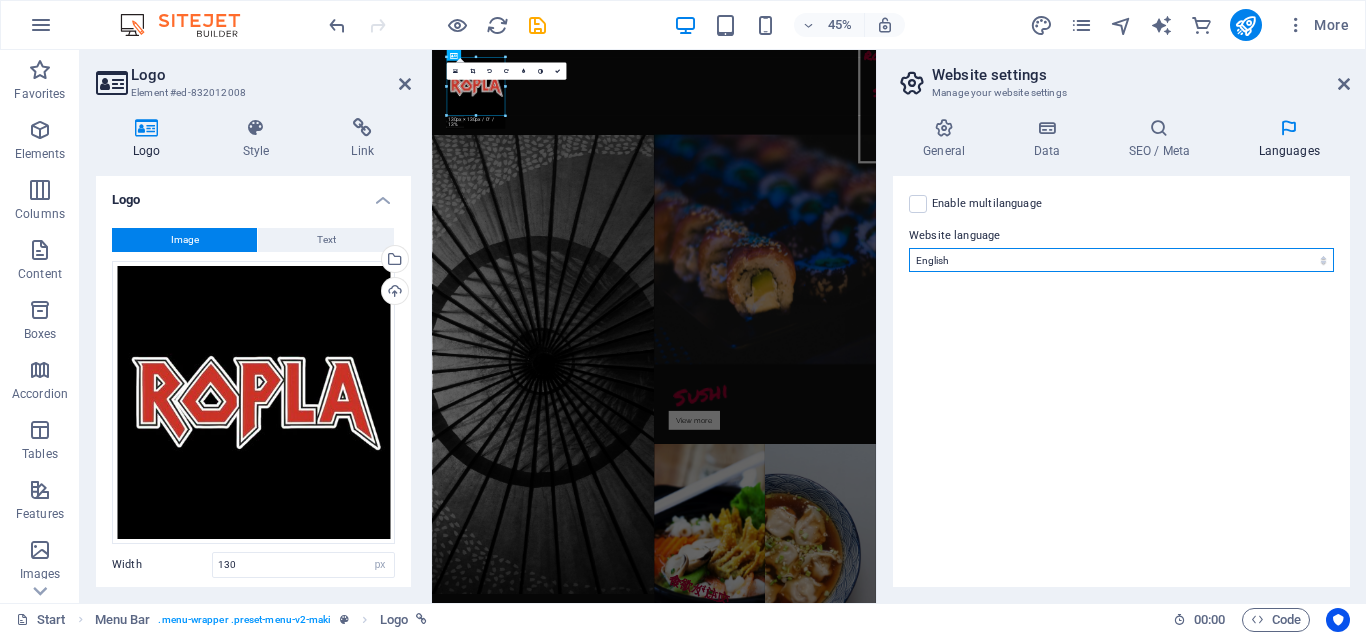 click on "Abkhazian Afar Afrikaans Akan Albanian Amharic Arabic Aragonese Armenian Assamese Avaric Avestan Aymara Azerbaijani Bambara Bashkir Basque Belarusian Bengali Bihari languages Bislama Bokmål Bosnian Breton Bulgarian Burmese Catalan Central Khmer Chamorro Chechen Chinese Church Slavic Chuvash Cornish Corsican Cree Croatian Czech Danish Dutch Dzongkha English Esperanto Estonian Ewe Faroese Farsi (Persian) Fijian Finnish French Fulah Gaelic Galician Ganda Georgian German Greek Greenlandic Guaraní Gujarati Haitian Creole Hausa Hebrew Herero Hindi Hiri Motu Hungarian Icelandic Ido Igbo Indonesian Interlingua Interlingue Inuktitut Inupiaq Irish Italian Japanese Javanese Kannada Kanuri Kashmiri Kazakh Kikuyu Kinyarwanda Komi Kongo Korean Kurdish Kwanyama Kyrgyz Lao Latin Latvian Limburgish Lingala Lithuanian Luba-Katanga Luxembourgish Macedonian Malagasy Malay Malayalam Maldivian Maltese Manx Maori Marathi Marshallese Mongolian Nauru Navajo Ndonga Nepali North Ndebele Northern Sami Norwegian Norwegian Nynorsk Nuosu" at bounding box center (1121, 260) 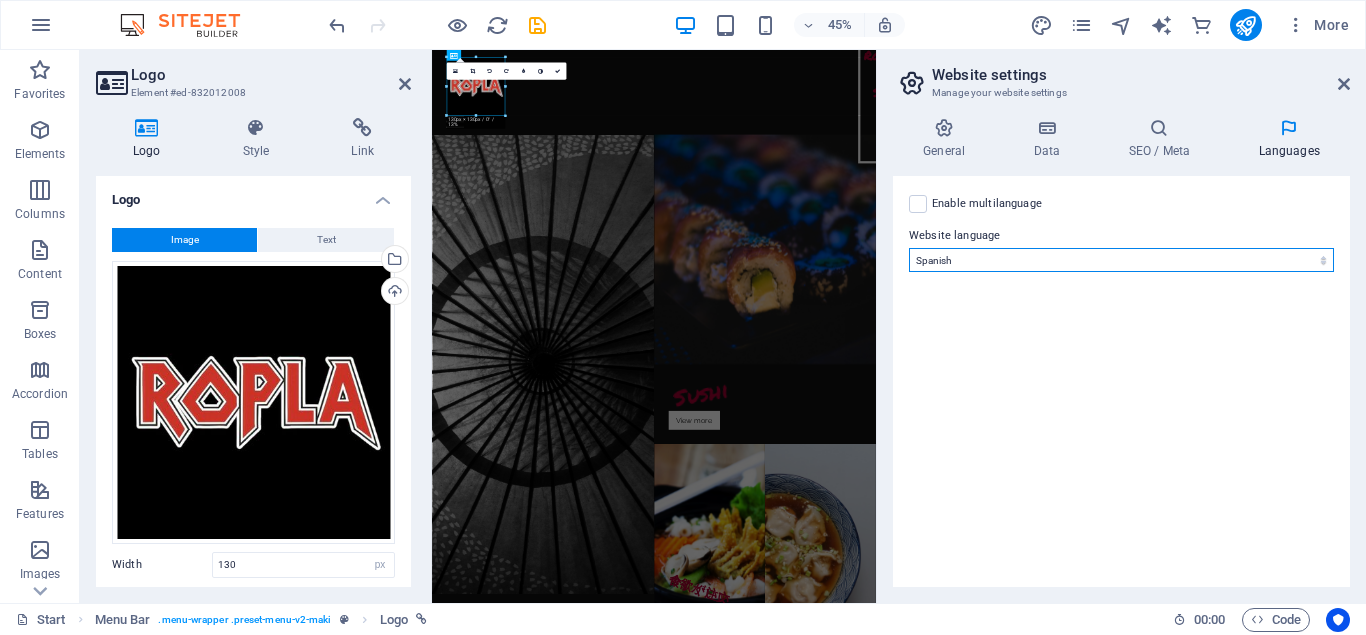 click on "Spanish" at bounding box center (0, 0) 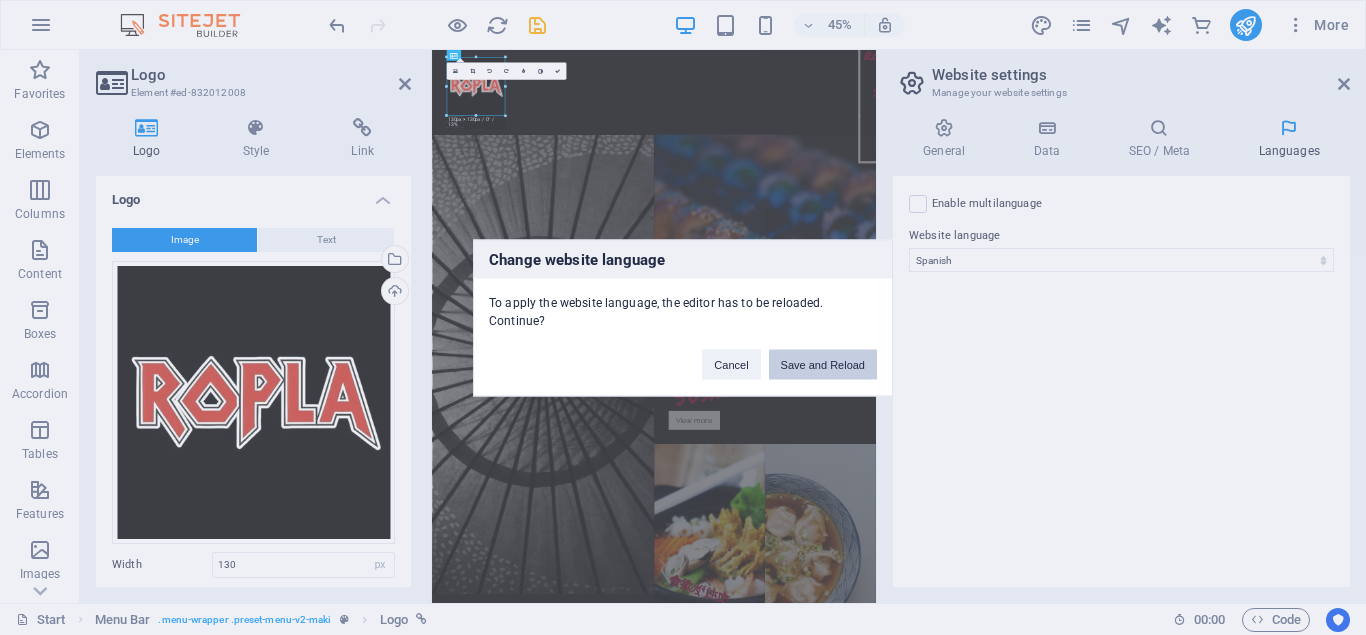 click on "Save and Reload" at bounding box center [823, 364] 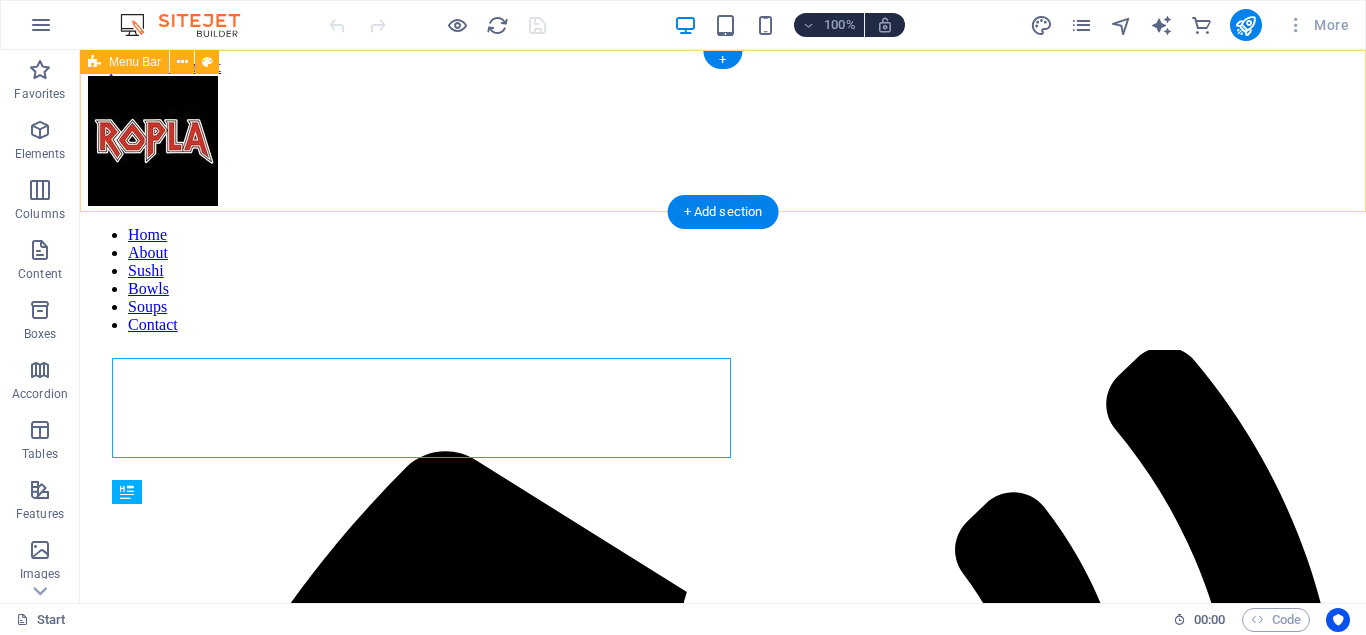 scroll, scrollTop: 0, scrollLeft: 0, axis: both 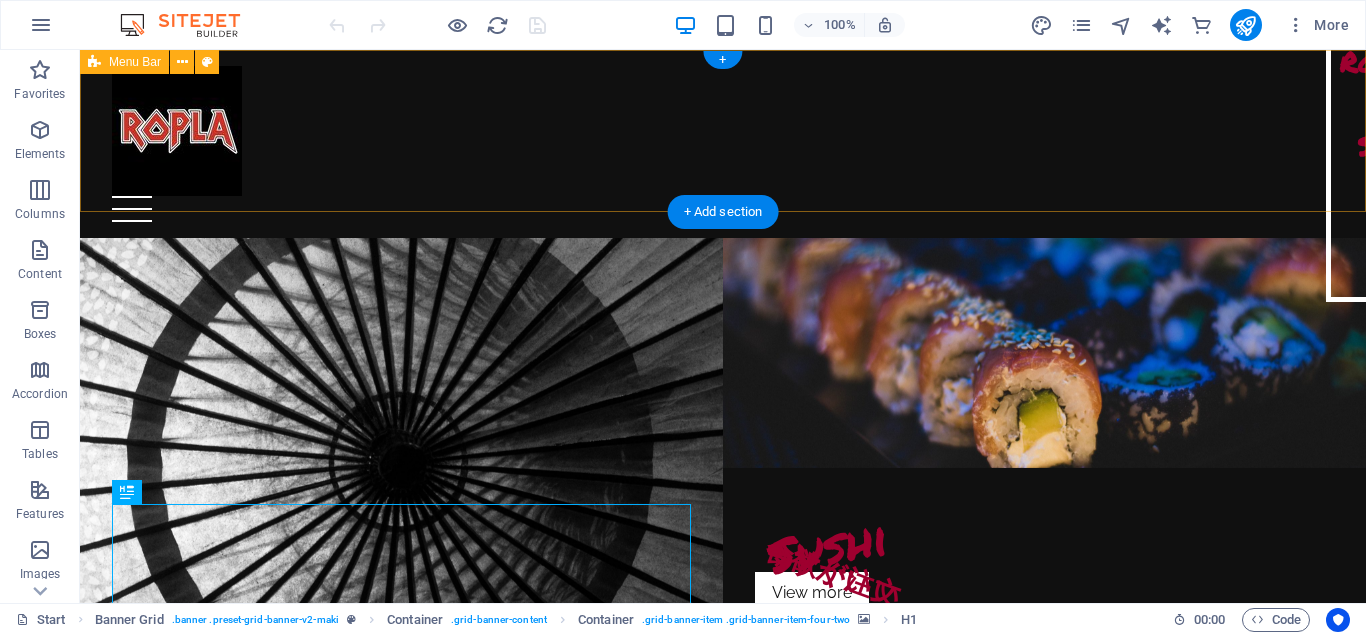click on "Home About Sushi Bowls Soups Contact" at bounding box center [723, 144] 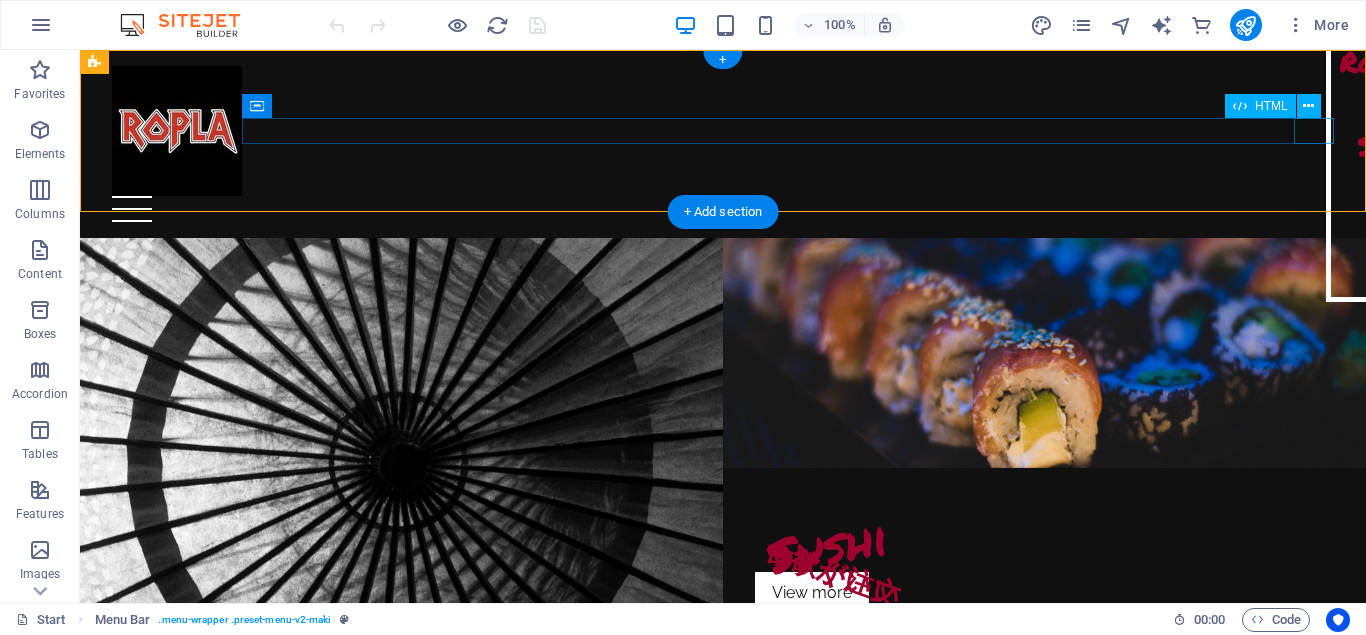 click at bounding box center (723, 209) 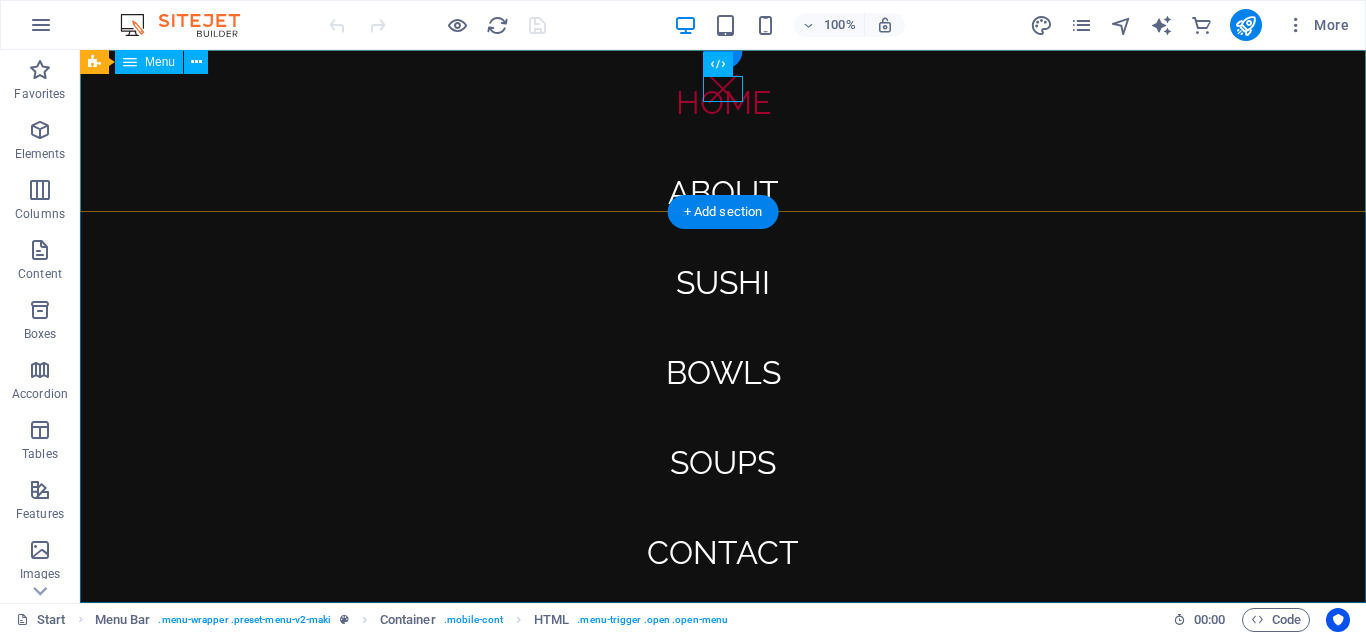 click on "Home About Sushi Bowls Soups Contact" at bounding box center (723, 326) 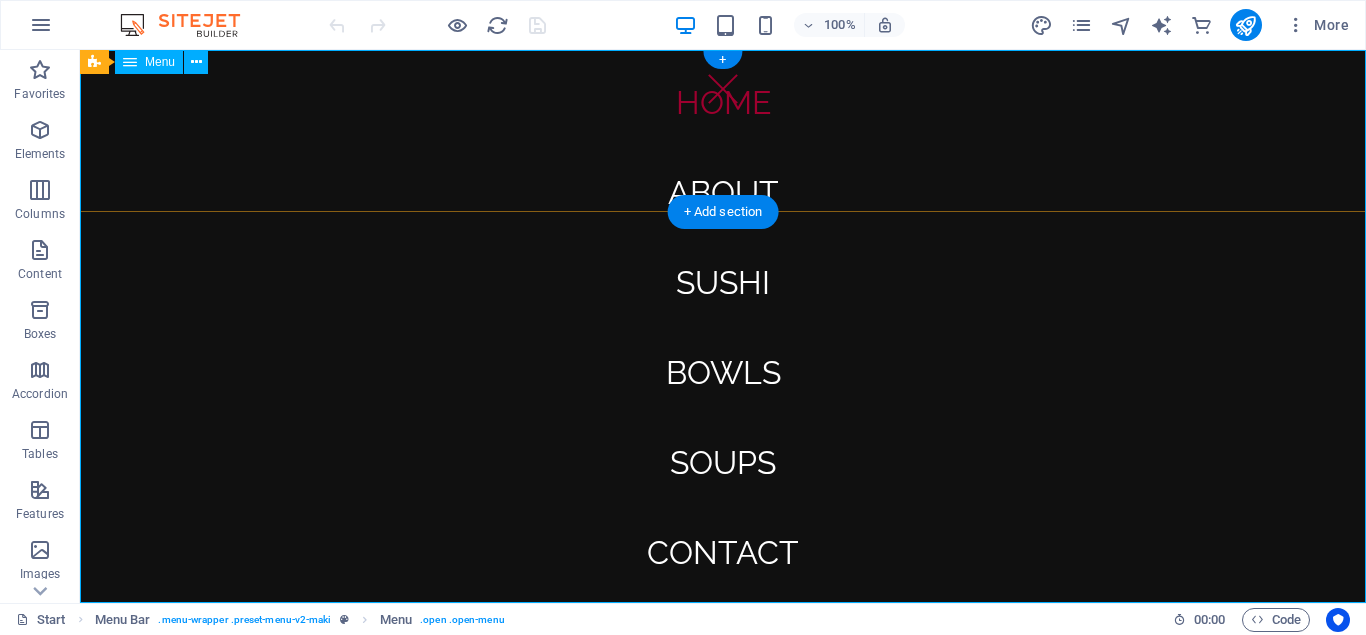 click on "Home About Sushi Bowls Soups Contact" at bounding box center [723, 326] 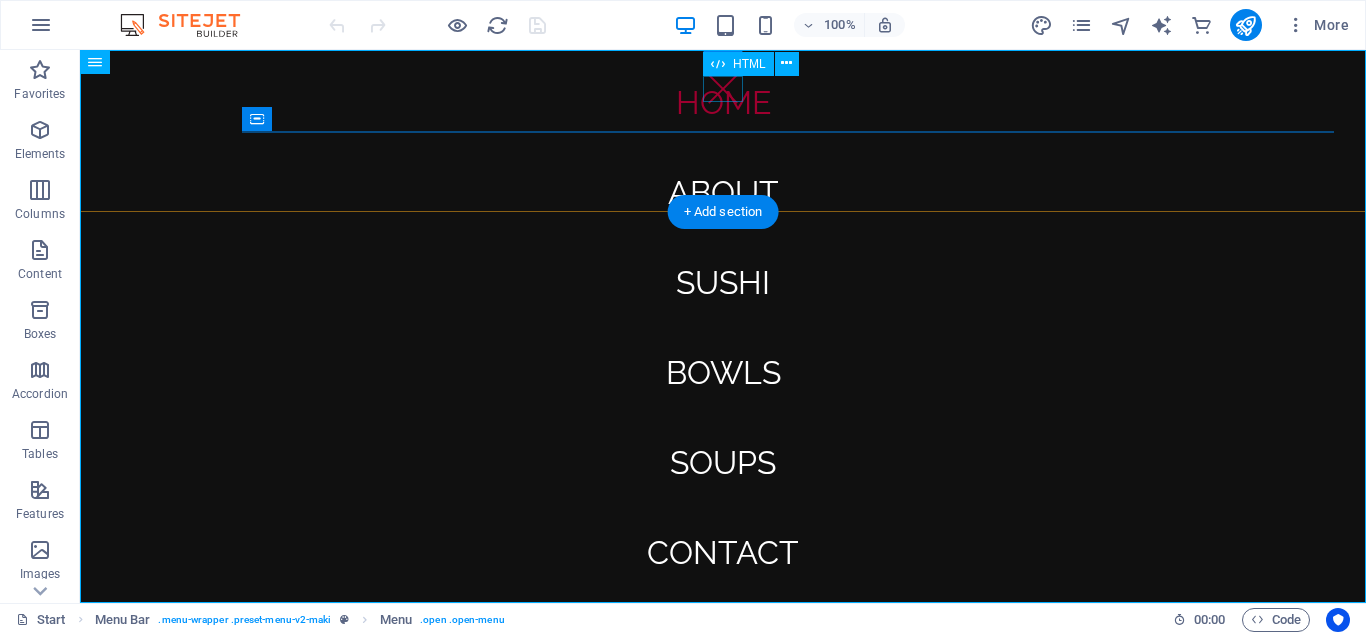 click at bounding box center [723, 89] 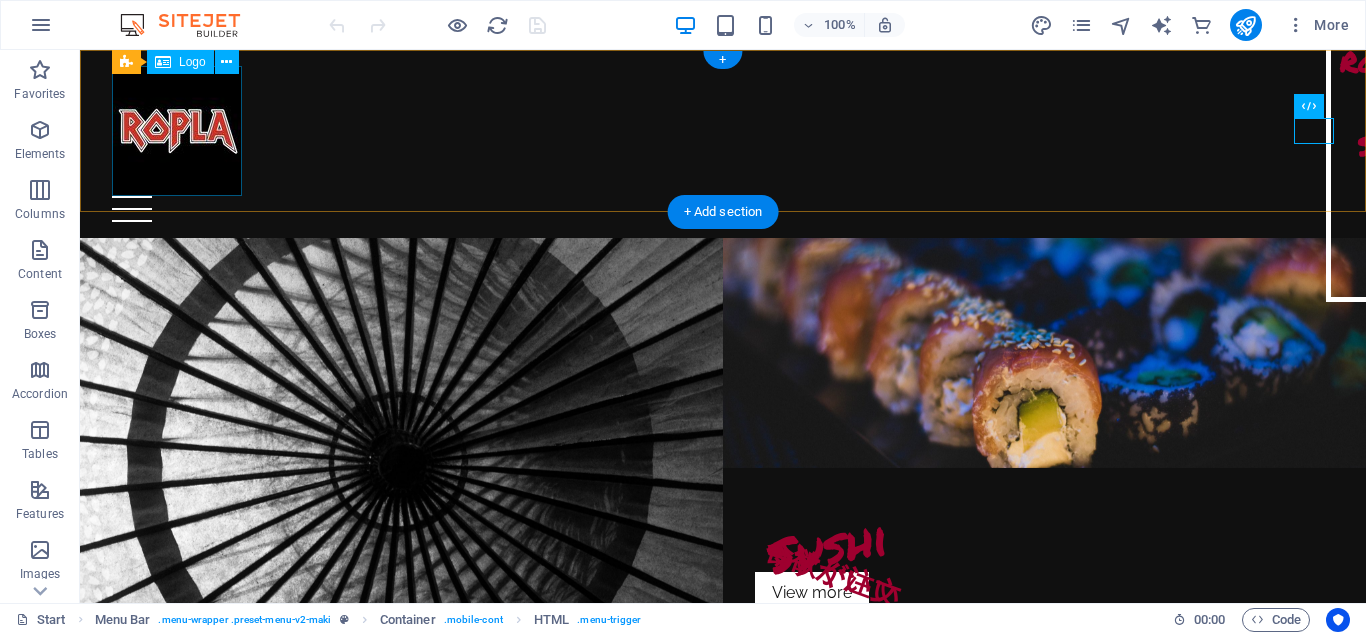 click at bounding box center [723, 131] 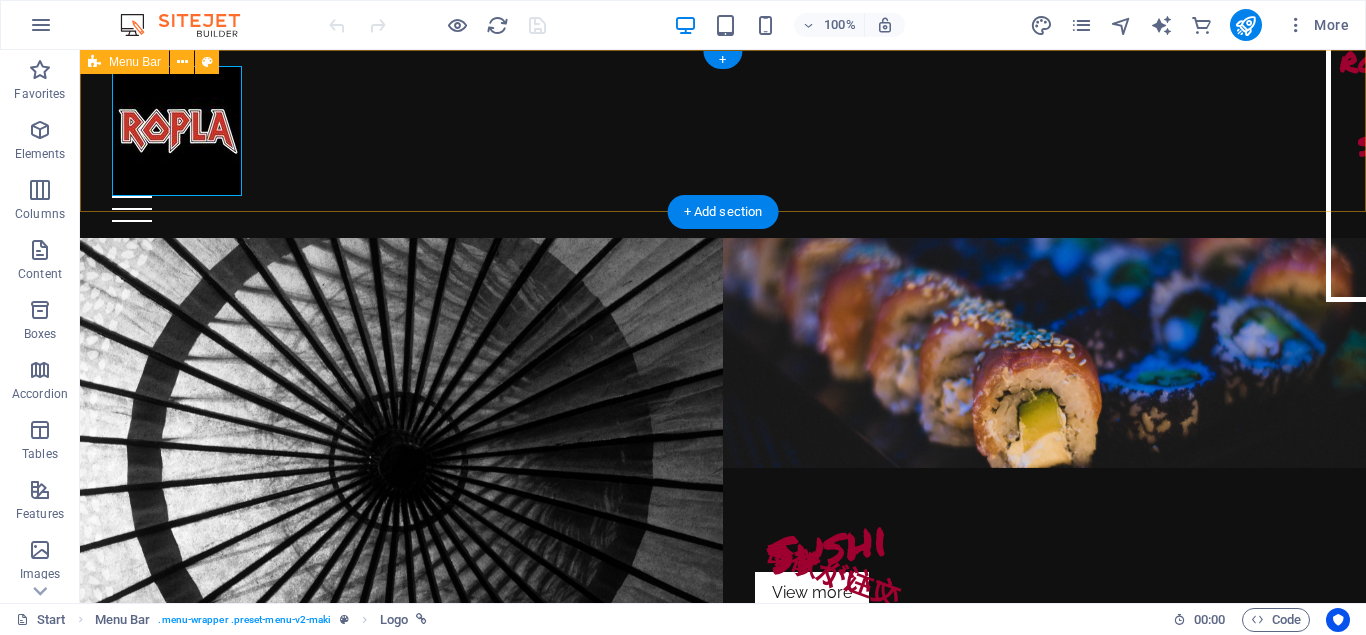 click on "Home About Sushi Bowls Soups Contact" at bounding box center (723, 144) 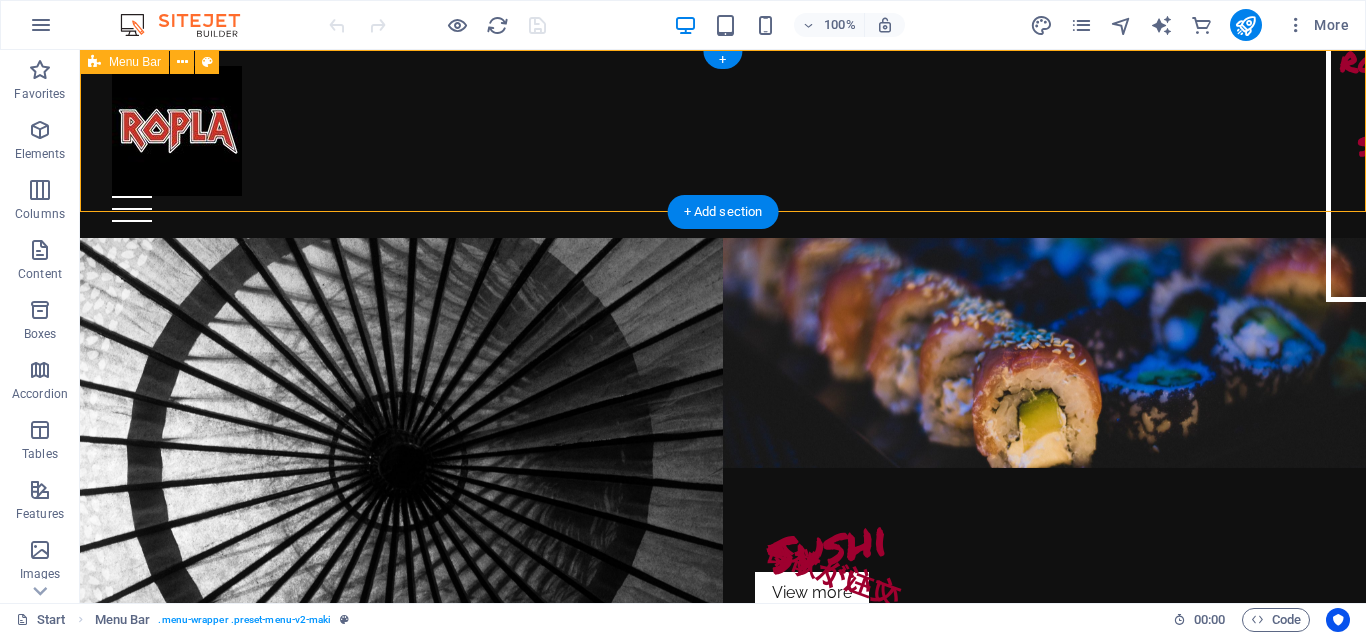click on "Home About Sushi Bowls Soups Contact" at bounding box center [723, 144] 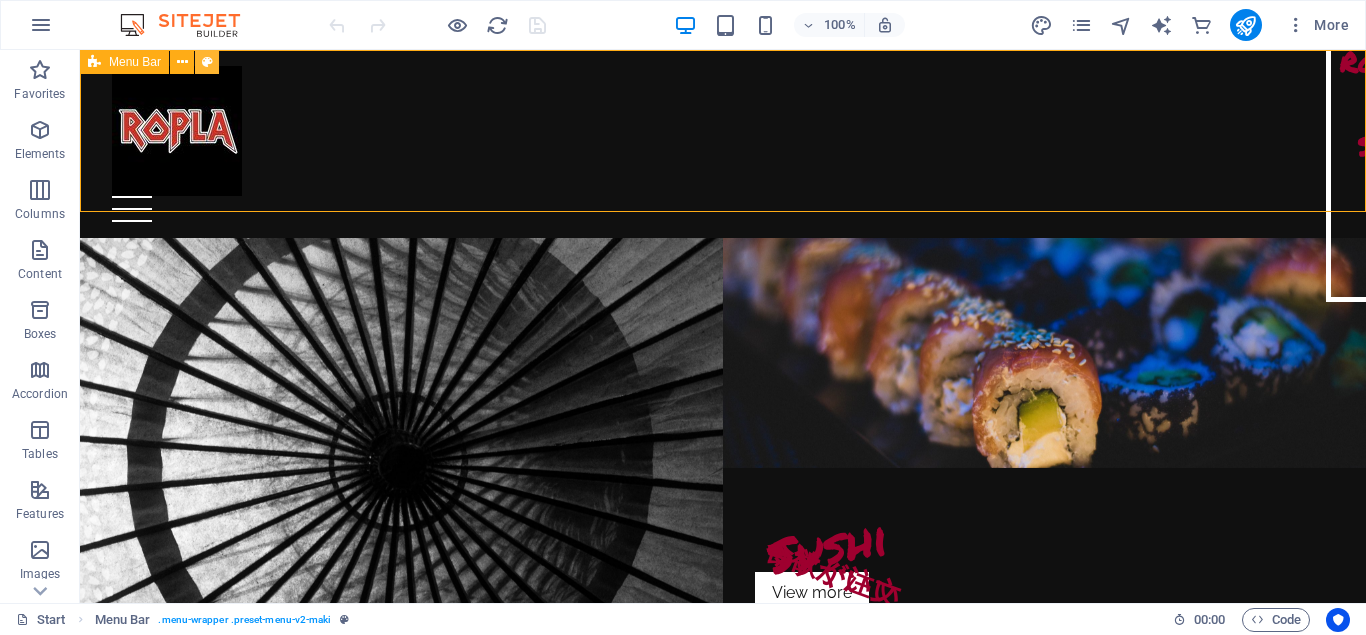 click at bounding box center [207, 62] 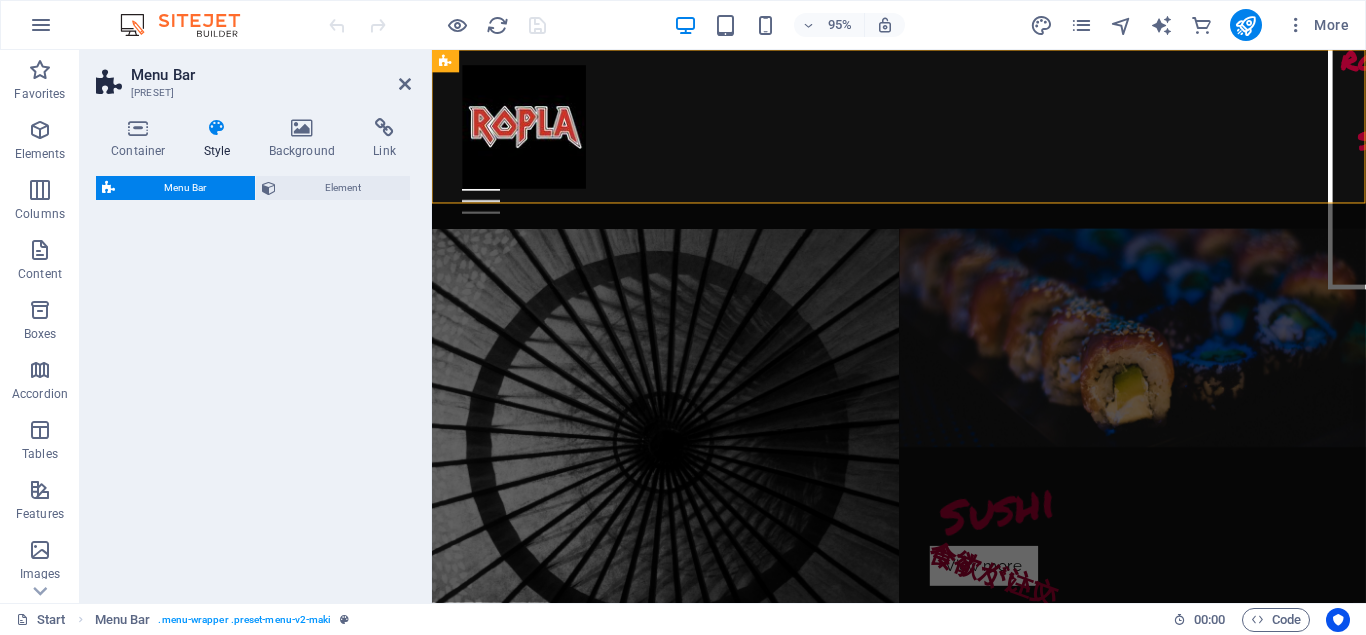 select on "rem" 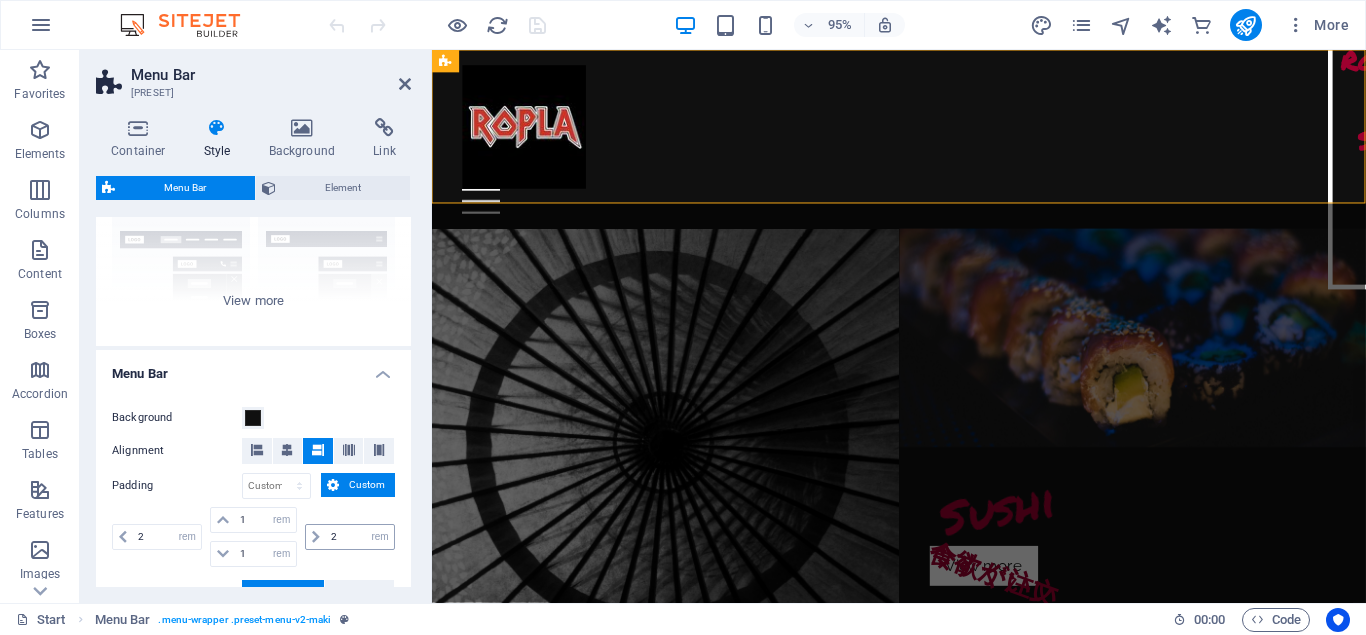 scroll, scrollTop: 360, scrollLeft: 0, axis: vertical 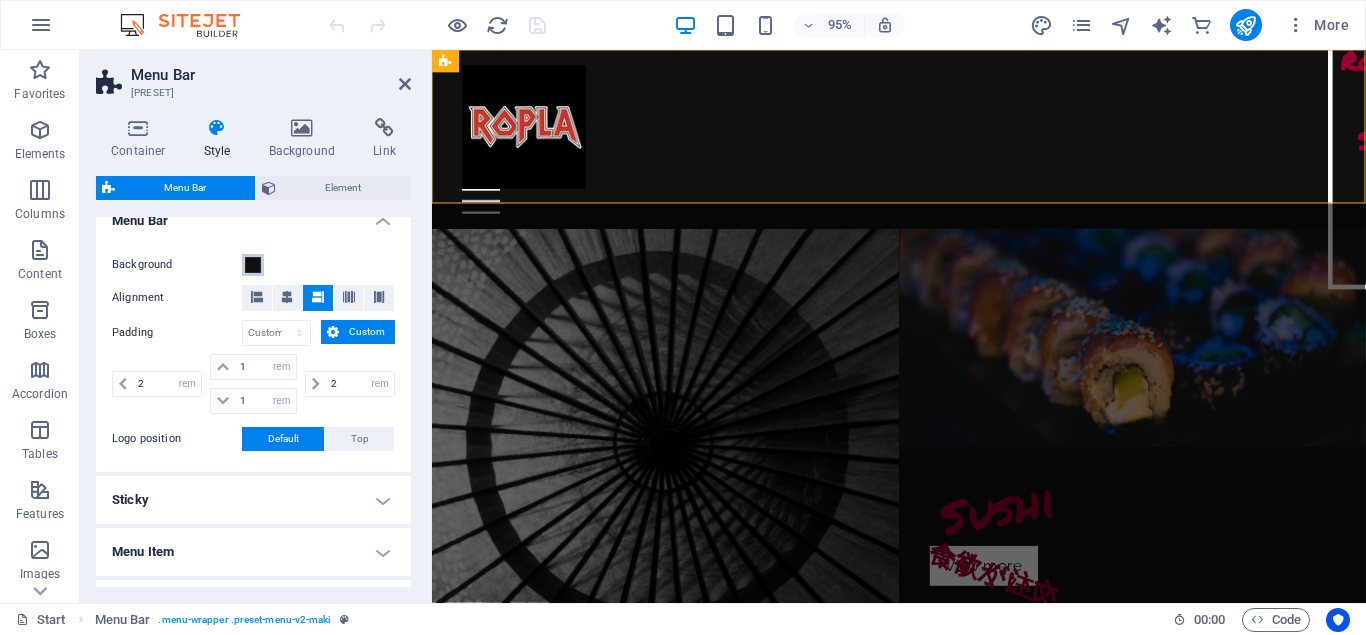 click at bounding box center [253, 265] 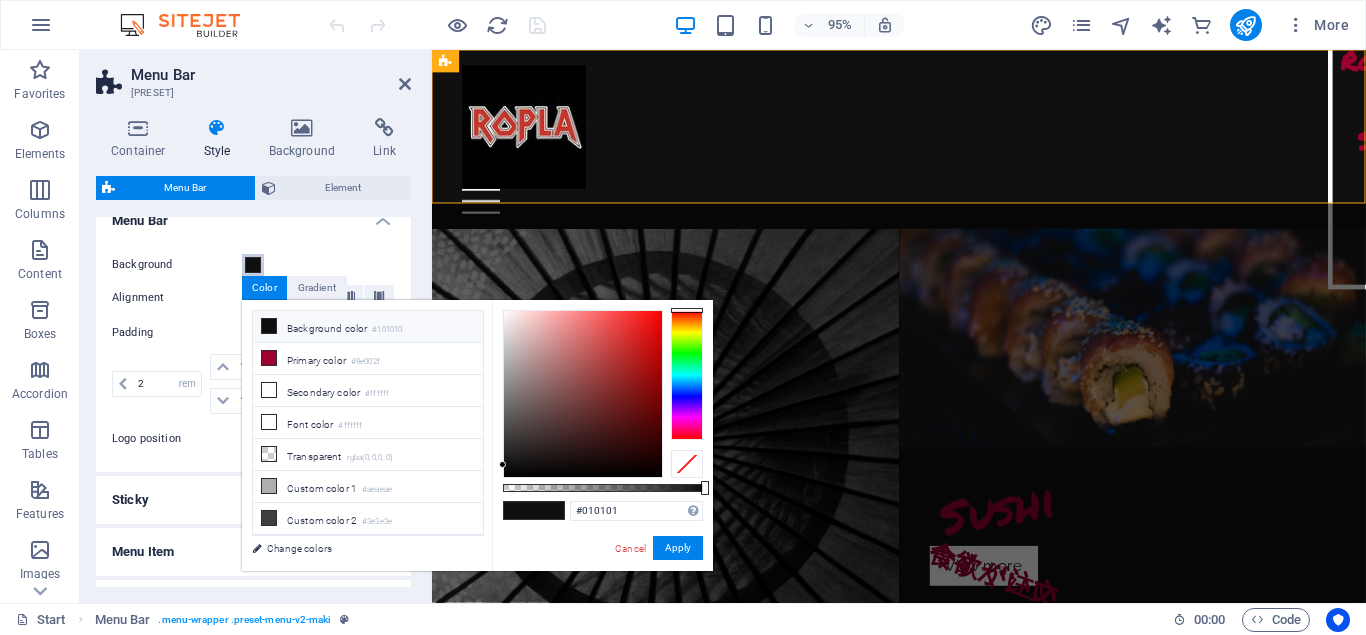 type on "#000000" 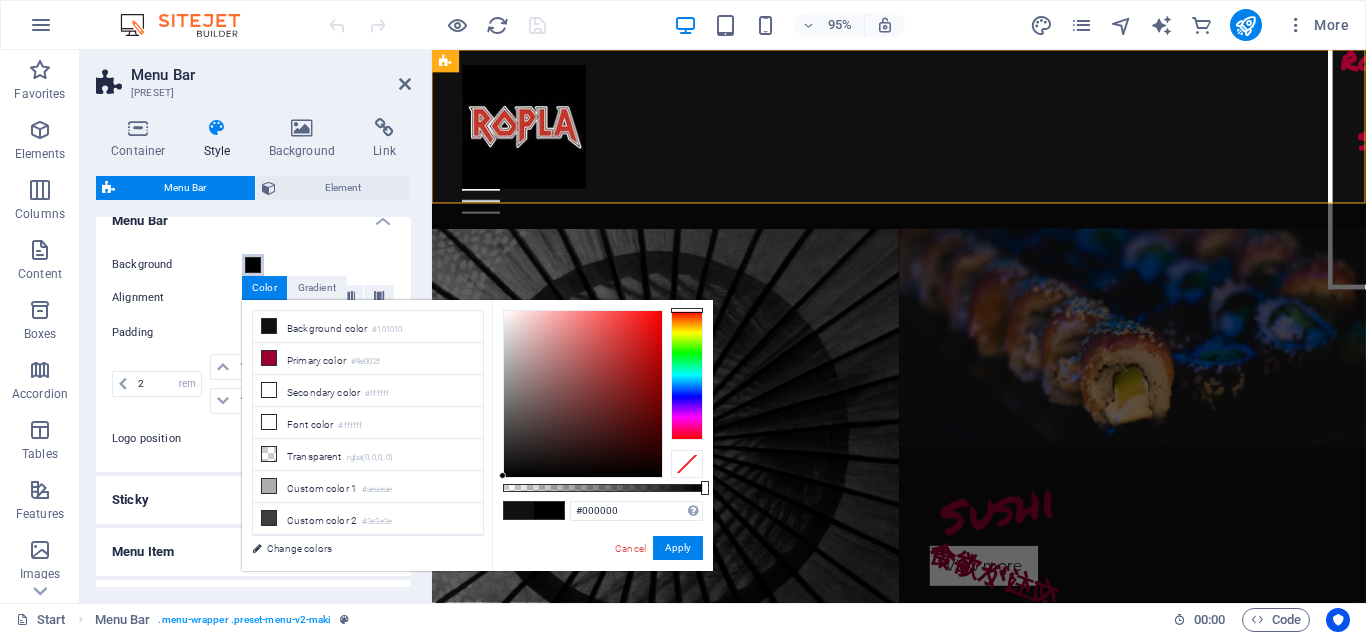 drag, startPoint x: 508, startPoint y: 472, endPoint x: 489, endPoint y: 486, distance: 23.600847 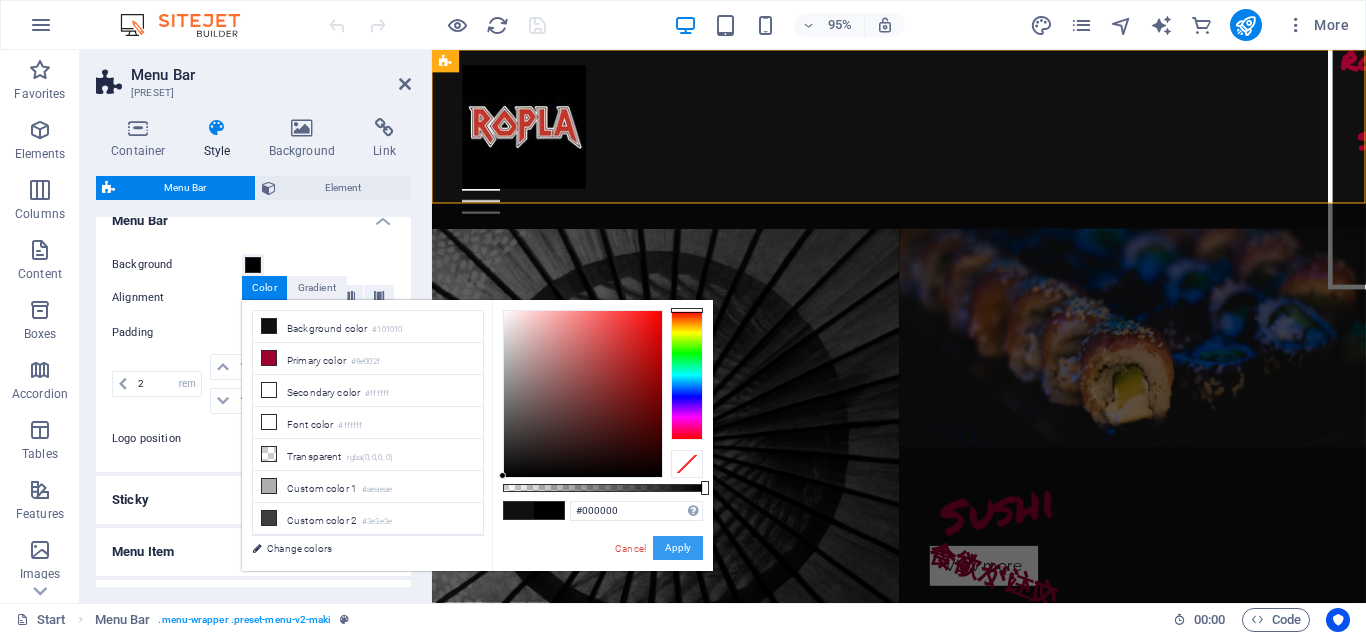 drag, startPoint x: 688, startPoint y: 546, endPoint x: 252, endPoint y: 519, distance: 436.8352 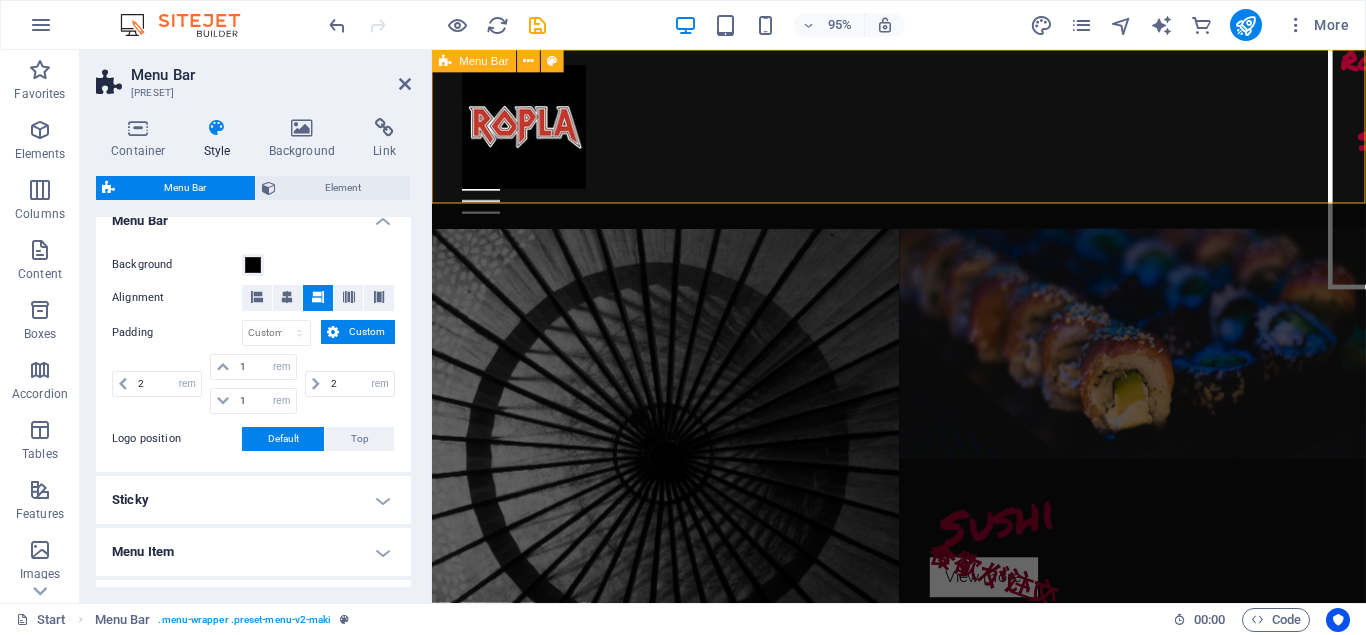 click on "Home About Sushi Bowls Soups Contact" at bounding box center [923, 144] 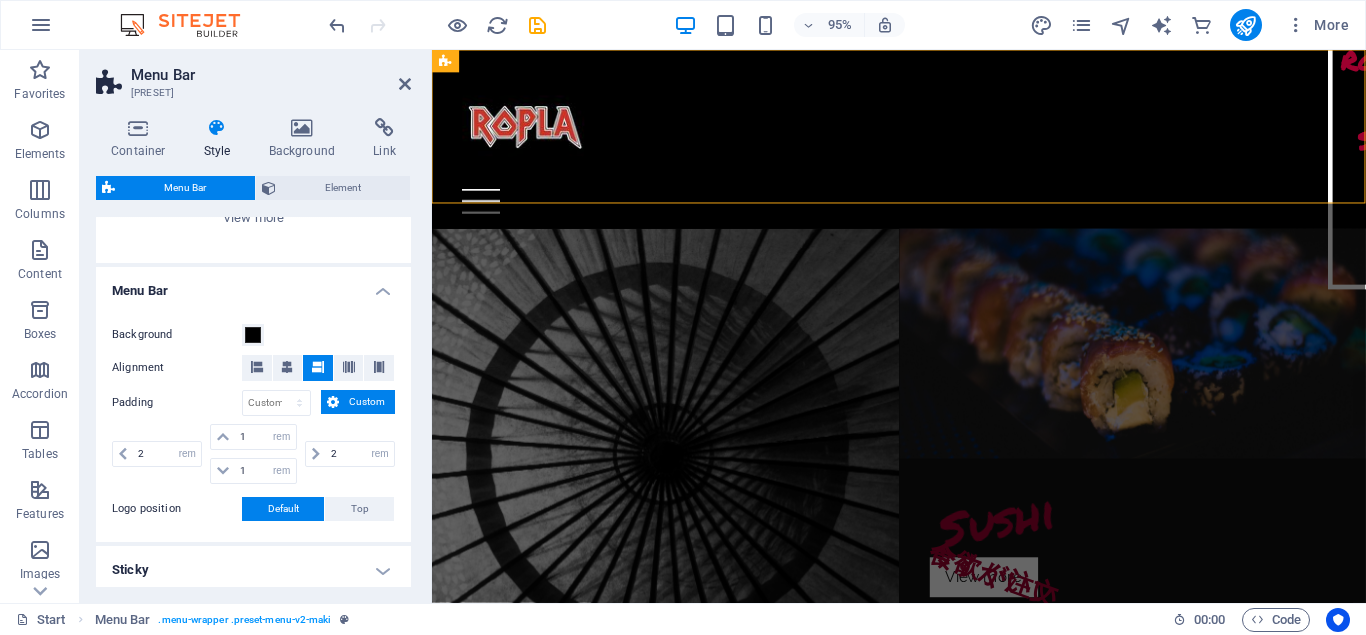 scroll, scrollTop: 0, scrollLeft: 0, axis: both 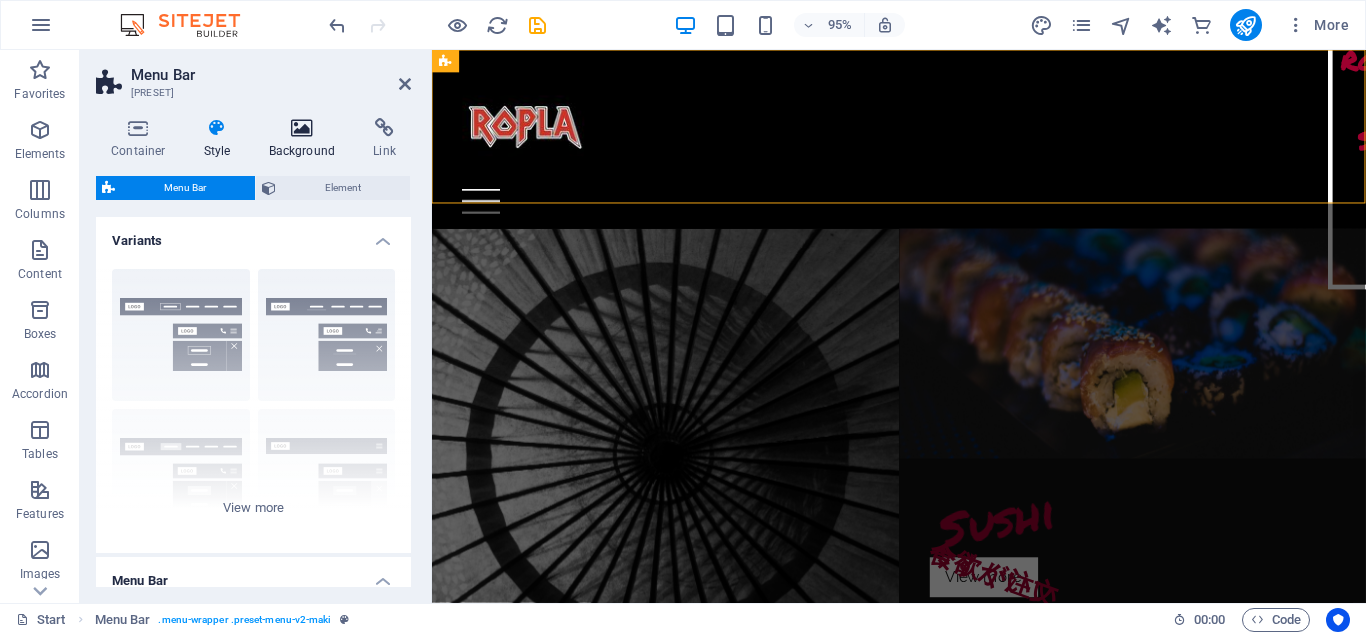 click at bounding box center (302, 128) 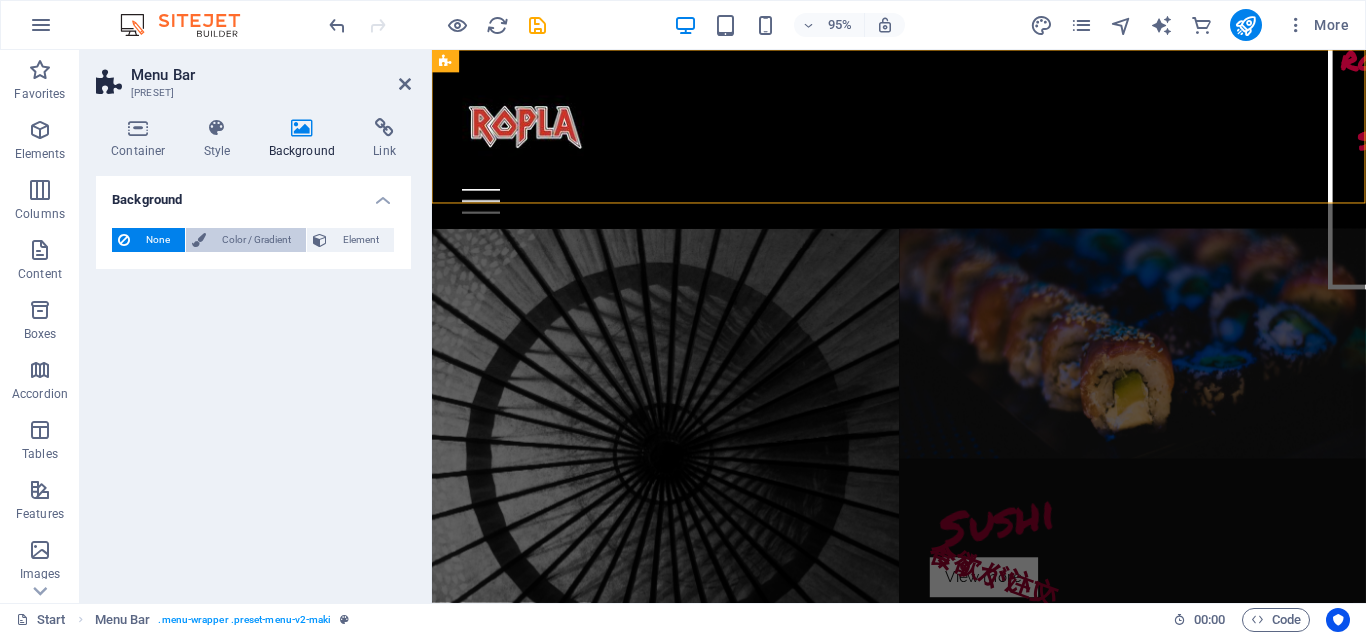 click on "Color / Gradient" at bounding box center [256, 240] 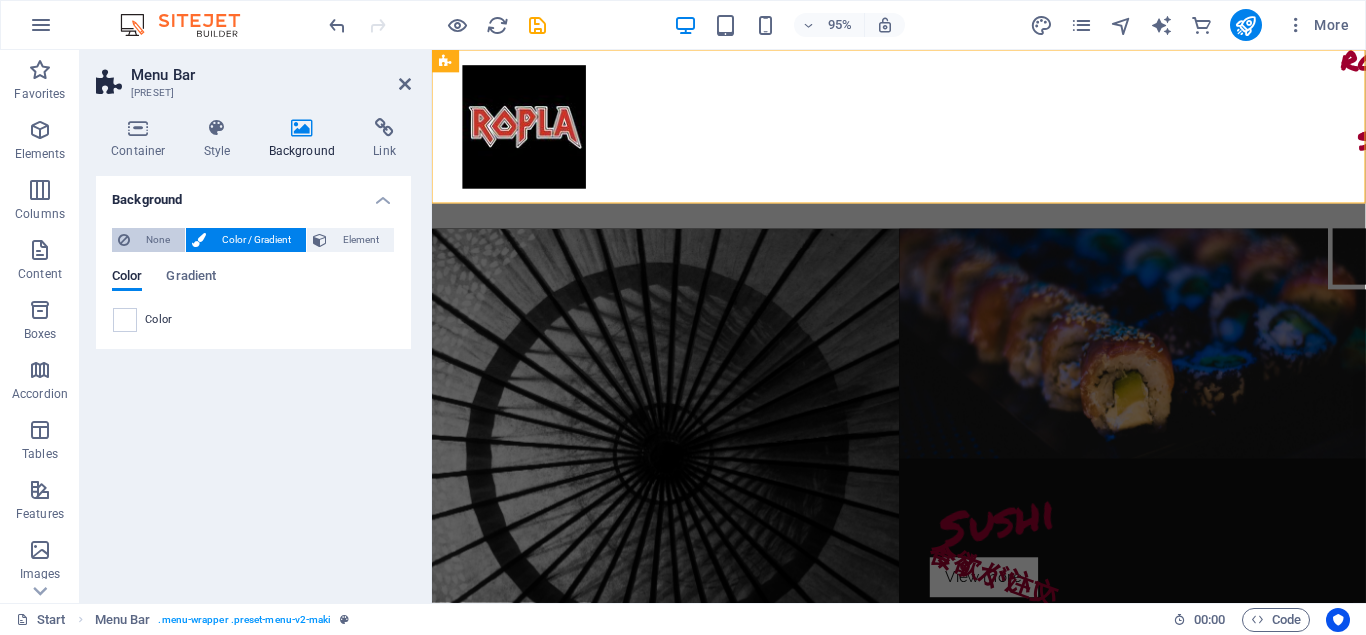 click on "None" at bounding box center (157, 240) 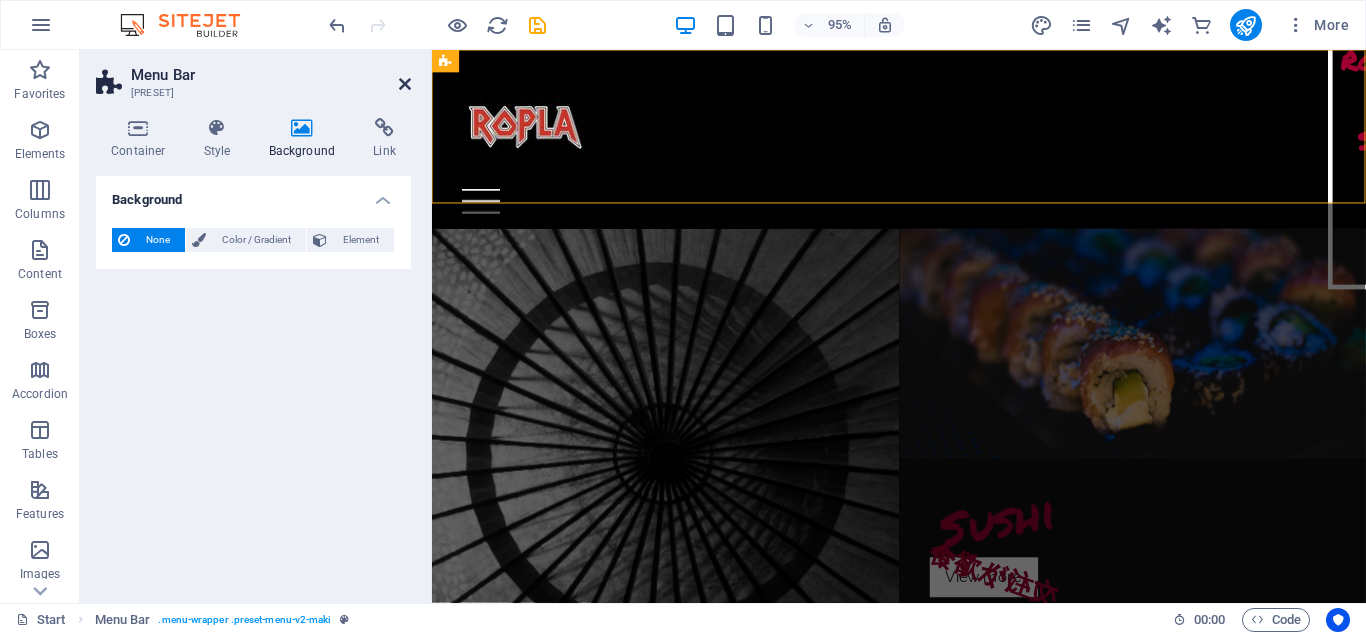 click at bounding box center (405, 84) 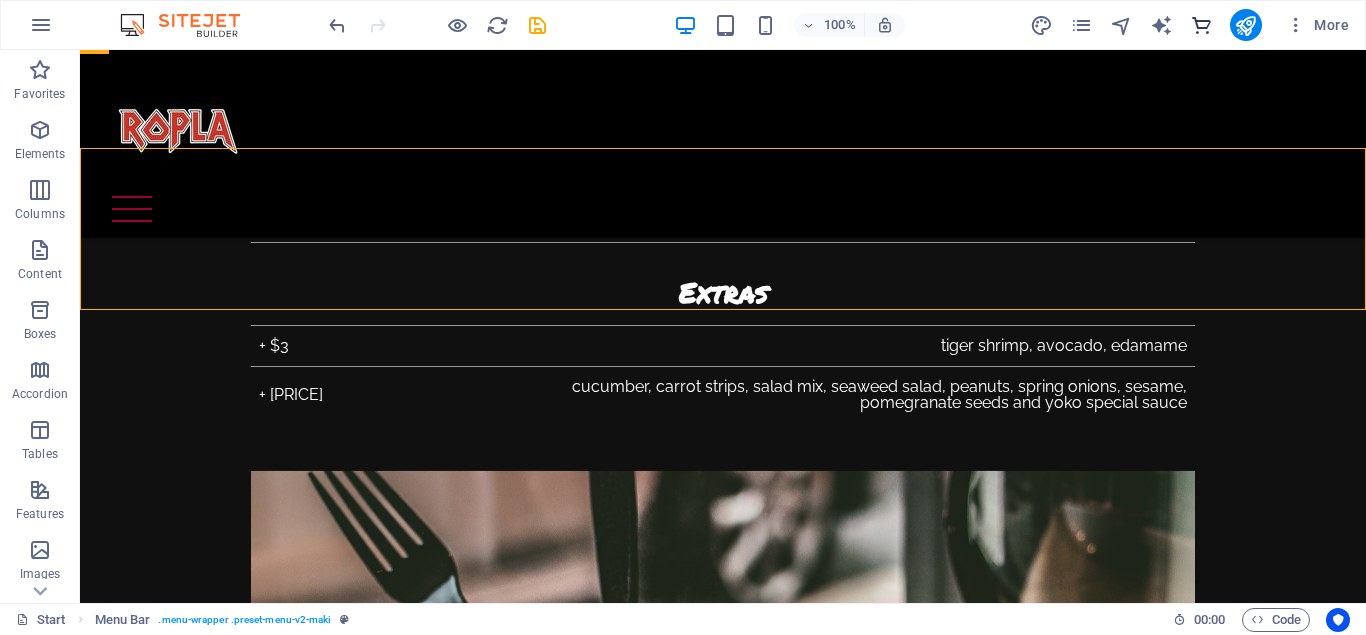 scroll, scrollTop: 6666, scrollLeft: 0, axis: vertical 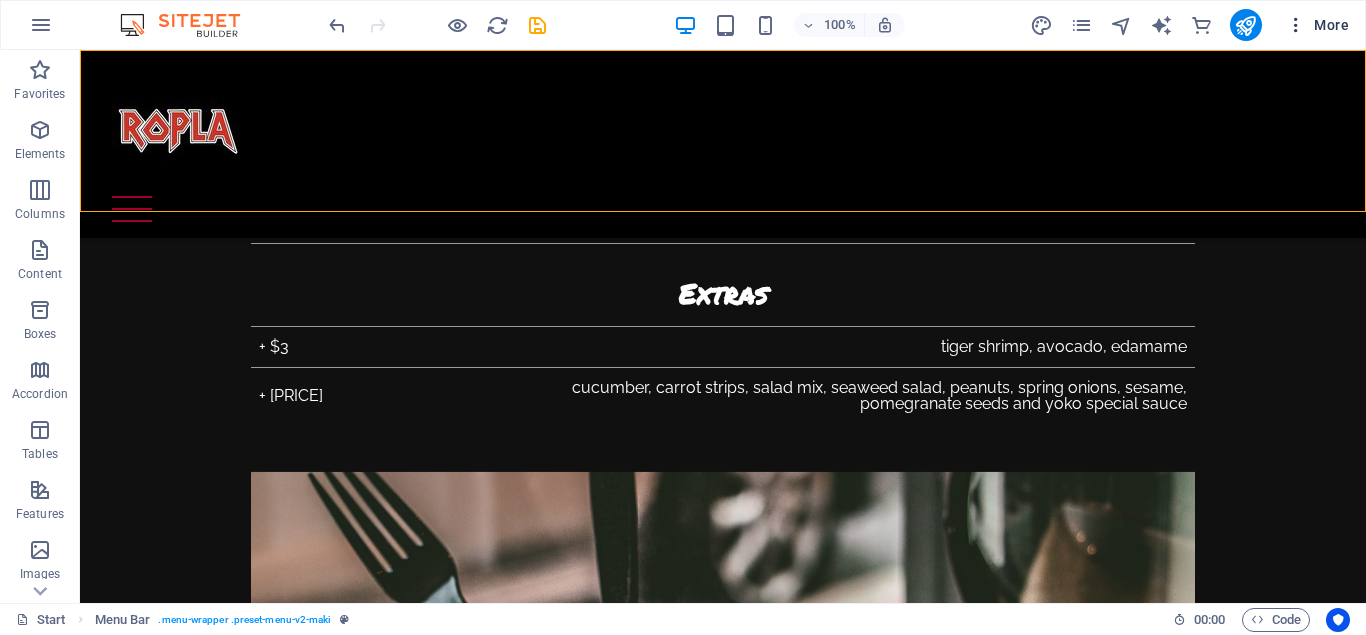 click at bounding box center (1296, 25) 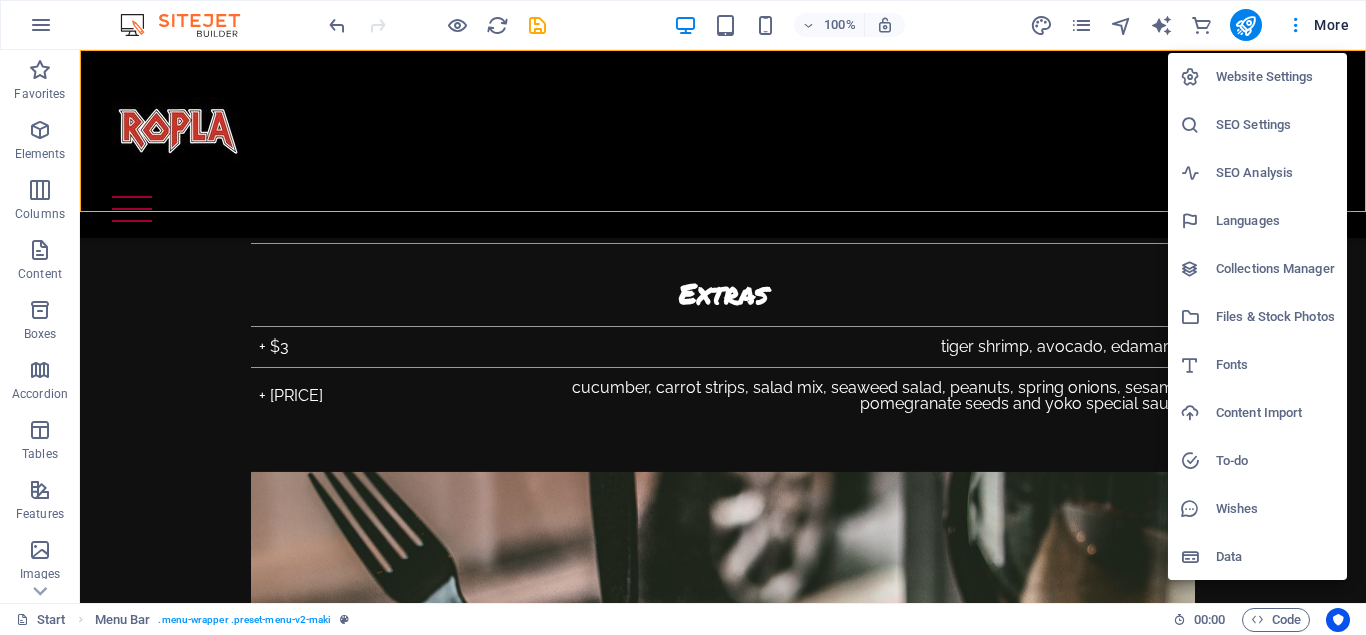 click at bounding box center [683, 317] 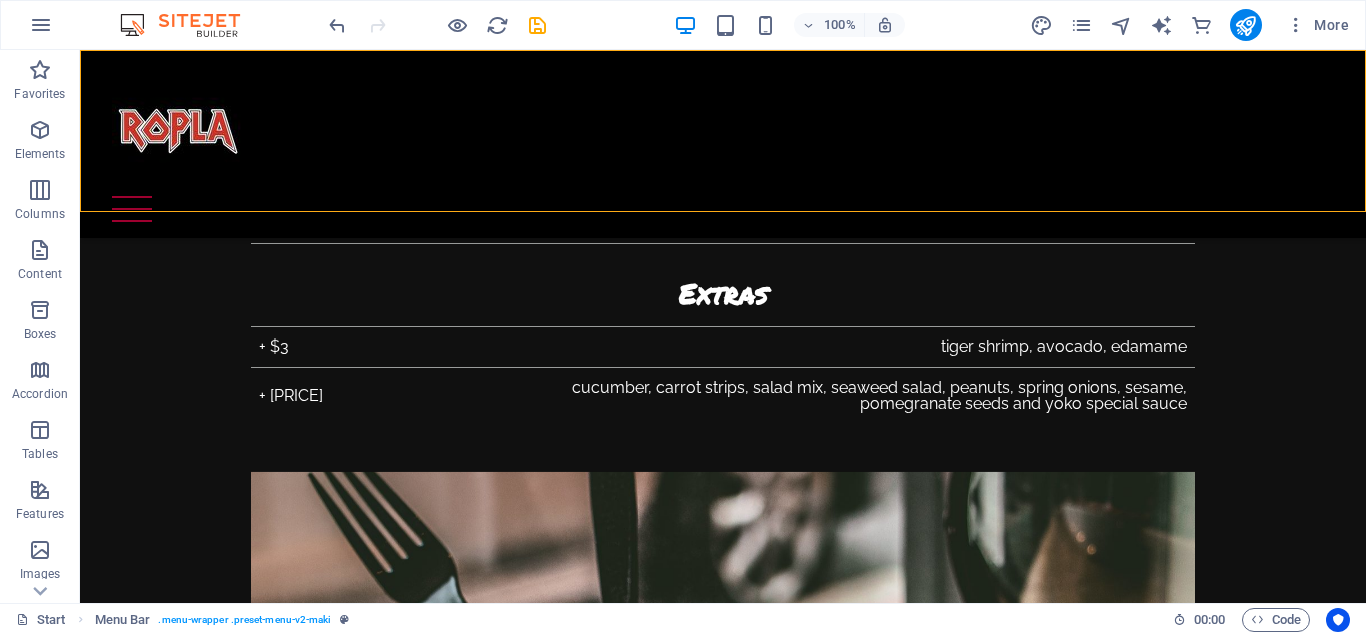 click at bounding box center (1201, 25) 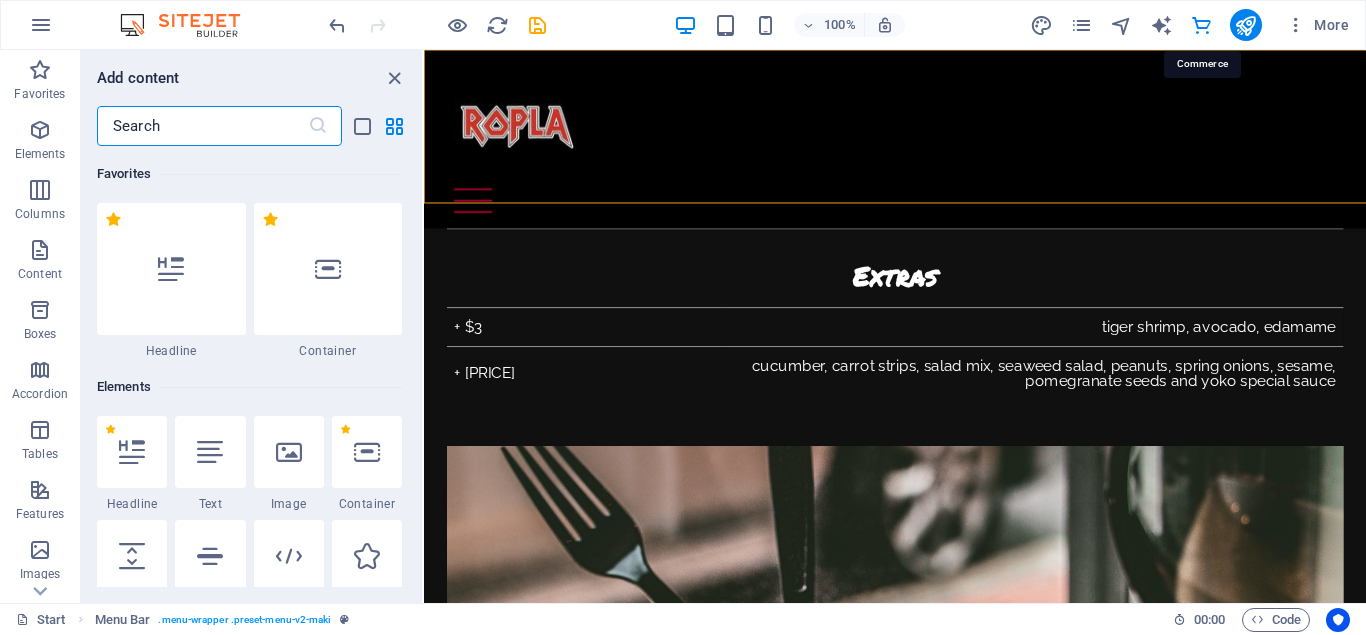 scroll, scrollTop: 19271, scrollLeft: 0, axis: vertical 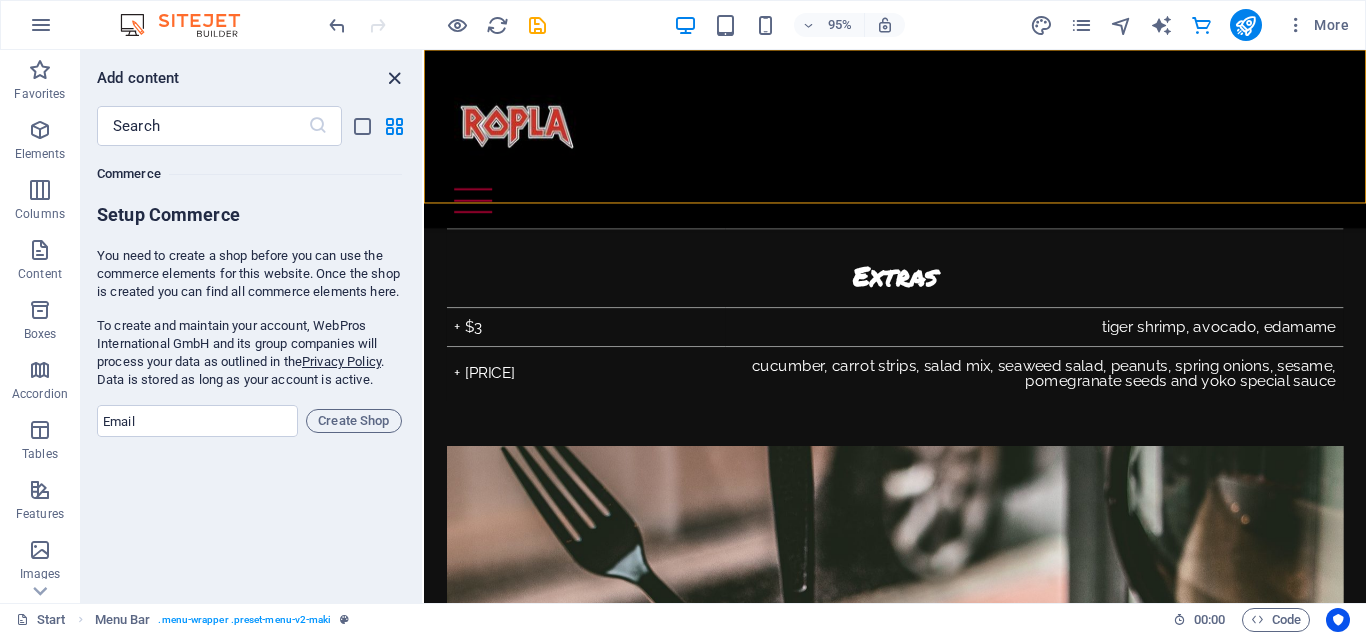 click at bounding box center [394, 78] 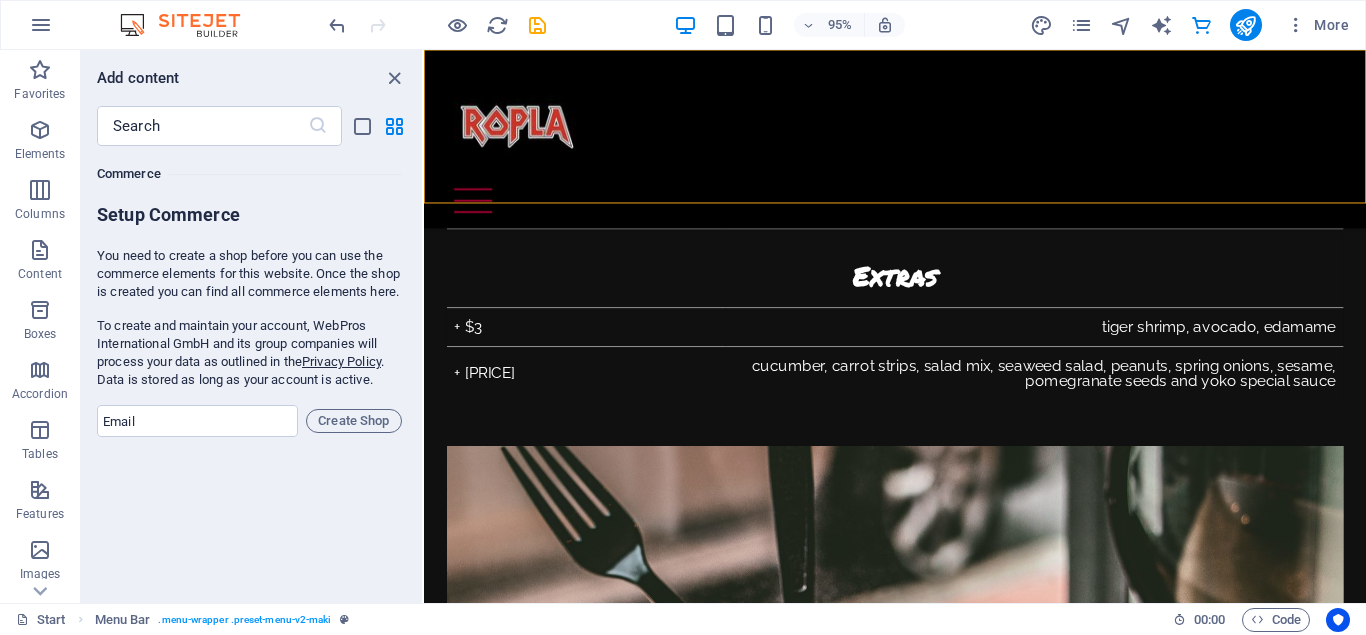 scroll, scrollTop: 6593, scrollLeft: 0, axis: vertical 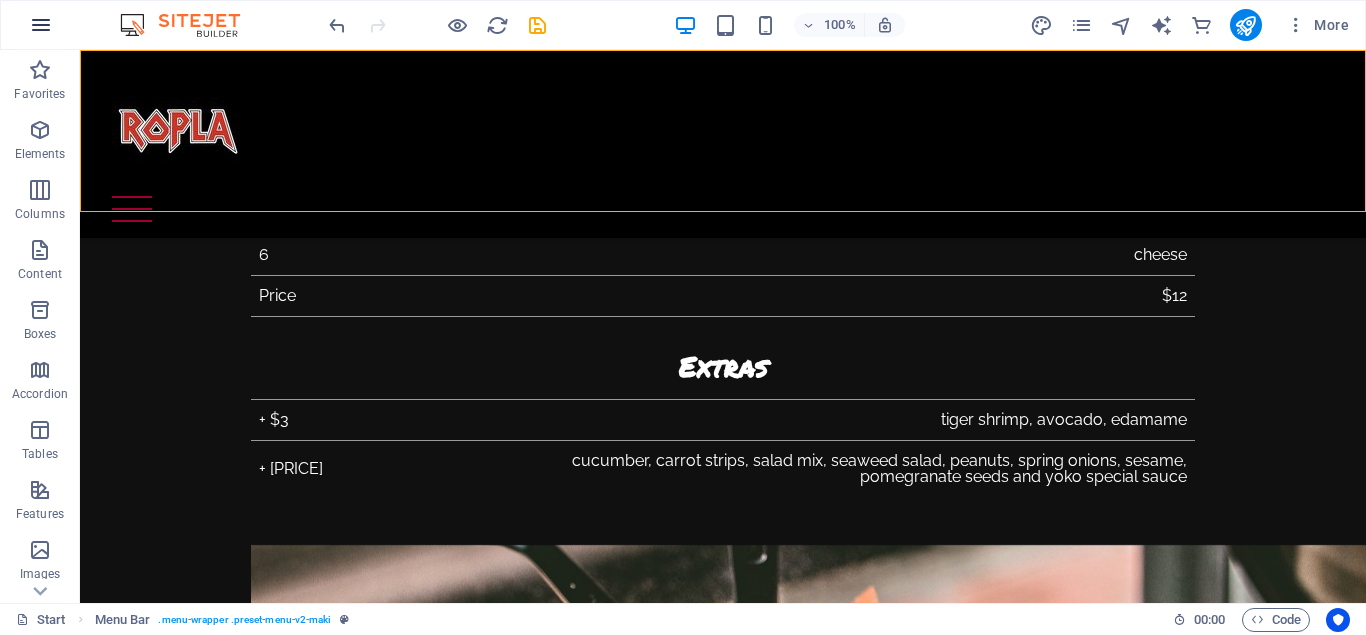 click at bounding box center [41, 25] 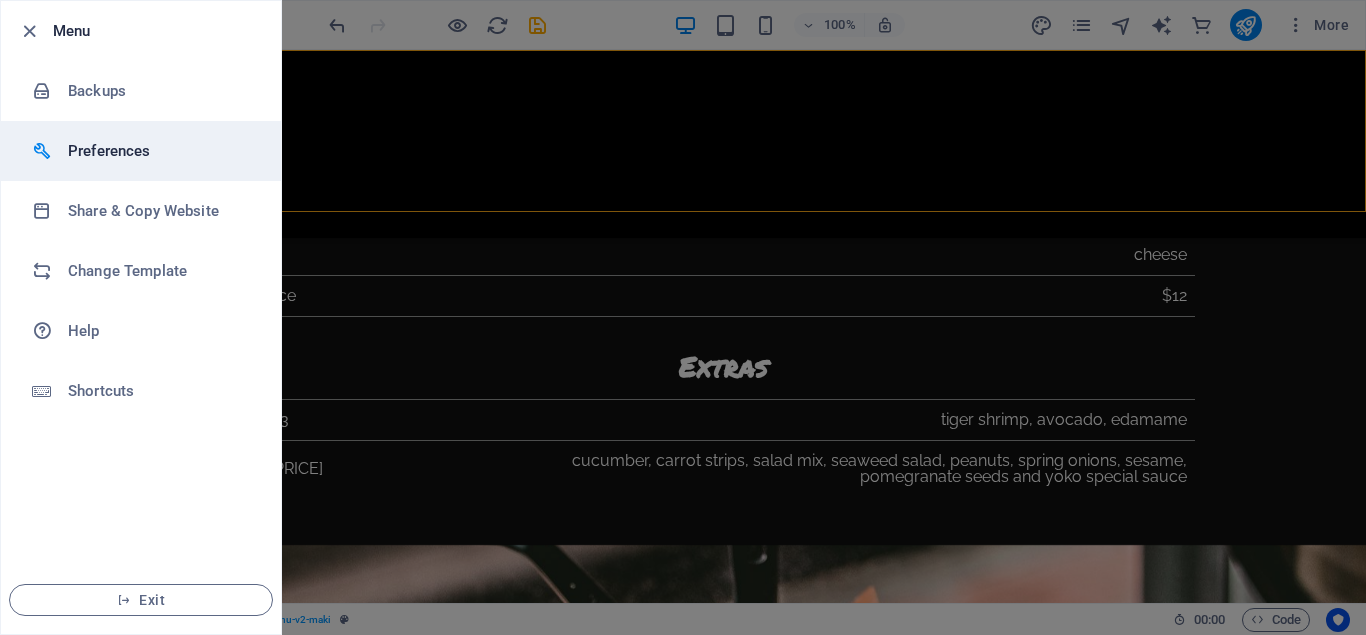 click on "Preferences" at bounding box center (160, 151) 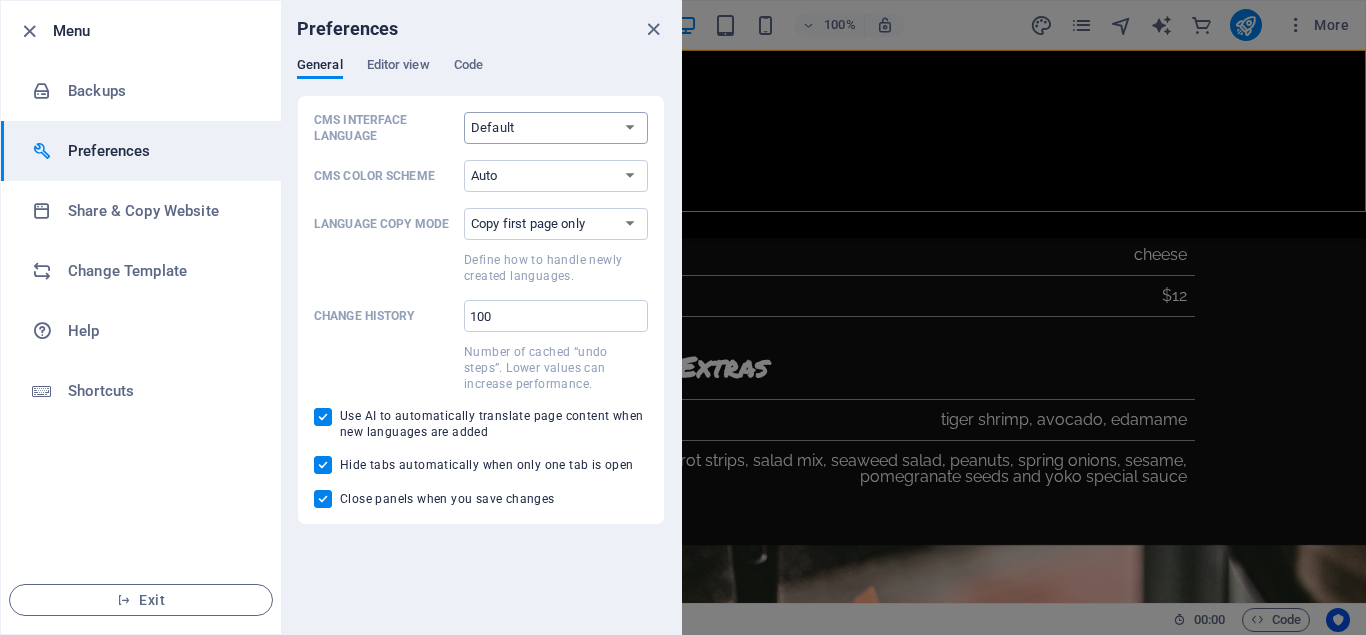 select on "es" 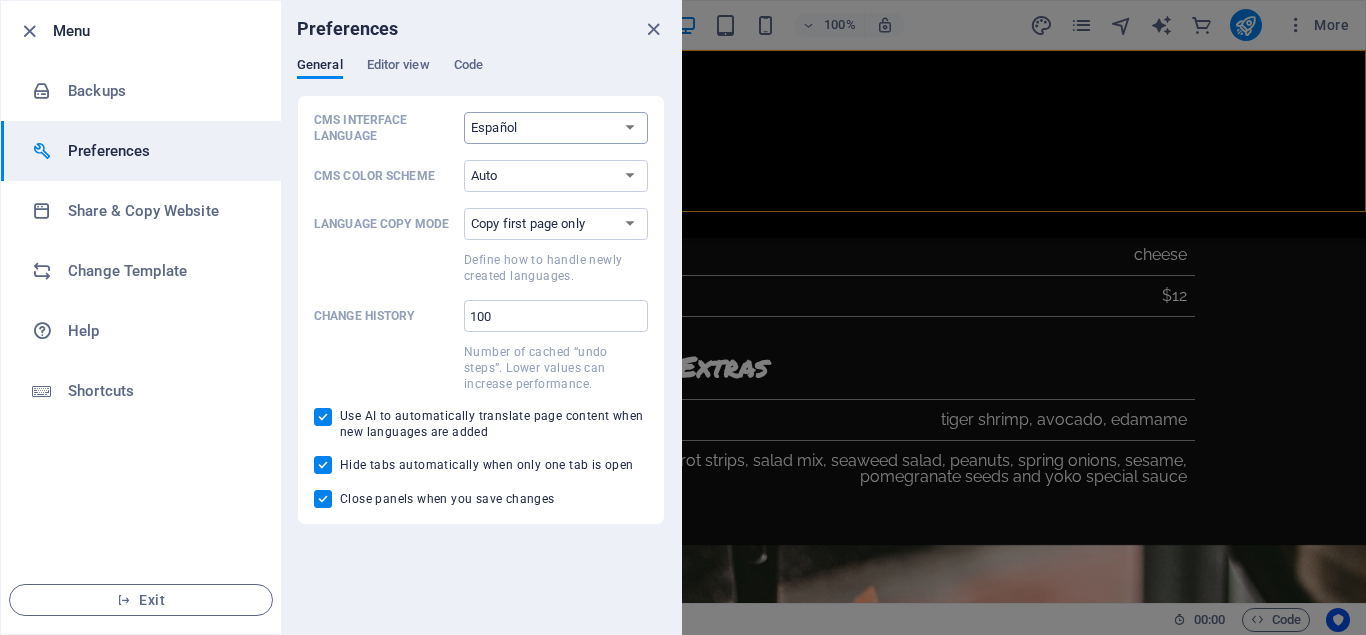 click on "Español" at bounding box center (0, 0) 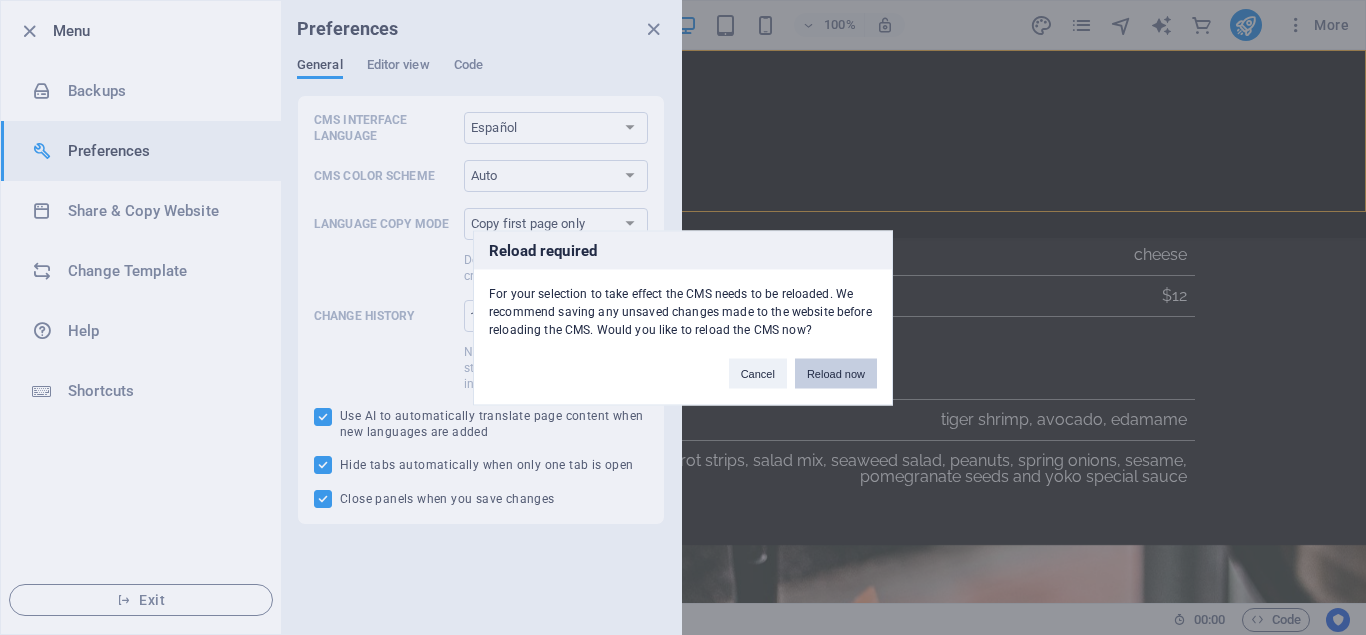 click on "Reload now" at bounding box center [836, 373] 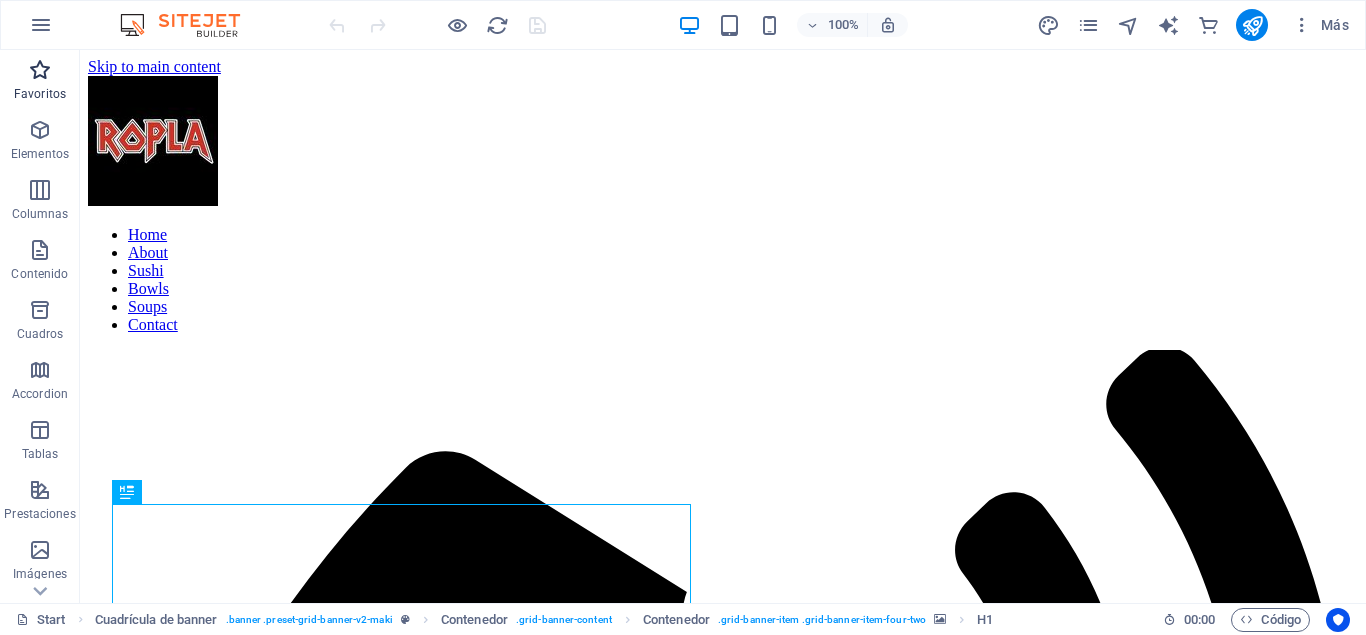 scroll, scrollTop: 0, scrollLeft: 0, axis: both 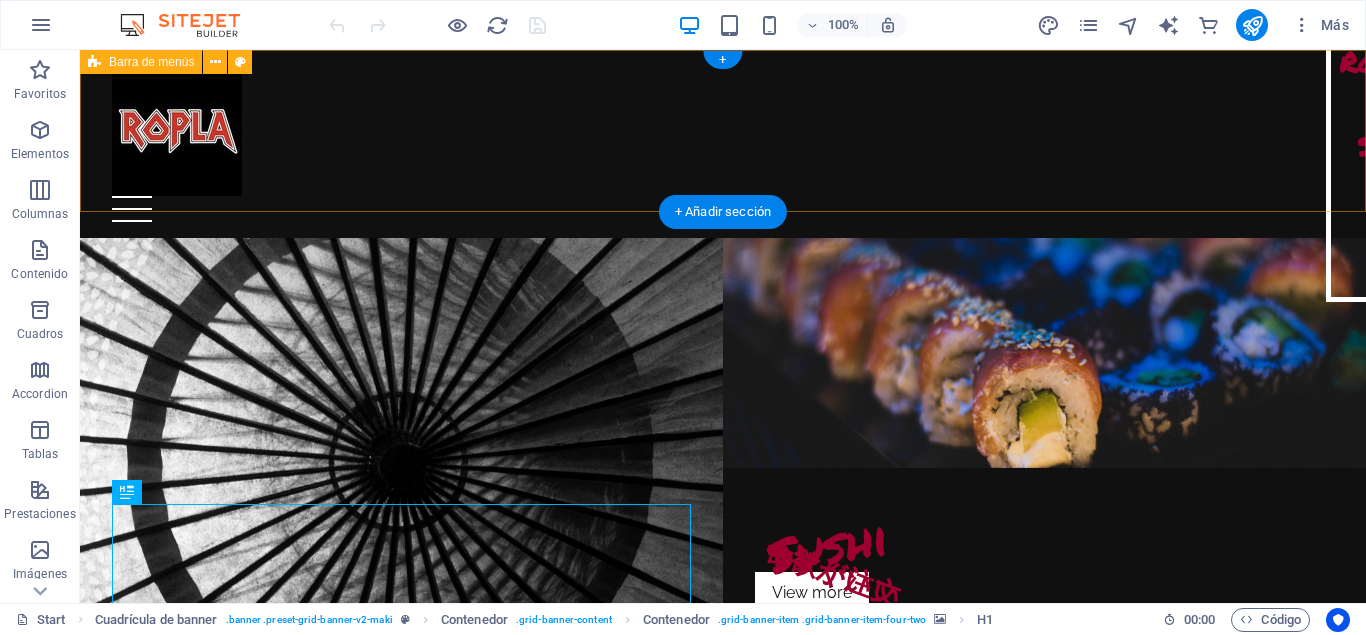 click on "Home About Sushi Bowls Soups Contact" at bounding box center (723, 144) 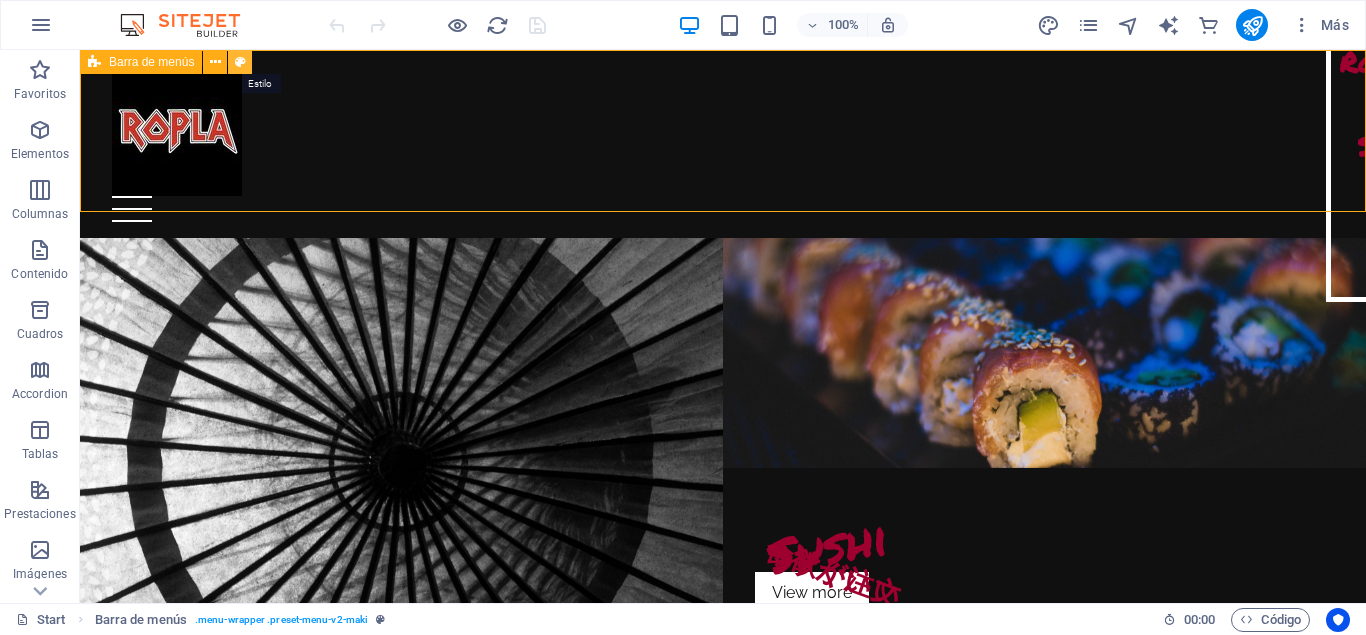 click at bounding box center [240, 62] 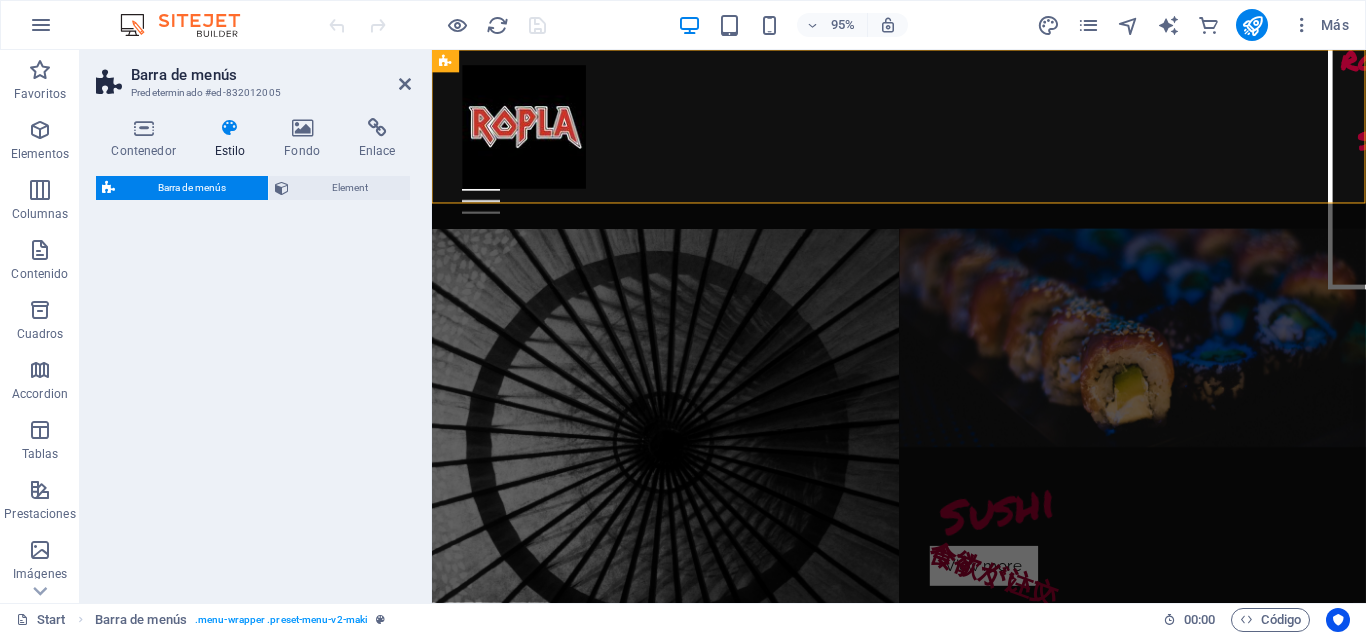 select on "rem" 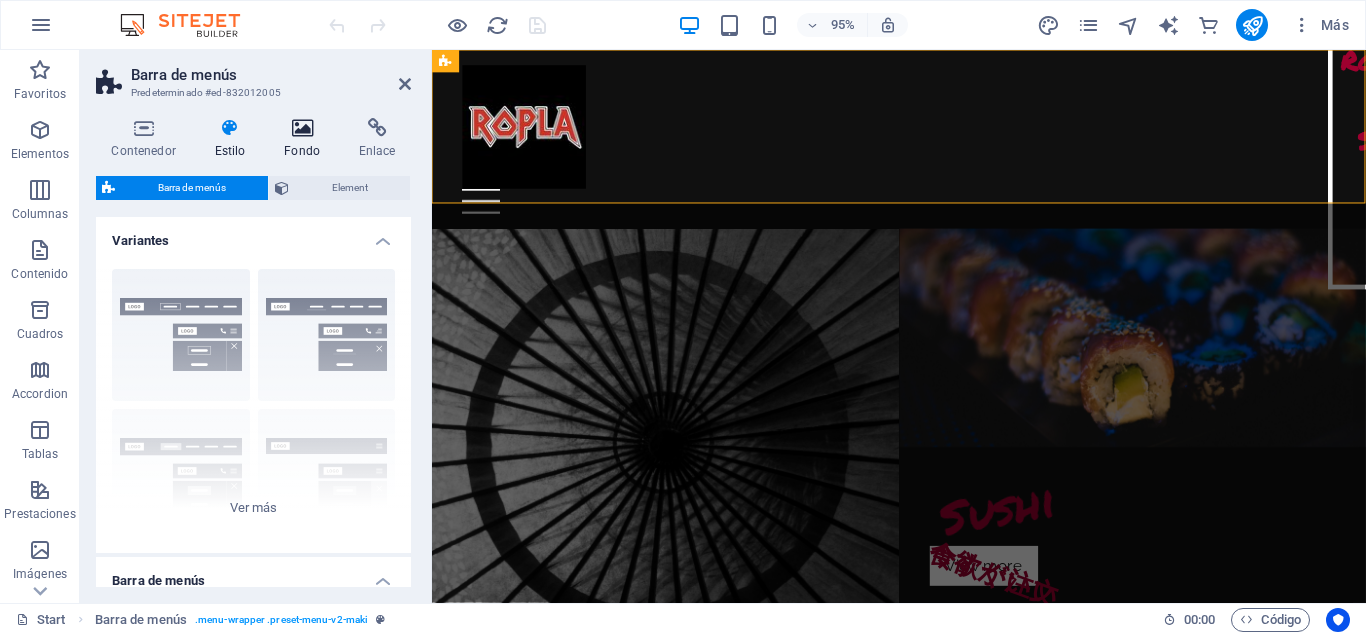 click at bounding box center (302, 128) 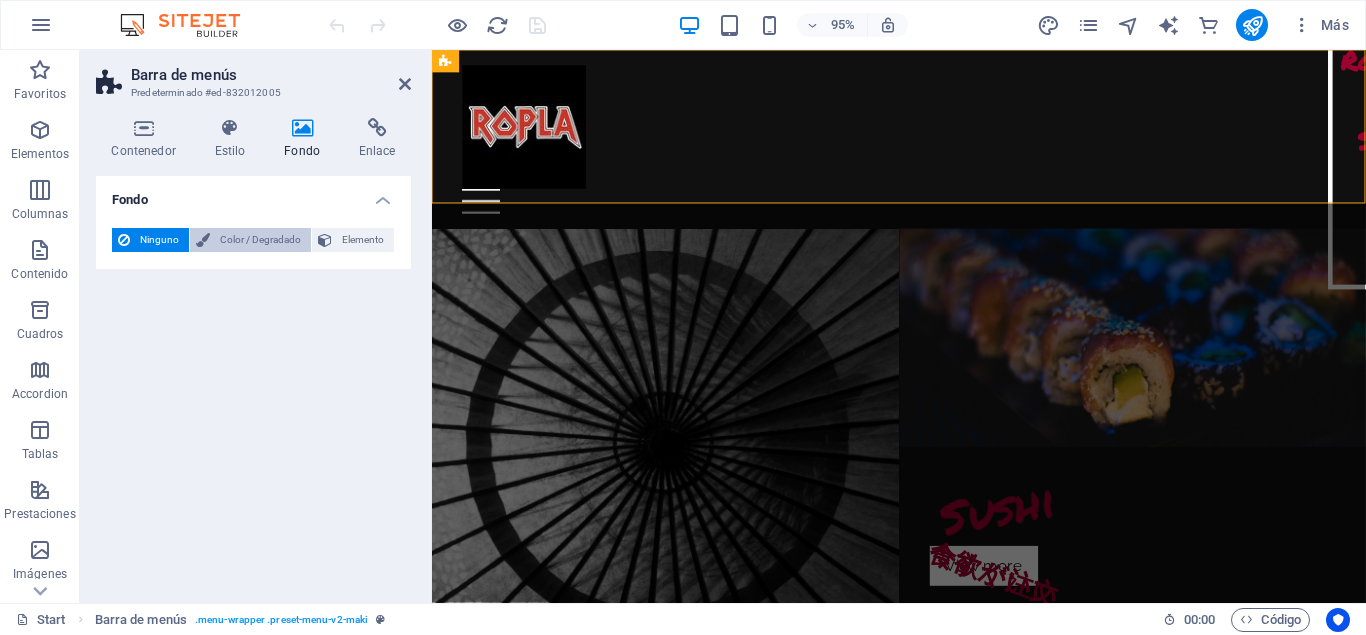 click on "Color / Degradado" at bounding box center (260, 240) 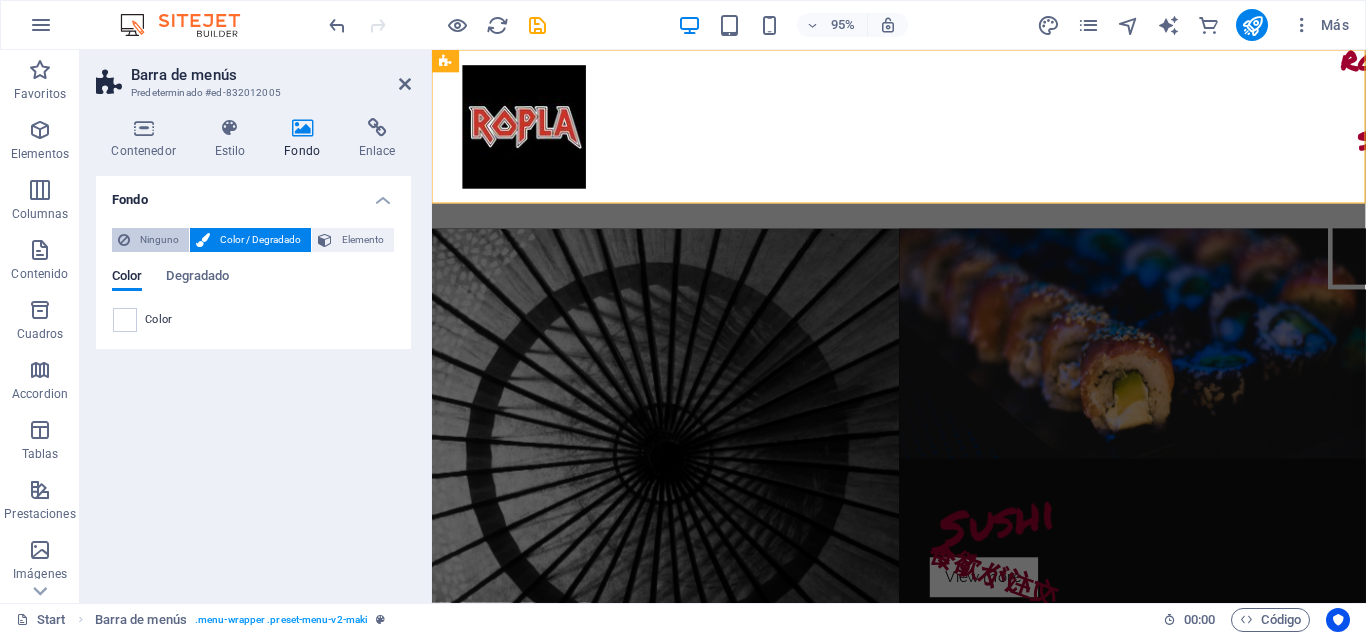 click on "Ninguno" at bounding box center (159, 240) 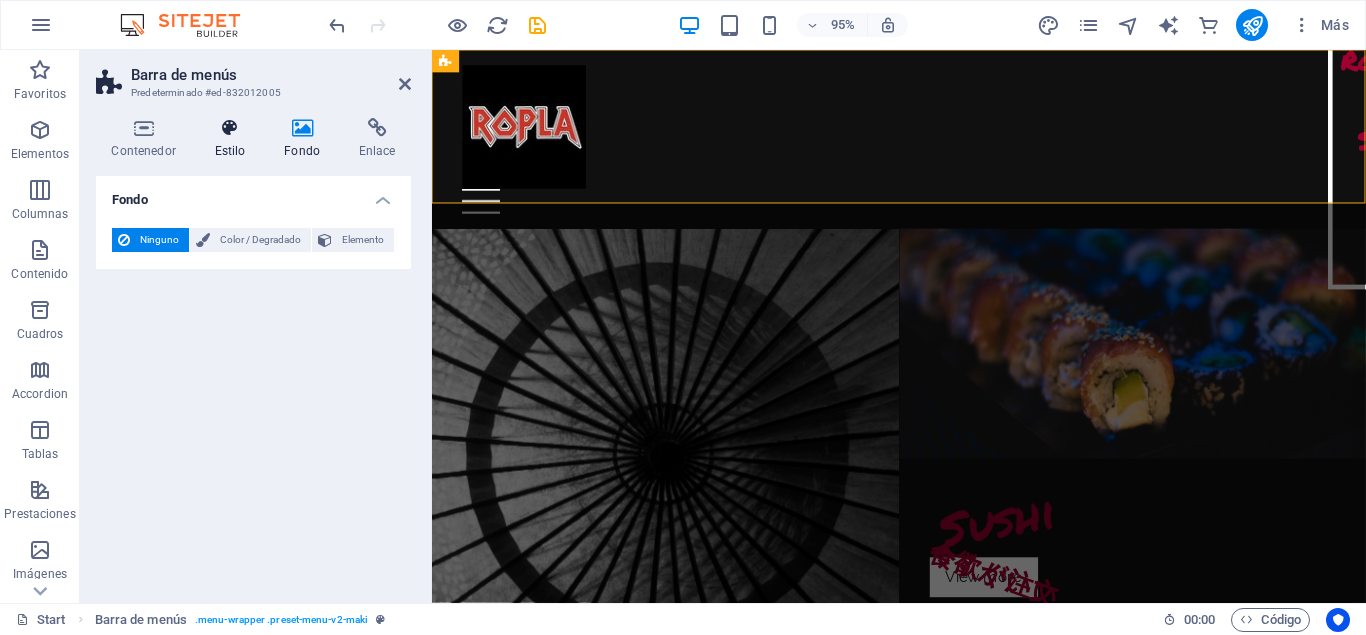 click at bounding box center [230, 128] 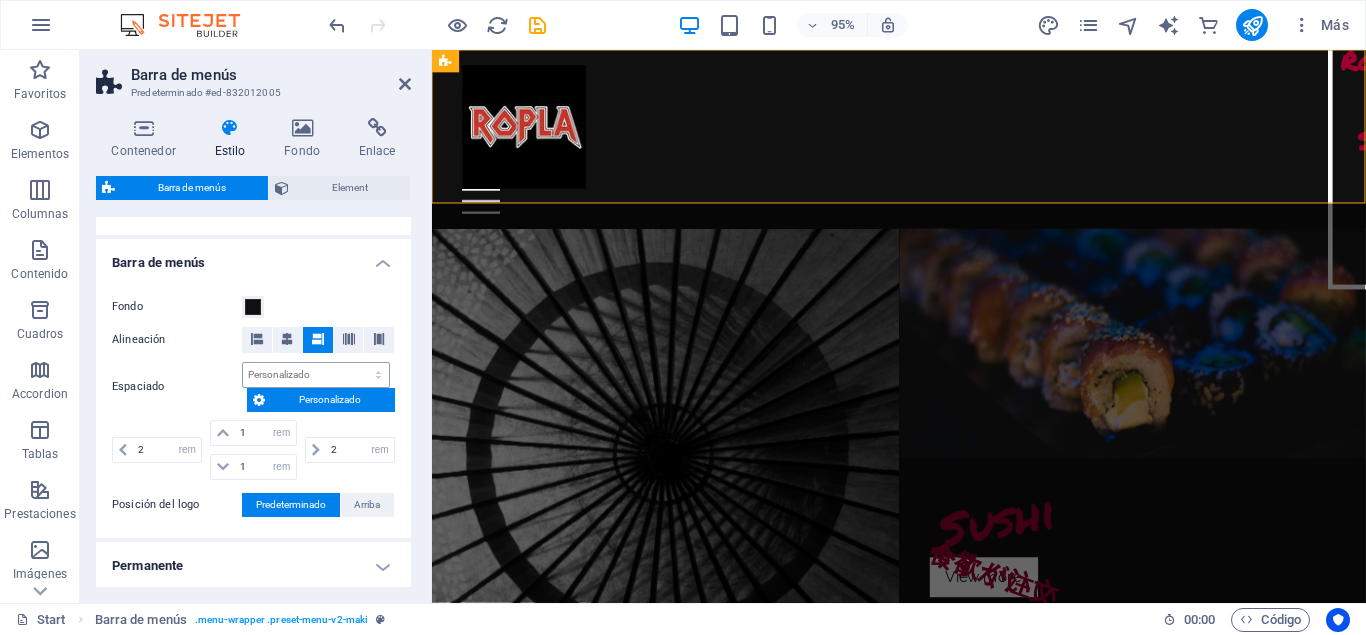 scroll, scrollTop: 360, scrollLeft: 0, axis: vertical 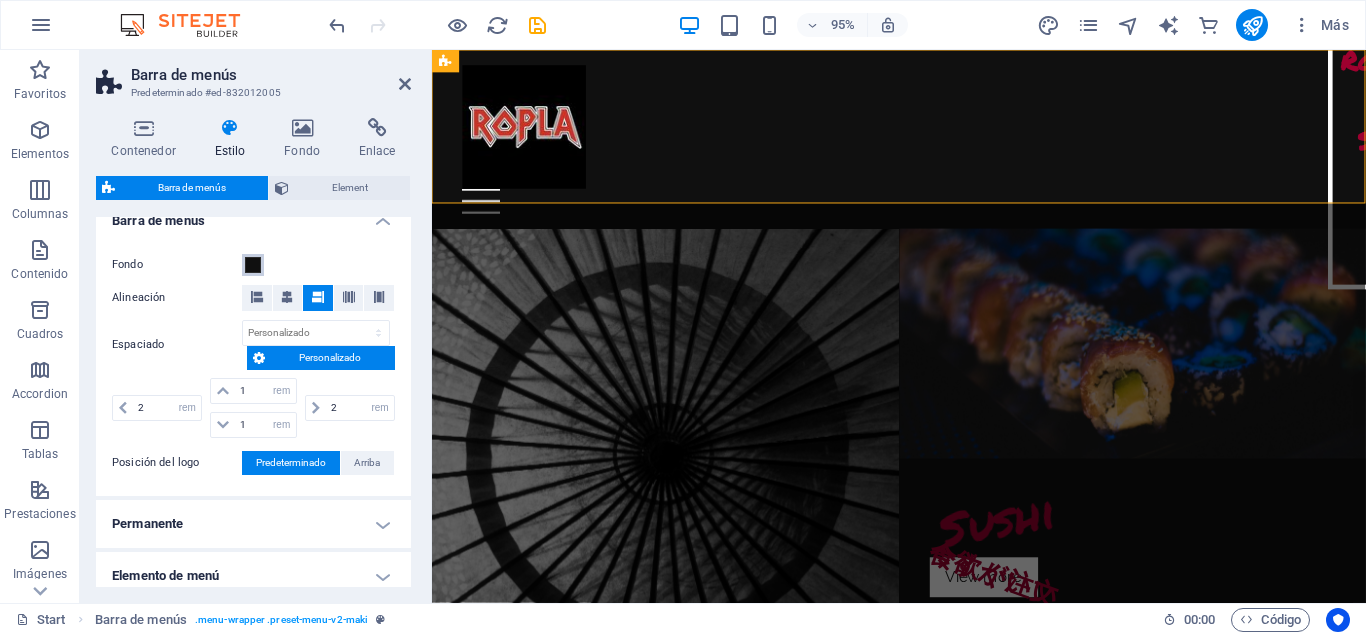 click at bounding box center [253, 265] 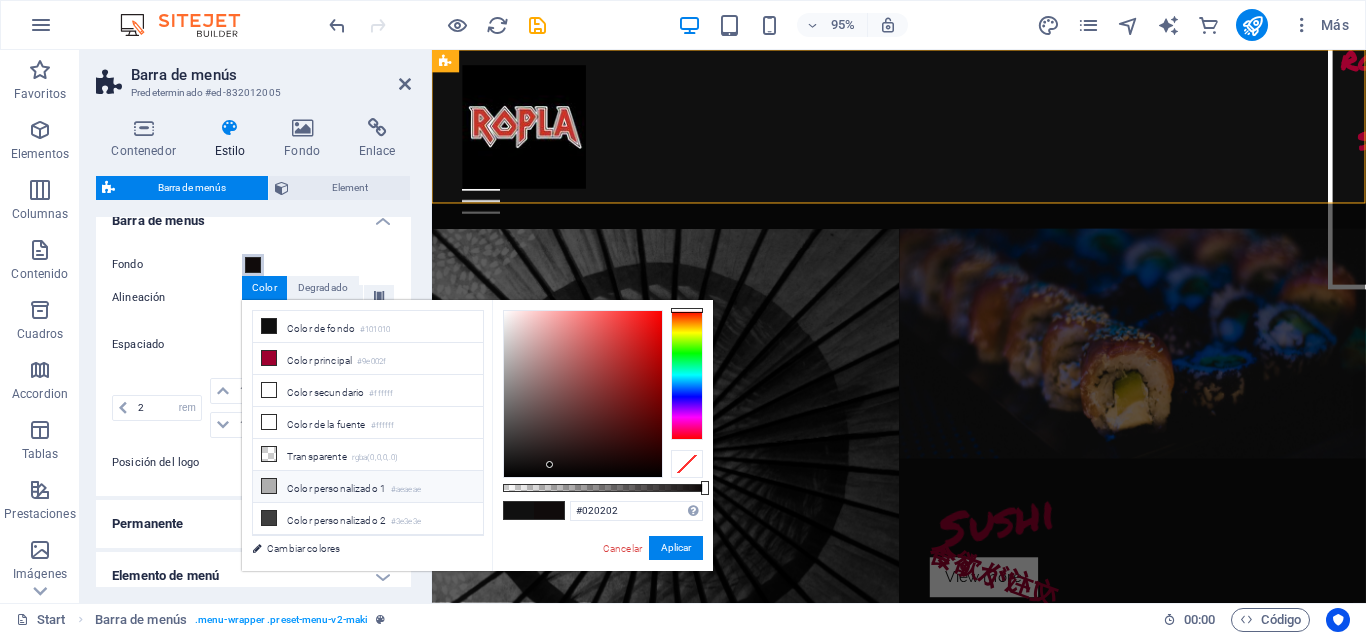 type on "#000000" 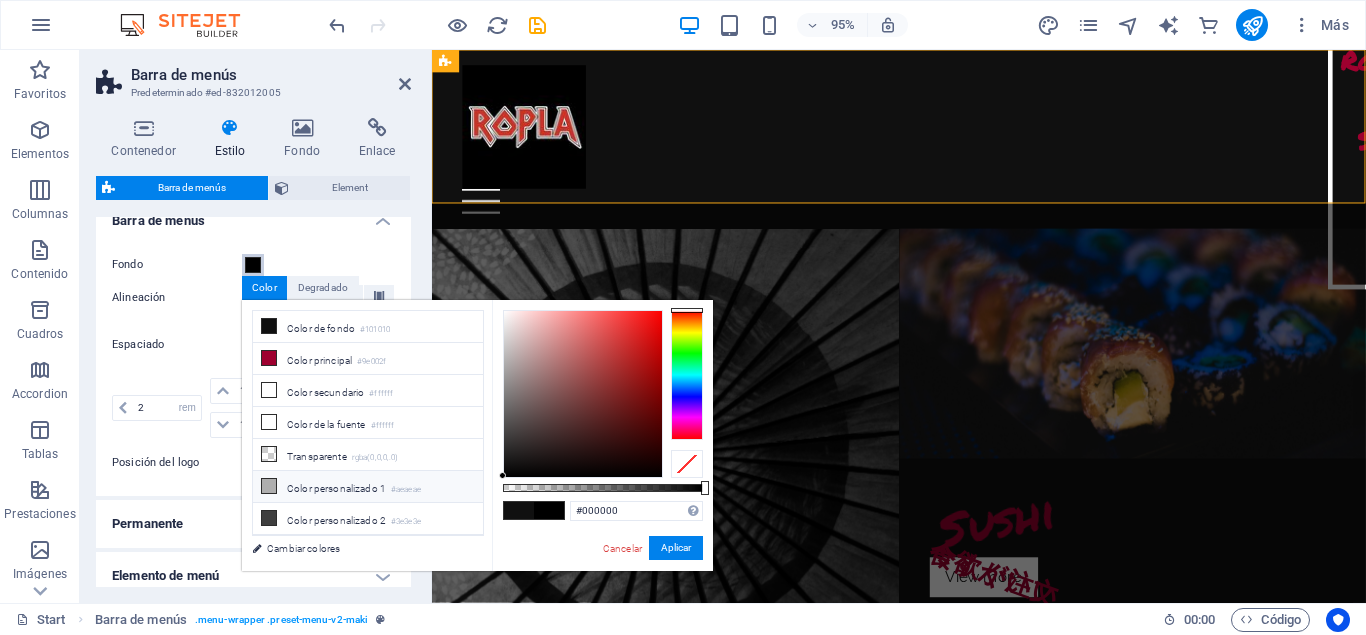 drag, startPoint x: 551, startPoint y: 465, endPoint x: 447, endPoint y: 484, distance: 105.72133 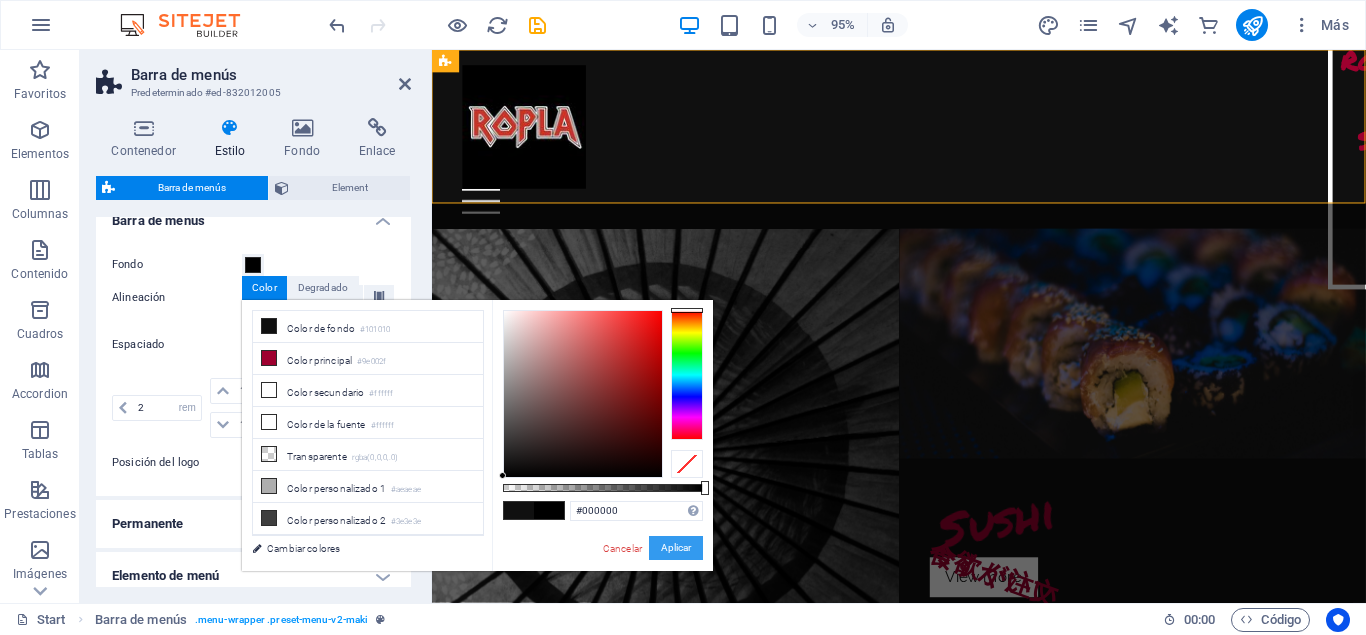 click on "Aplicar" at bounding box center (676, 548) 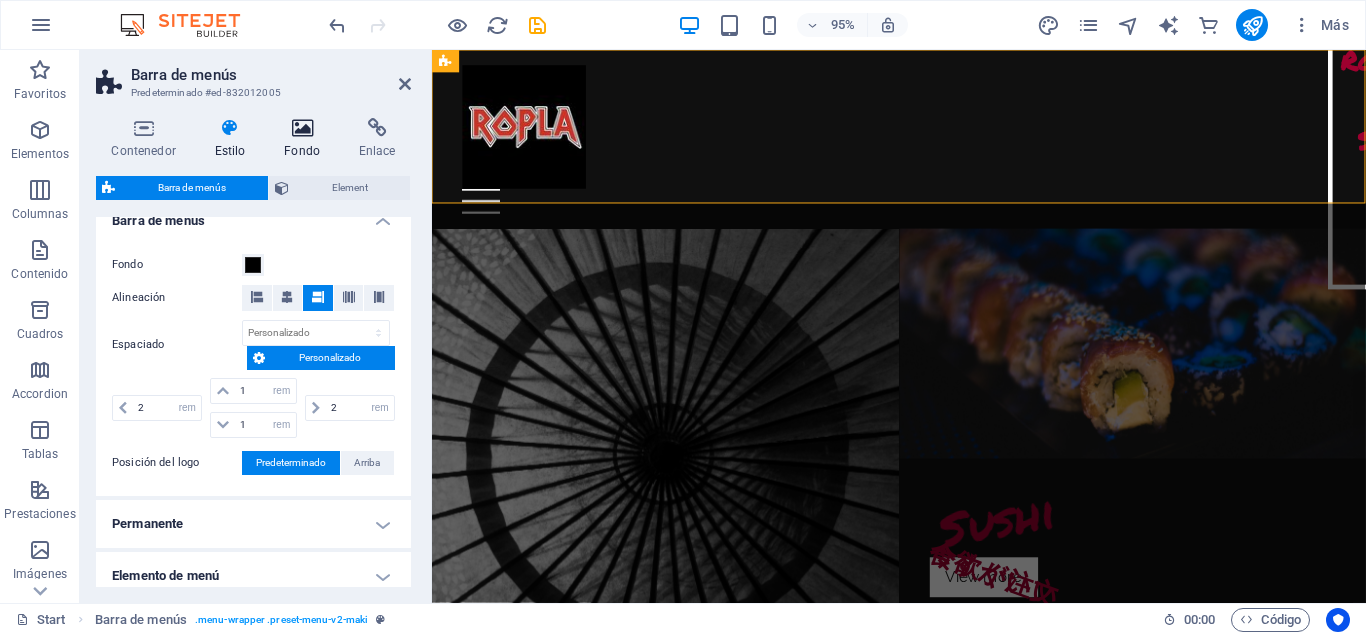 click at bounding box center [302, 128] 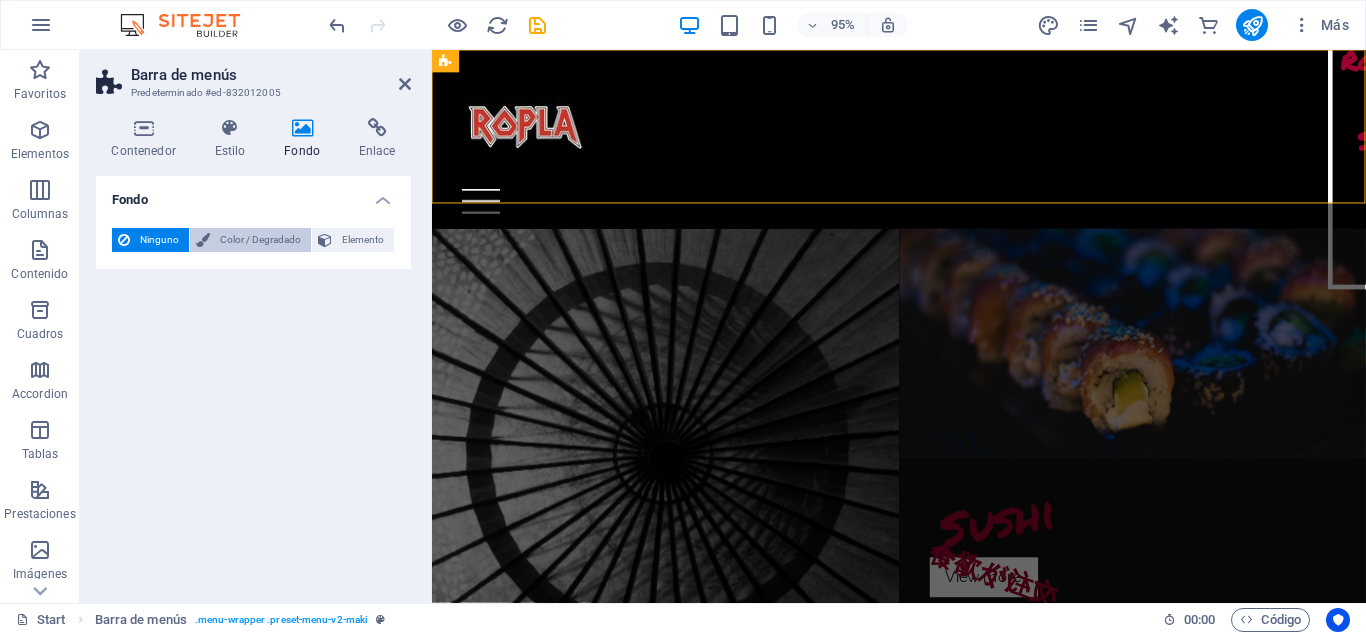 click on "Color / Degradado" at bounding box center [260, 240] 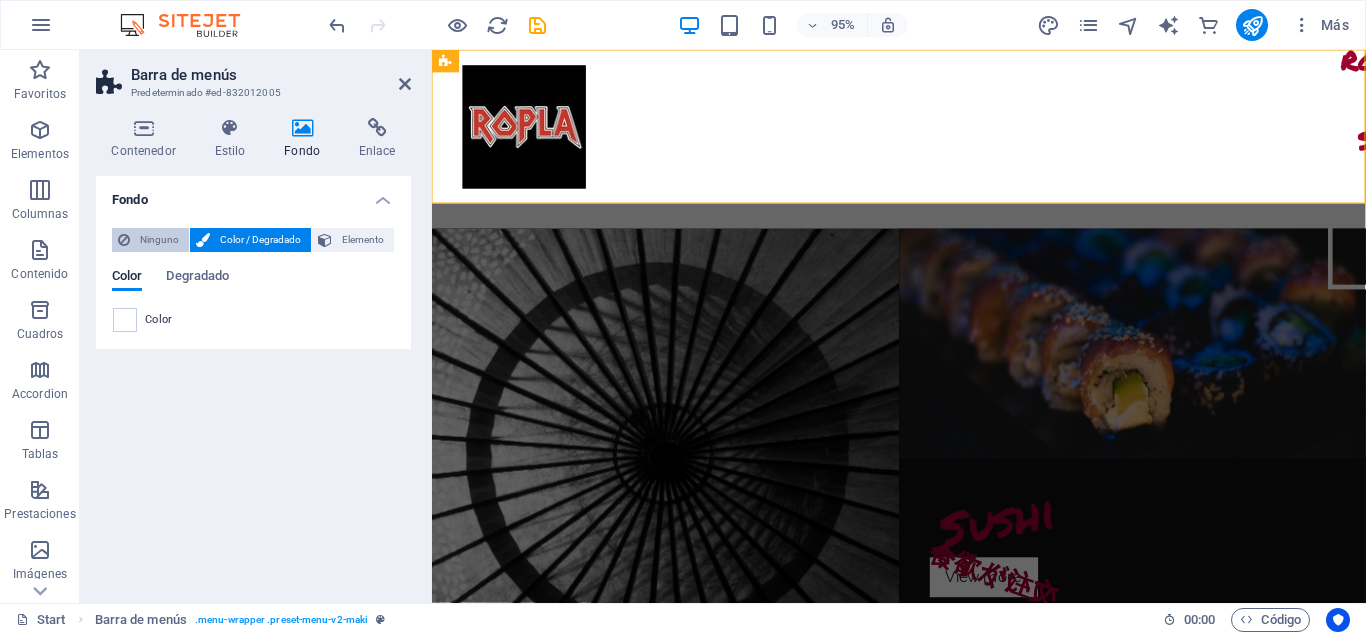 click on "Ninguno" at bounding box center (159, 240) 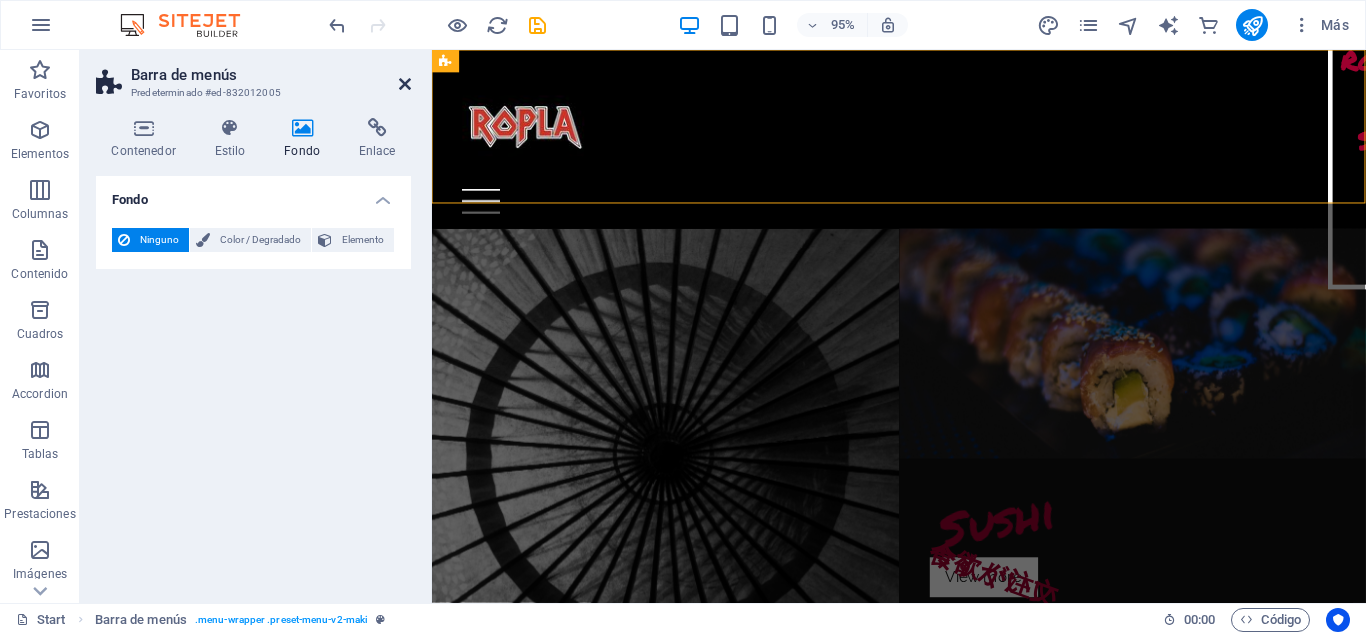 click at bounding box center (405, 84) 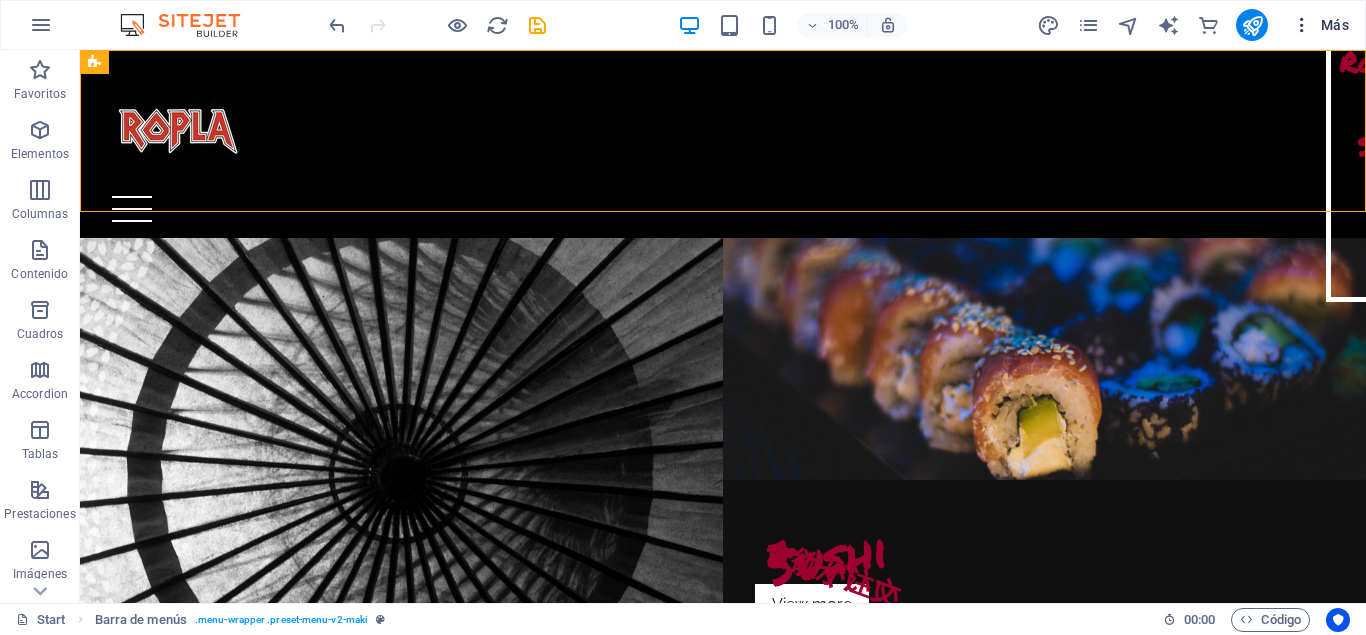 click at bounding box center (1302, 25) 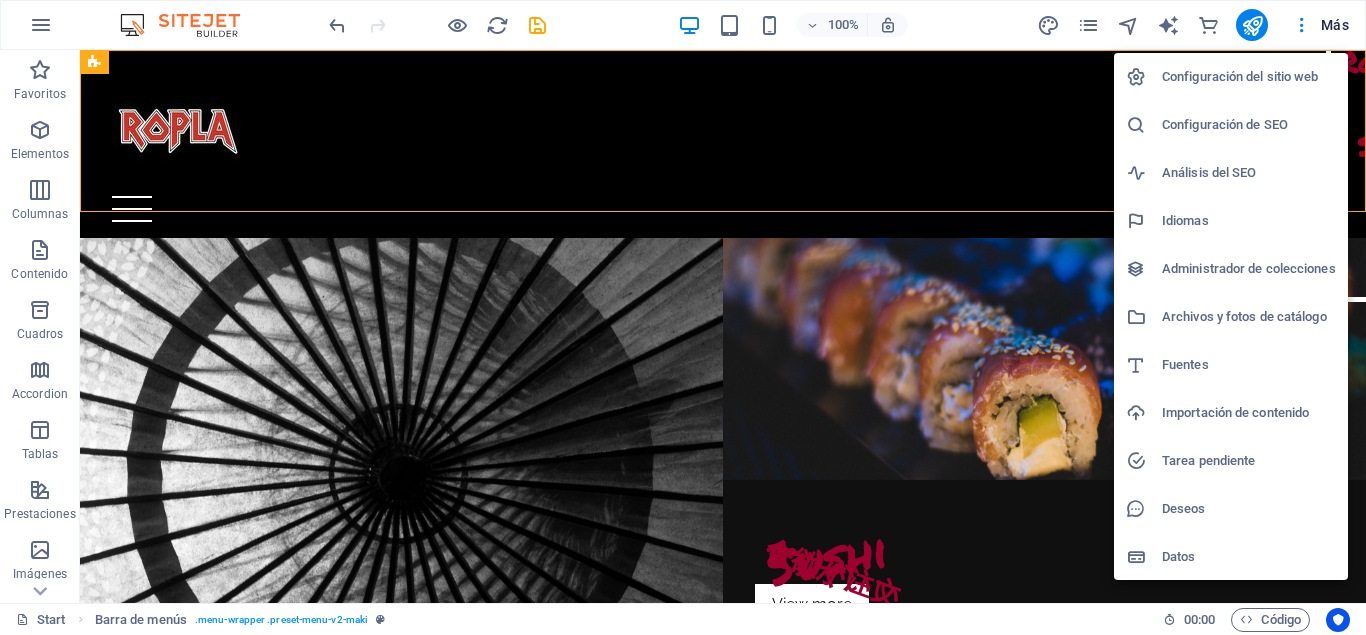 click at bounding box center [683, 317] 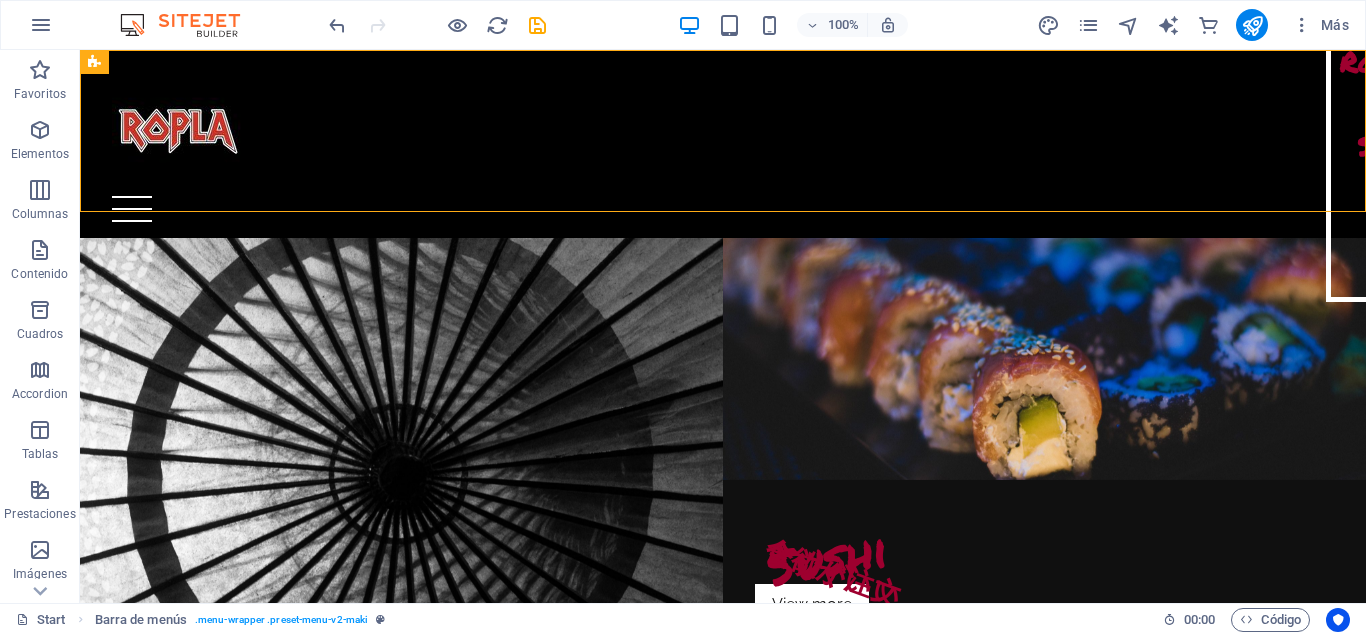 click at bounding box center (1088, 25) 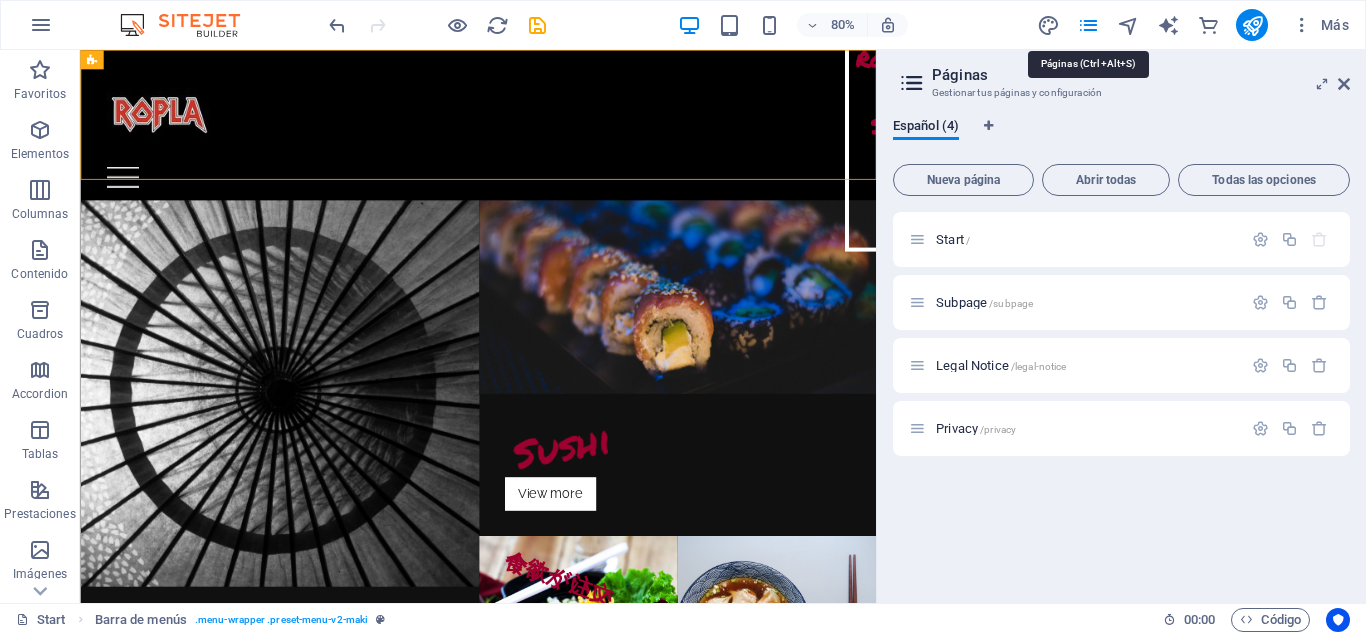 click at bounding box center (1088, 25) 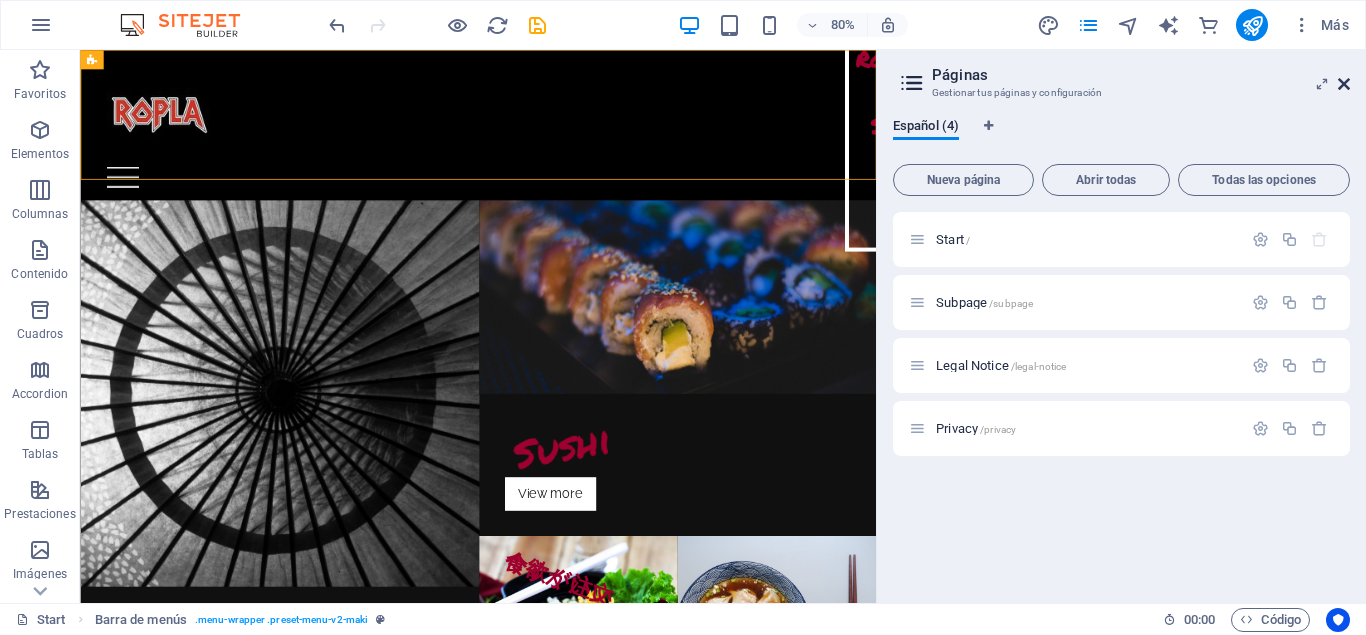 click at bounding box center [1344, 84] 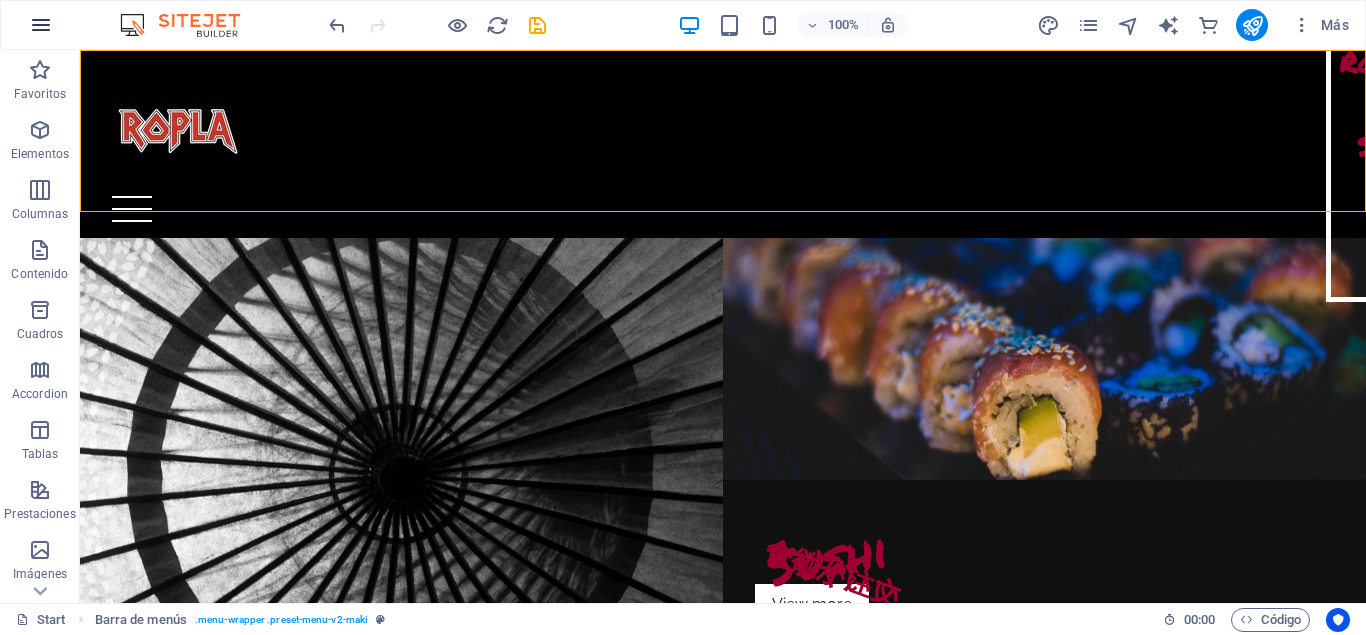 click at bounding box center [41, 25] 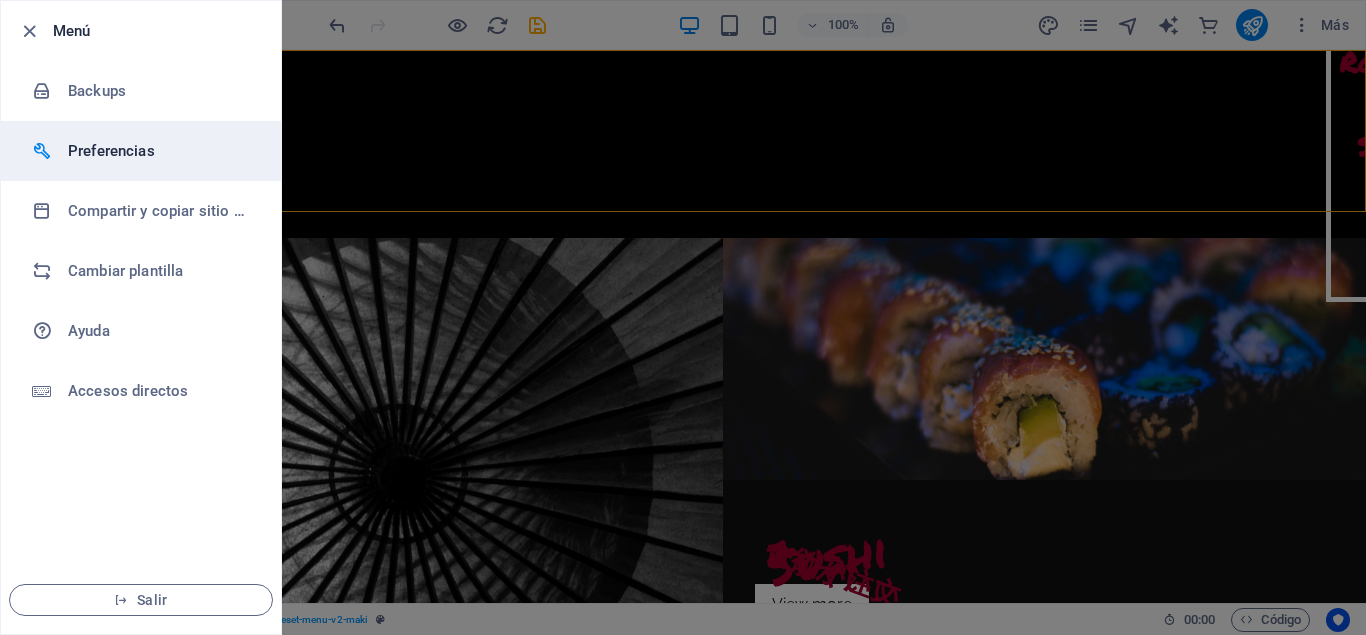 click on "Preferencias" at bounding box center (160, 151) 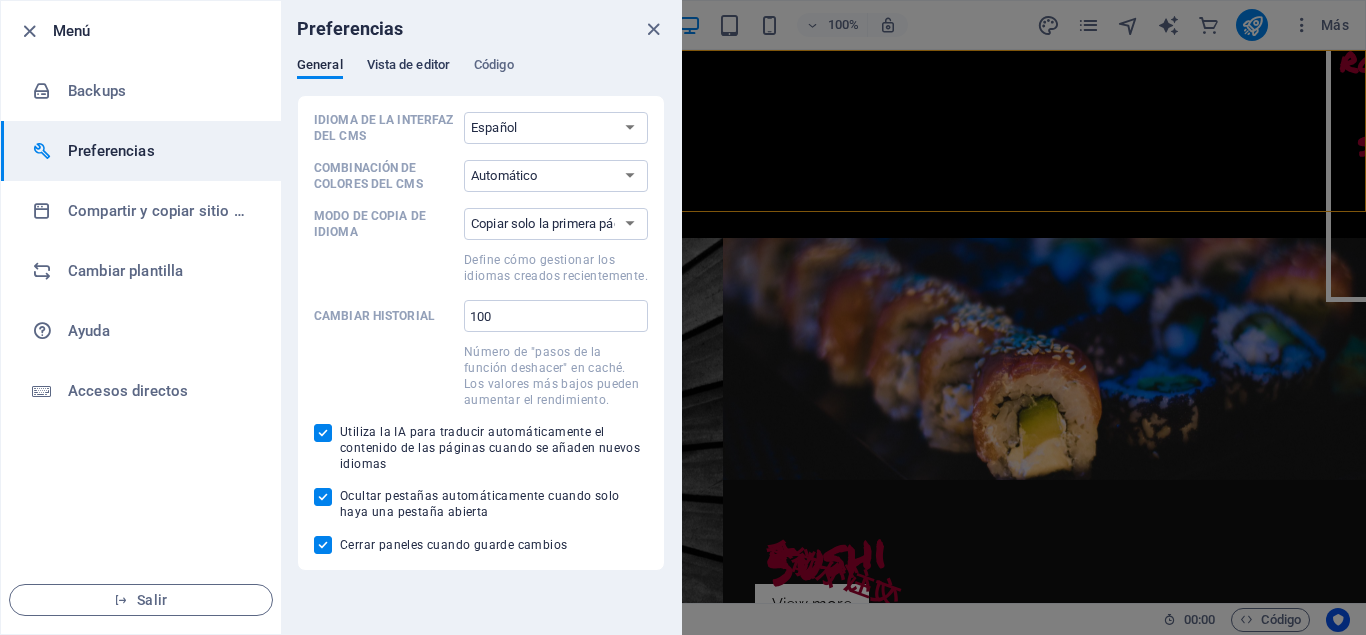 click on "Vista de editor" at bounding box center [408, 67] 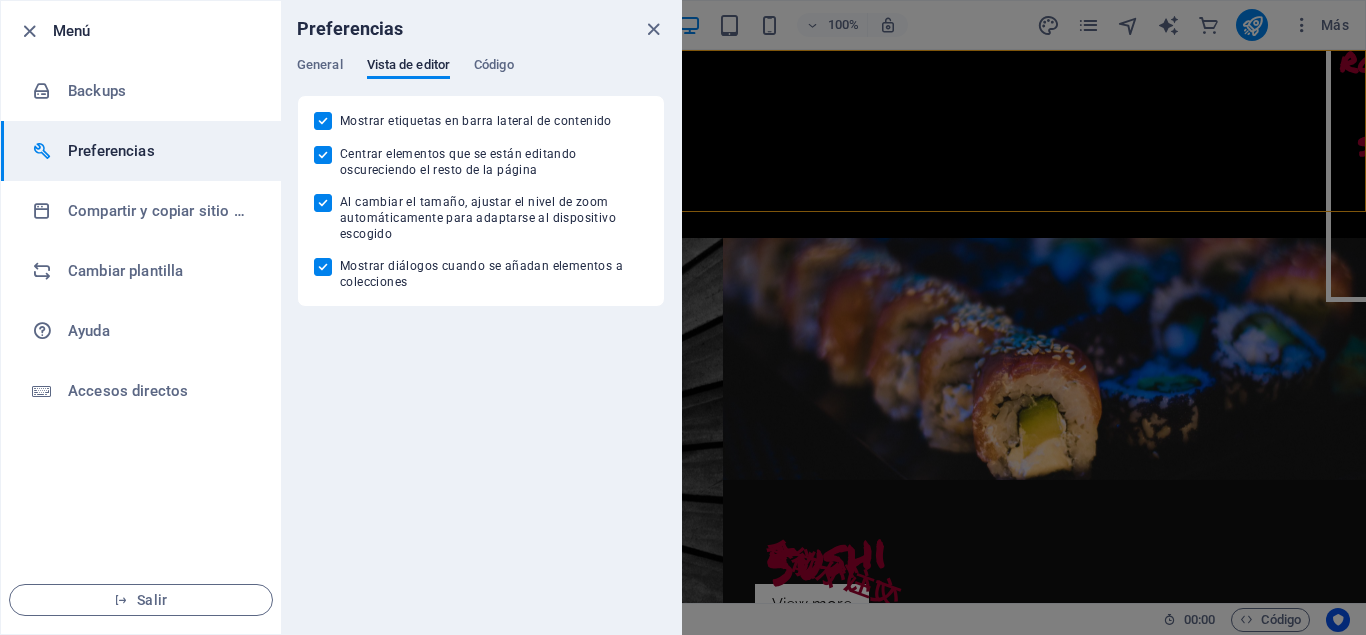 click on "General Vista de editor Código" at bounding box center (481, 76) 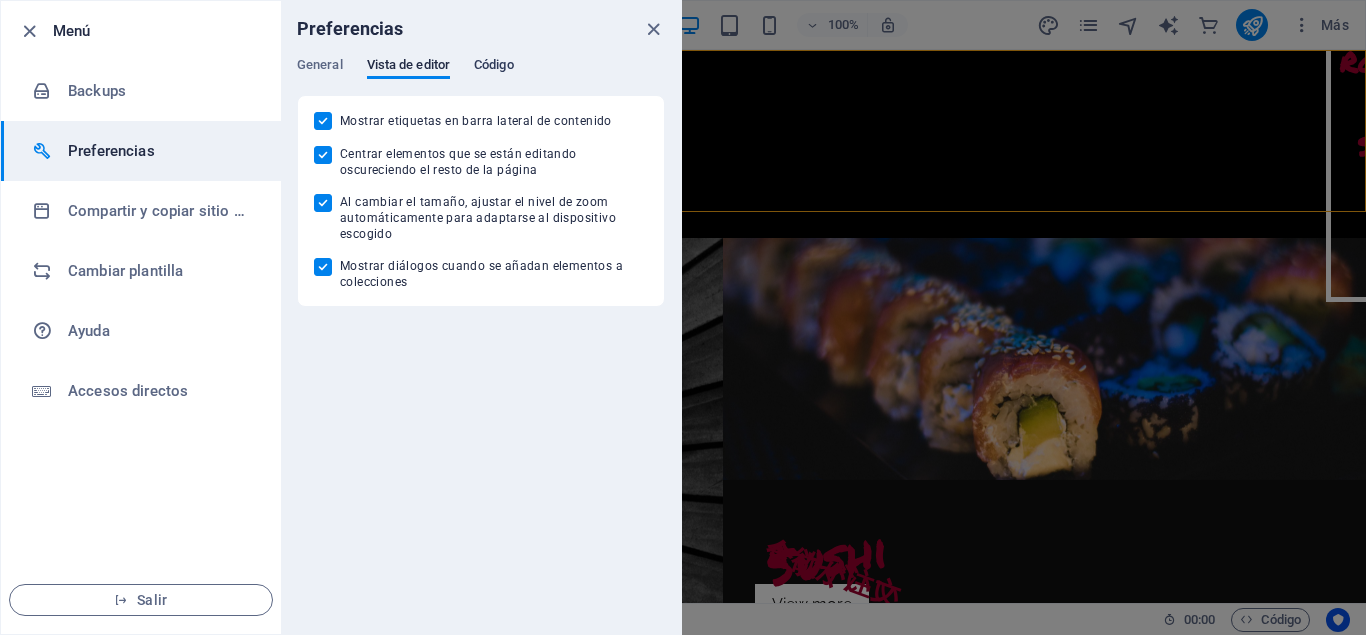 click on "Código" at bounding box center [494, 67] 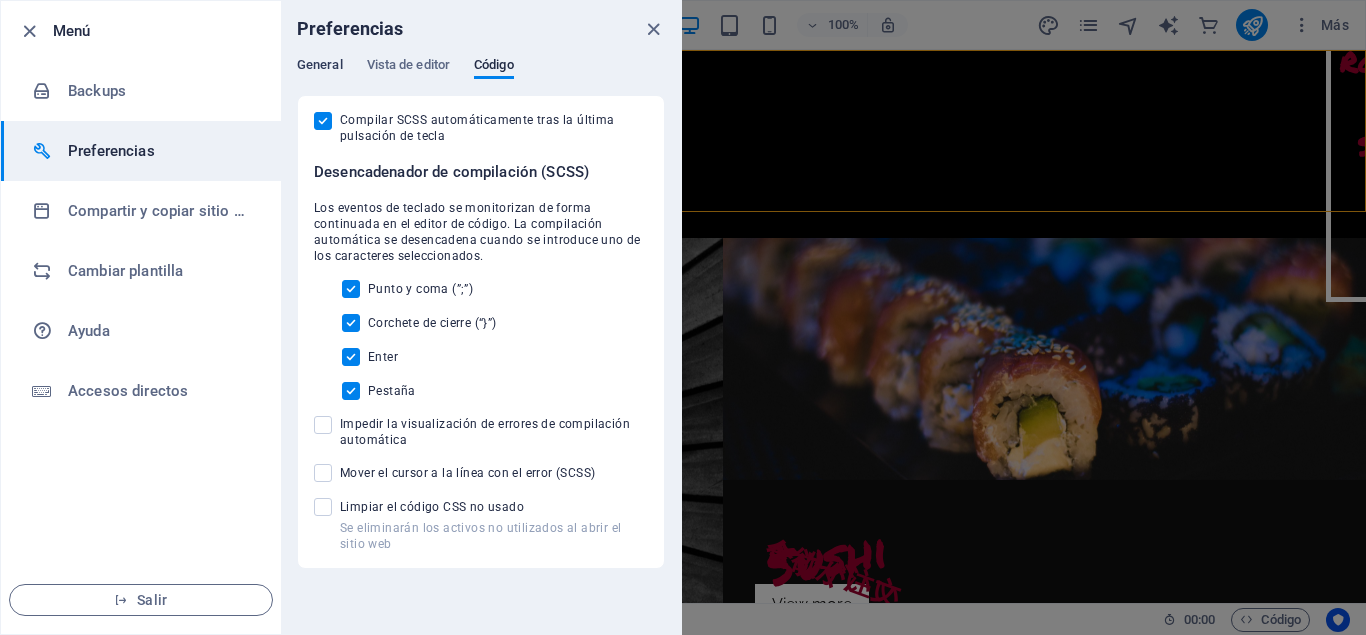 click on "General" at bounding box center (320, 67) 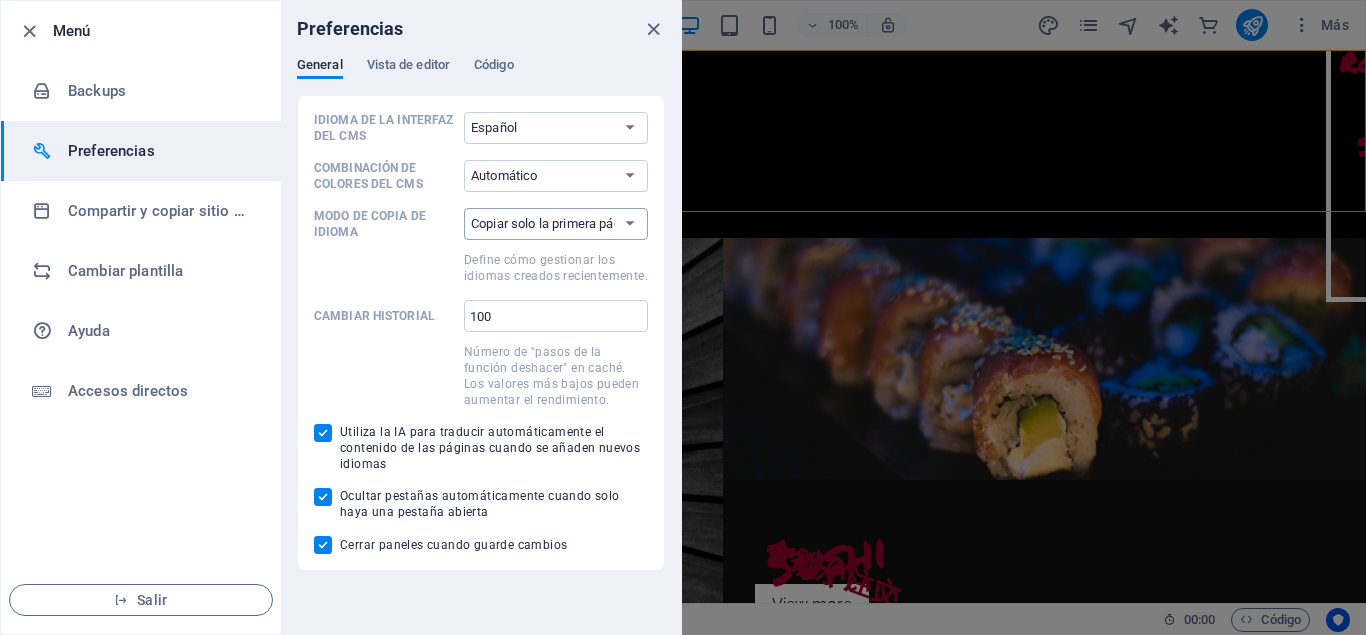 click on "Copiar solo la primera página Copiar todas las páginas" at bounding box center (556, 224) 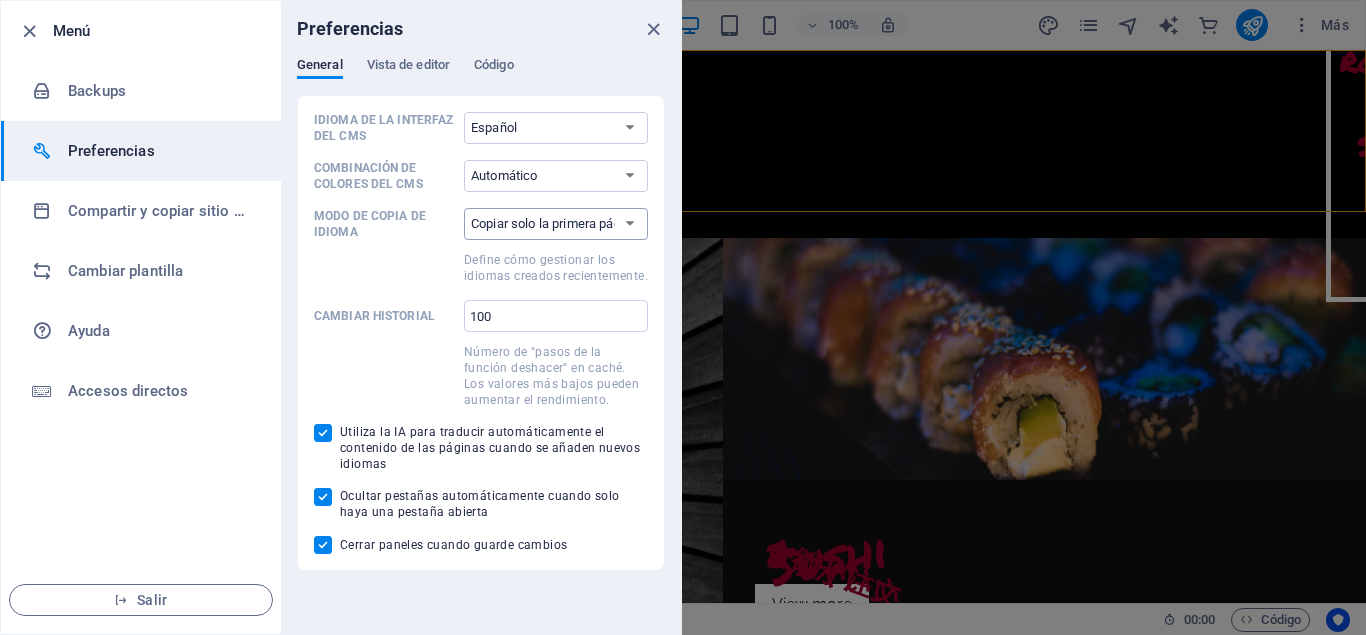click on "Copiar solo la primera página Copiar todas las páginas" at bounding box center [556, 224] 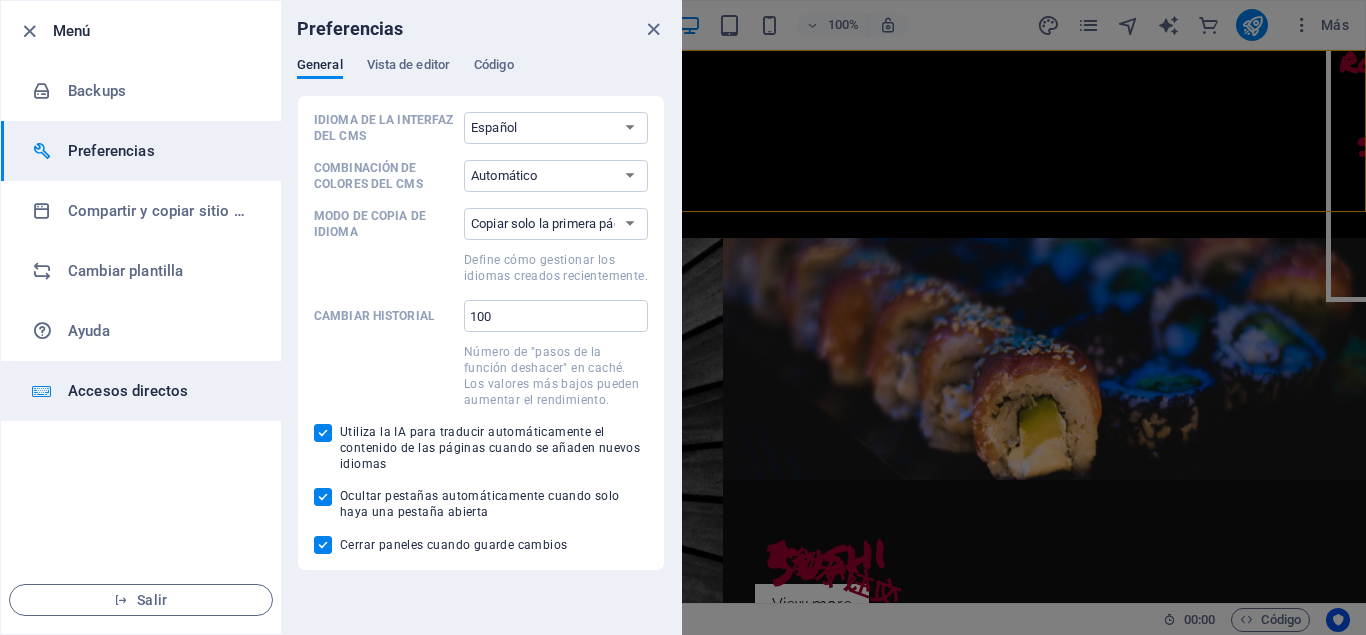 click on "Accesos directos" at bounding box center [160, 391] 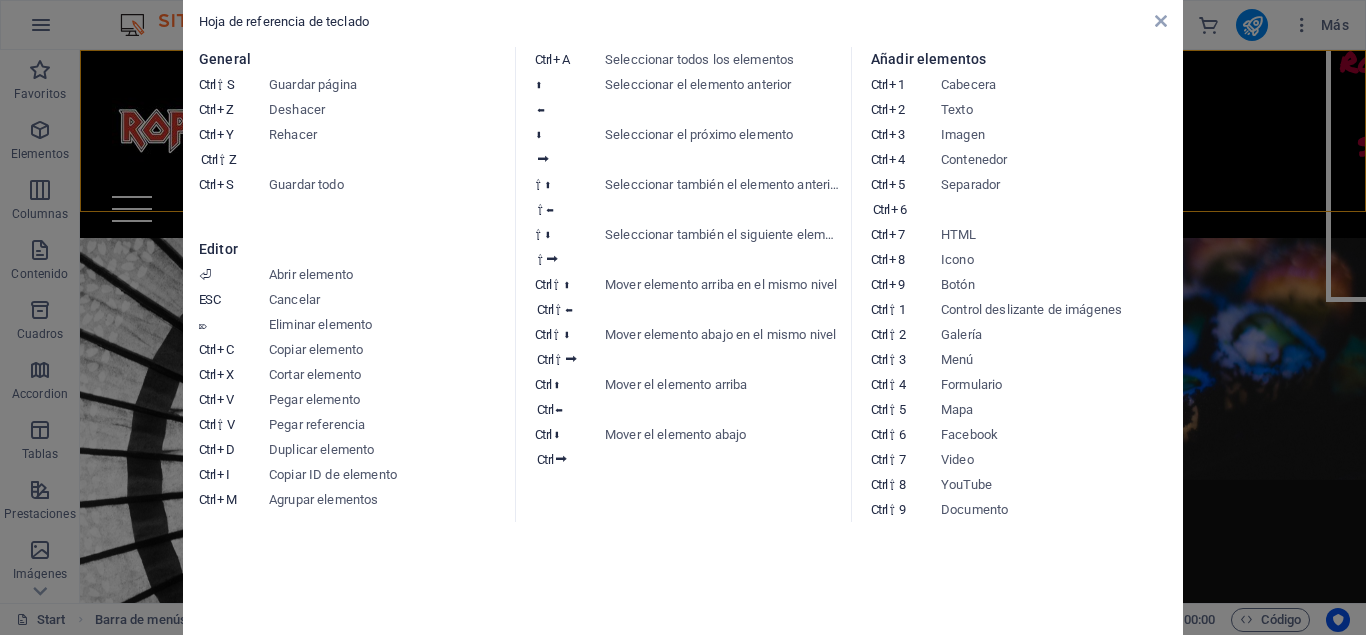 click on "Hoja de referencia de teclado General Ctrl ⇧ S Guardar página Ctrl Z Deshacer Ctrl Y Ctrl ⇧ Z Rehacer Ctrl S Guardar todo Editor ⏎ Abrir elemento ESC Cancelar ⌦ Eliminar elemento Ctrl C Copiar elemento Ctrl X Cortar elemento Ctrl V Pegar elemento Ctrl ⇧ V Pegar referencia Ctrl D Duplicar elemento Ctrl I Copiar ID de elemento Ctrl M Agrupar elementos Ctrl A Seleccionar todos los elementos ⬆ ⬅ Seleccionar el elemento anterior ⬇ ⮕ Seleccionar el próximo elemento ⇧ ⬆ ⇧ ⬅ Seleccionar también el elemento anterior ⇧ ⬇ ⇧ ⮕ Seleccionar también el siguiente elemento Ctrl ⇧ ⬆ Ctrl ⇧ ⬅ Mover elemento arriba en el mismo nivel Ctrl ⇧ ⬇ Ctrl ⇧ ⮕ Mover elemento abajo en el mismo nivel Ctrl ⬆ Ctrl ⬅ Mover el elemento arriba Ctrl ⬇ Ctrl ⮕ Mover el elemento abajo Añadir elementos Ctrl 1 Cabecera Ctrl 2 Texto Ctrl 3 Imagen Ctrl 4 Contenedor Ctrl 5 Ctrl 6 Separador Ctrl 7 HTML Ctrl 8 Icono Ctrl 9 Botón Ctrl ⇧ 1 Control deslizante de imágenes Ctrl ⇧ 2 Galería 3" at bounding box center (683, 317) 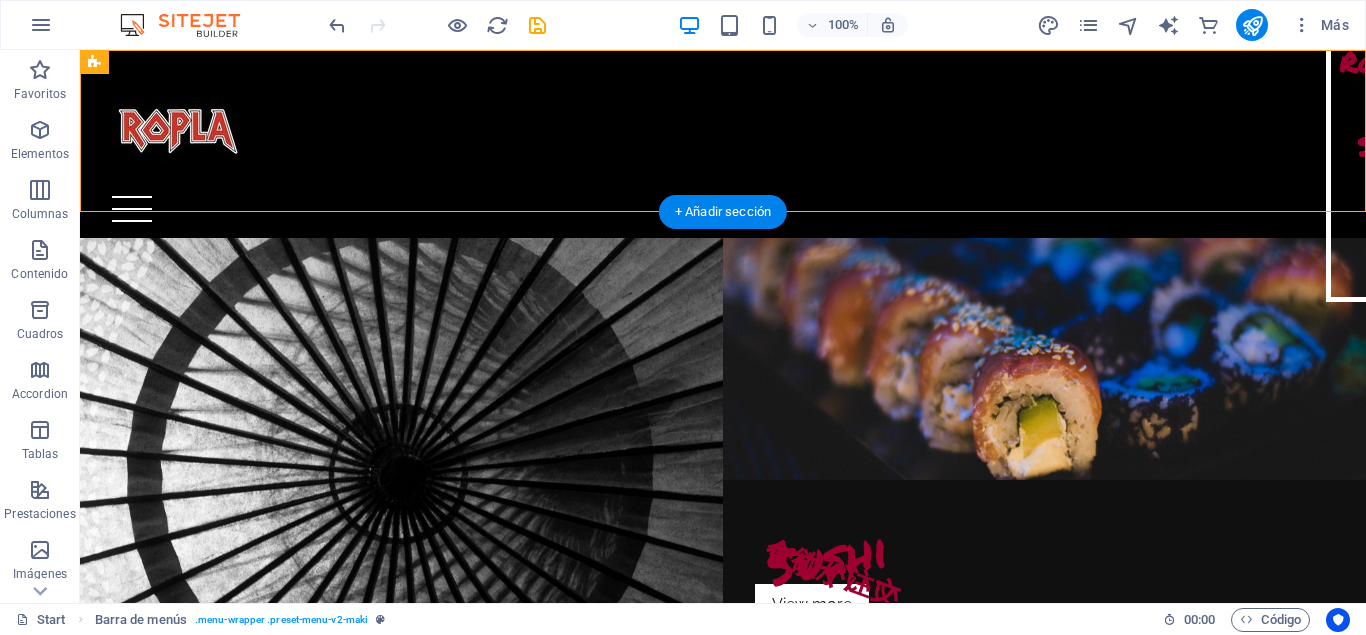 scroll, scrollTop: 510, scrollLeft: 0, axis: vertical 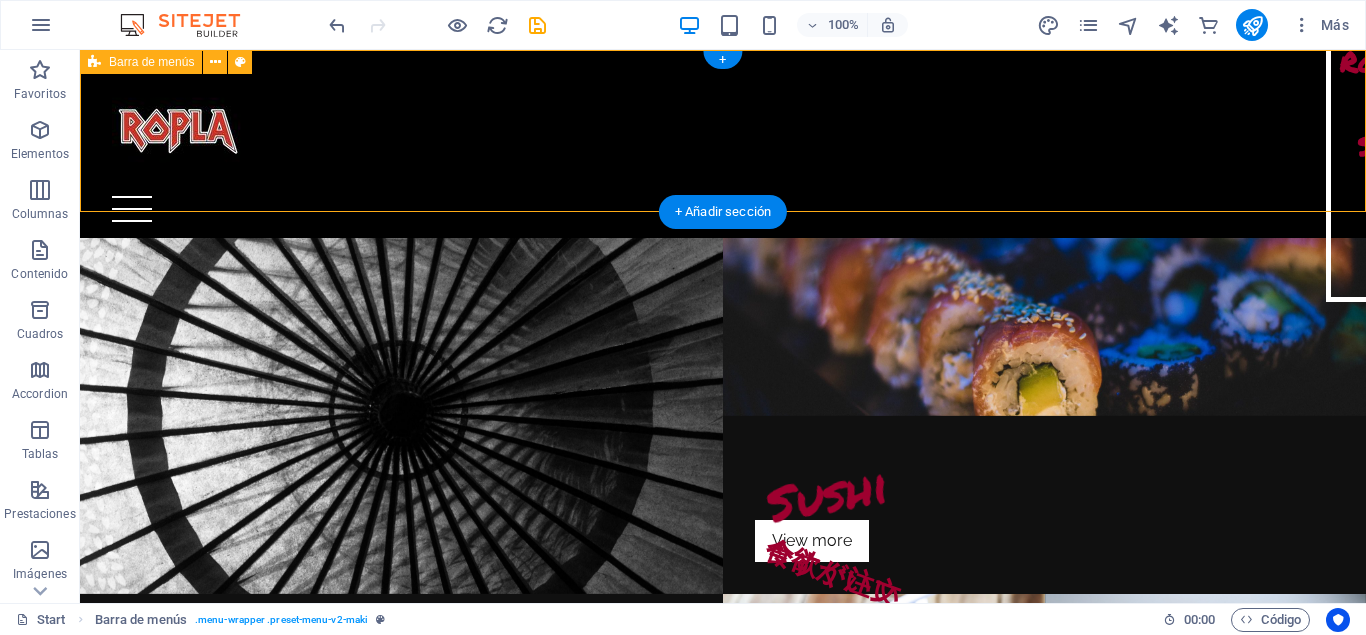 click on "Home About Sushi Bowls Soups Contact" at bounding box center (723, 144) 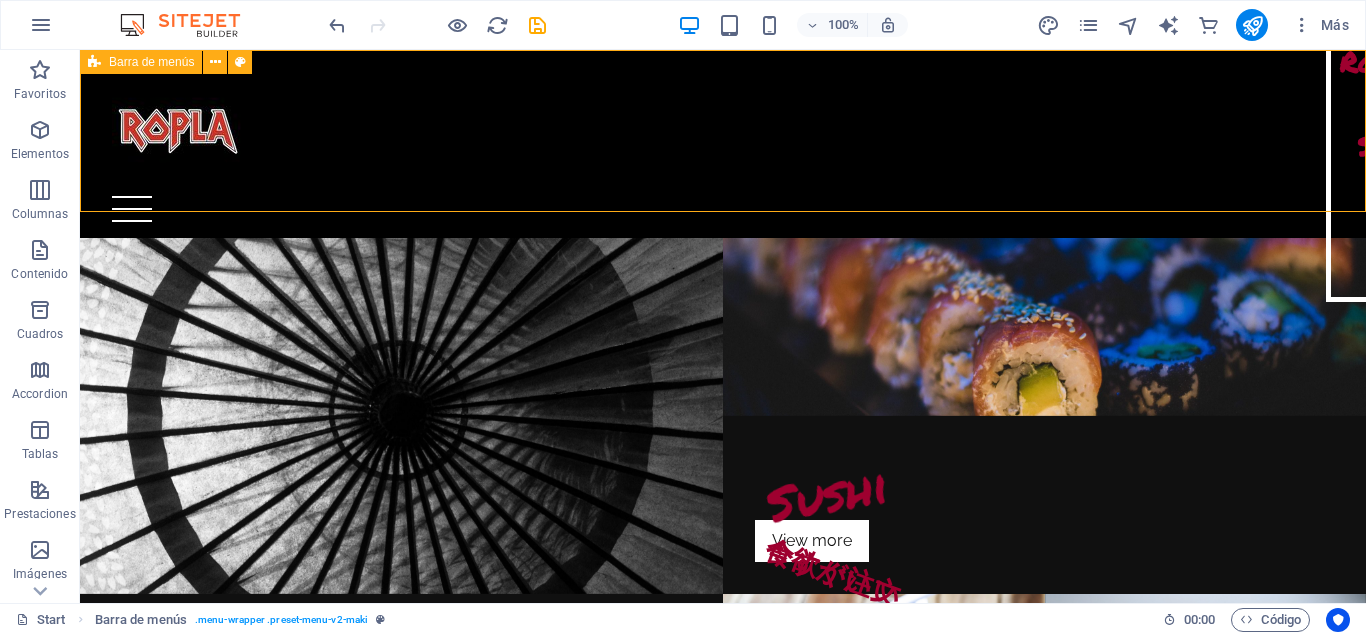 click on "Barra de menús" at bounding box center (141, 62) 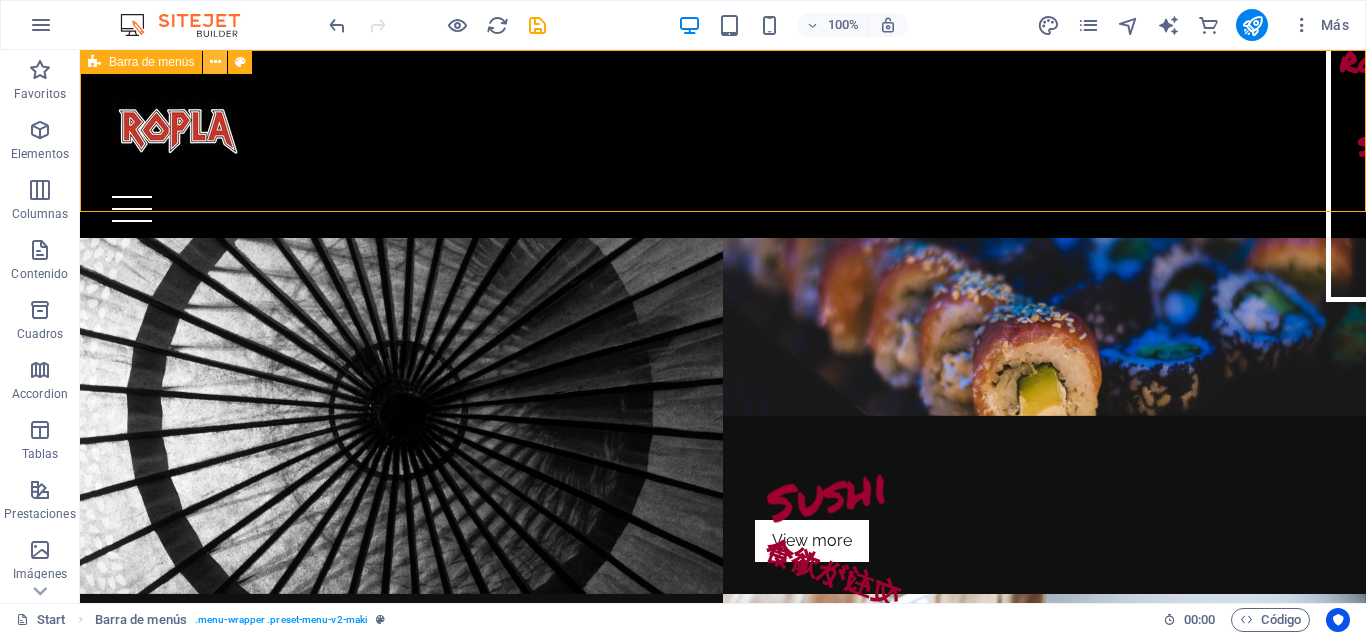 click at bounding box center (215, 62) 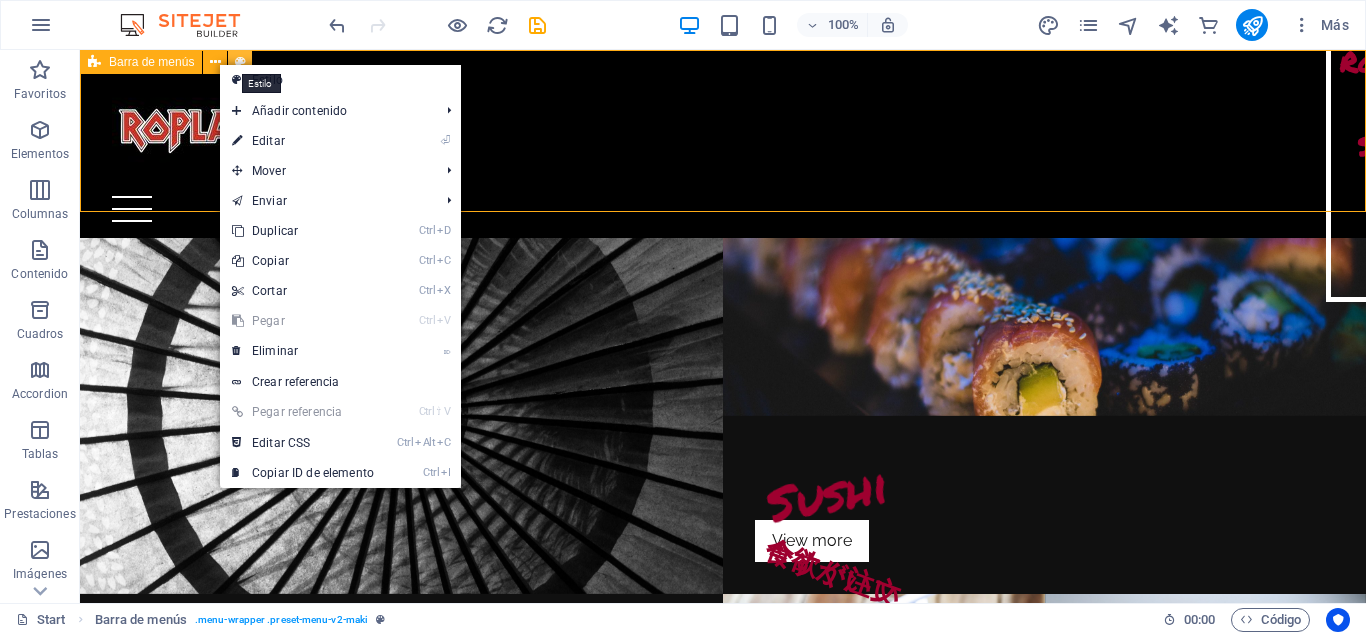 click at bounding box center [240, 62] 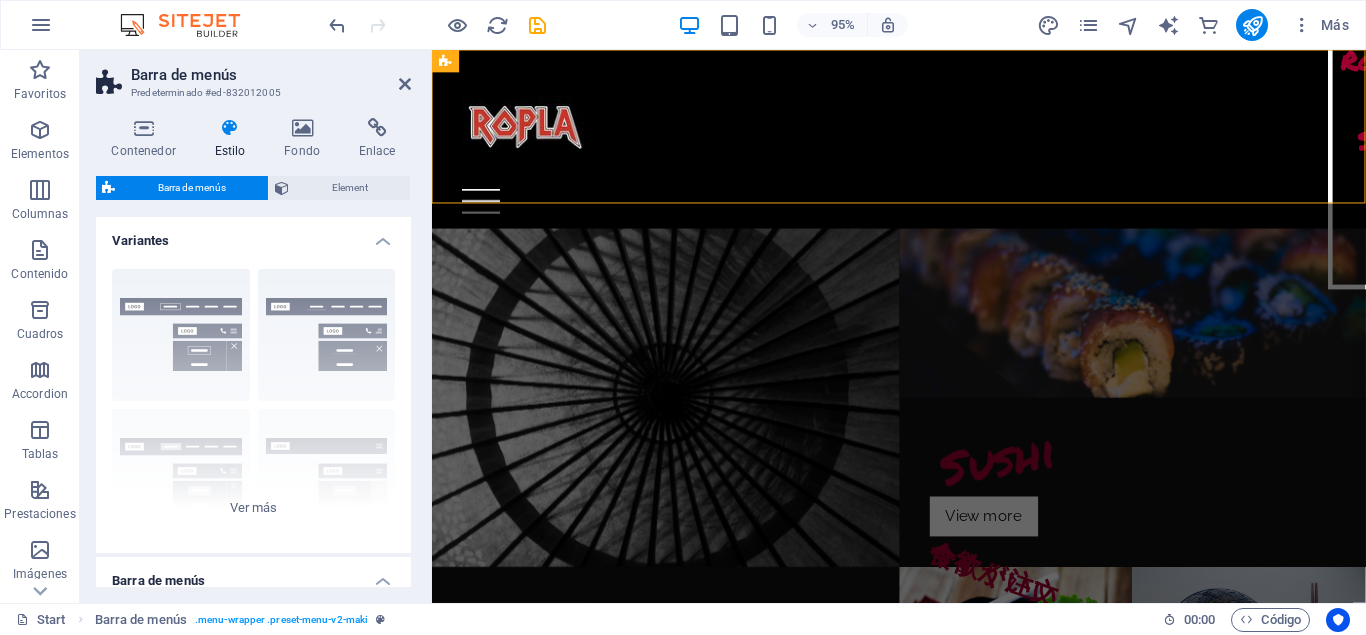 scroll, scrollTop: 360, scrollLeft: 0, axis: vertical 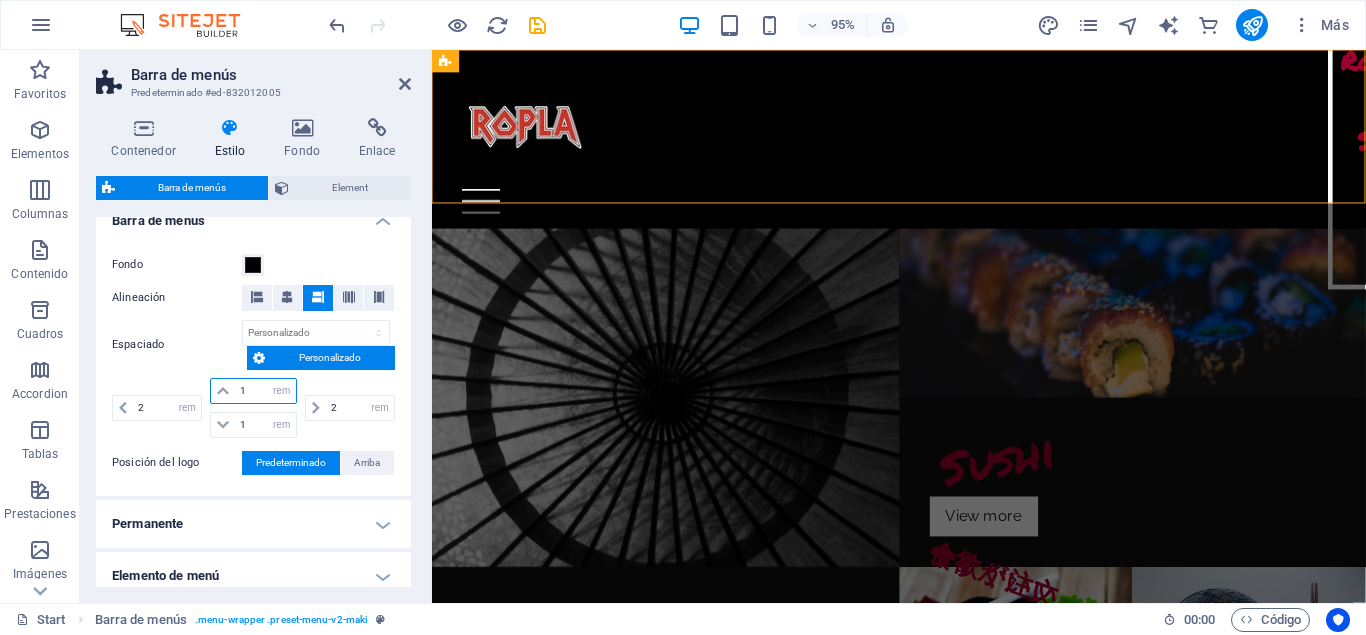 click on "1" at bounding box center [265, 391] 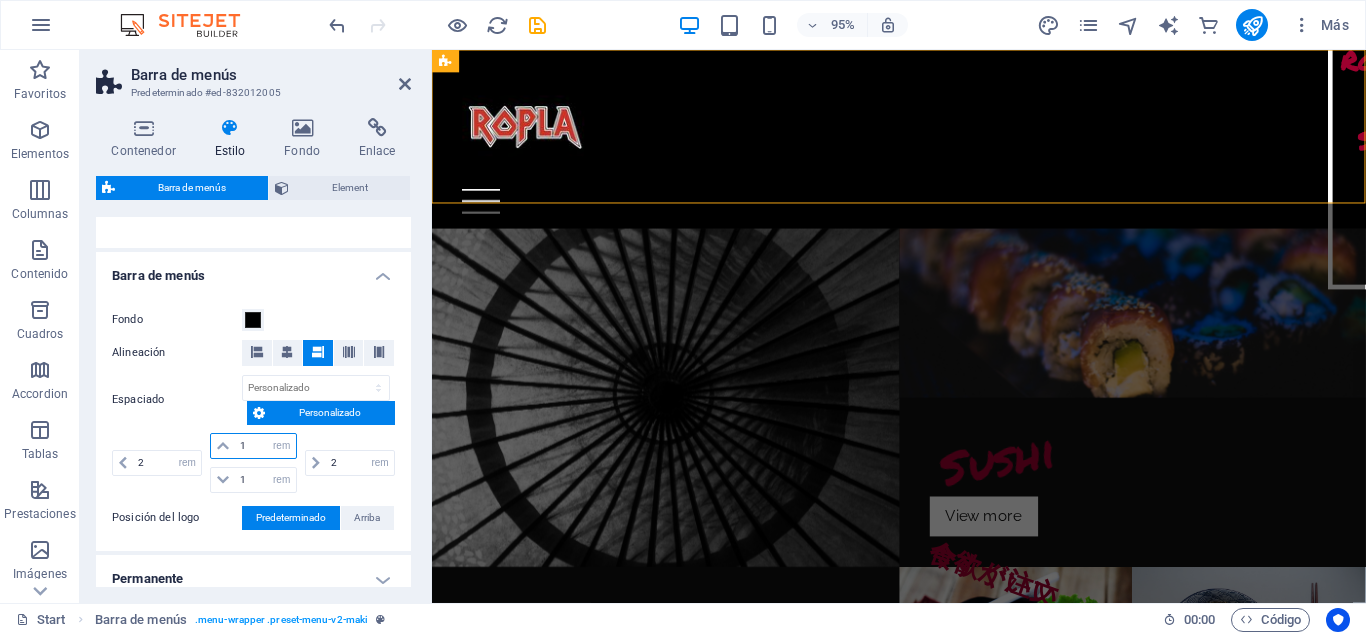 scroll, scrollTop: 310, scrollLeft: 0, axis: vertical 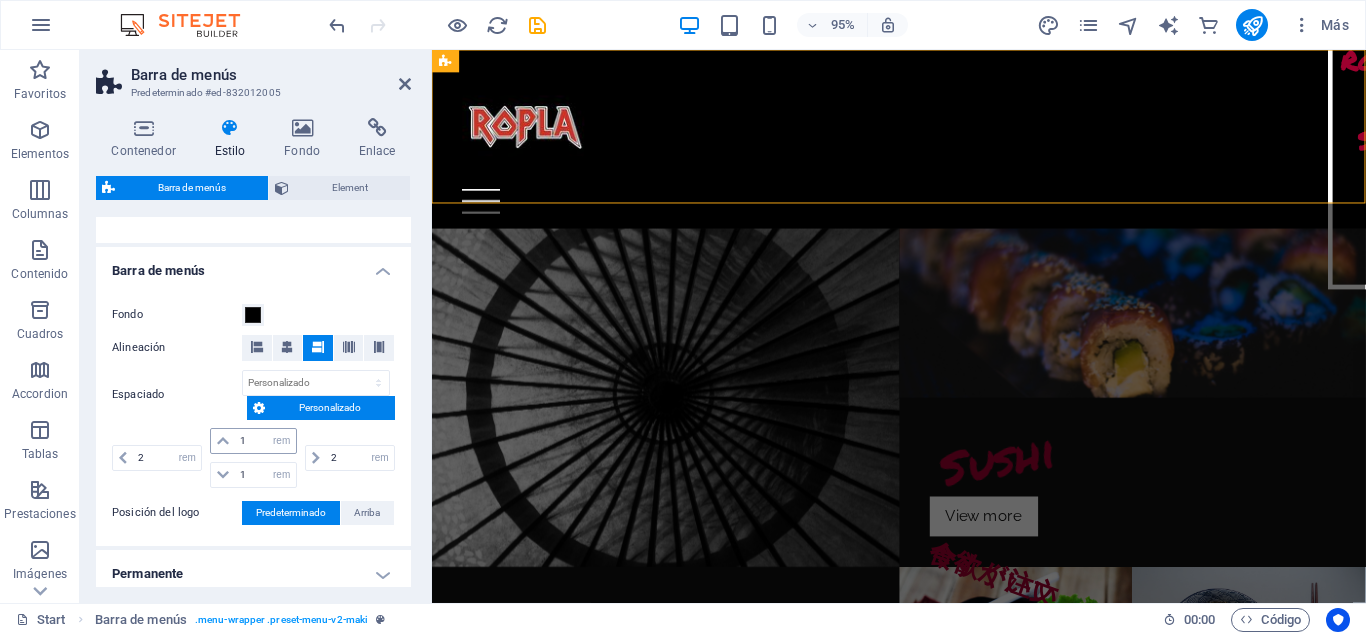 click at bounding box center (223, 441) 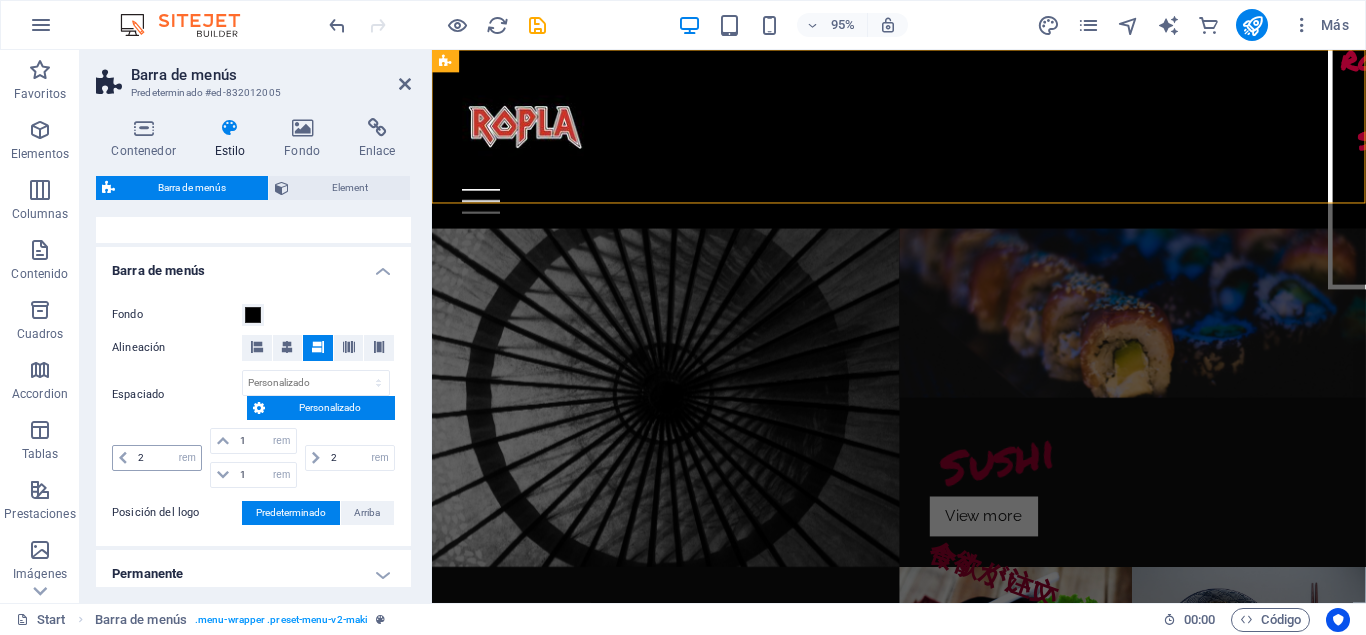 click at bounding box center [123, 458] 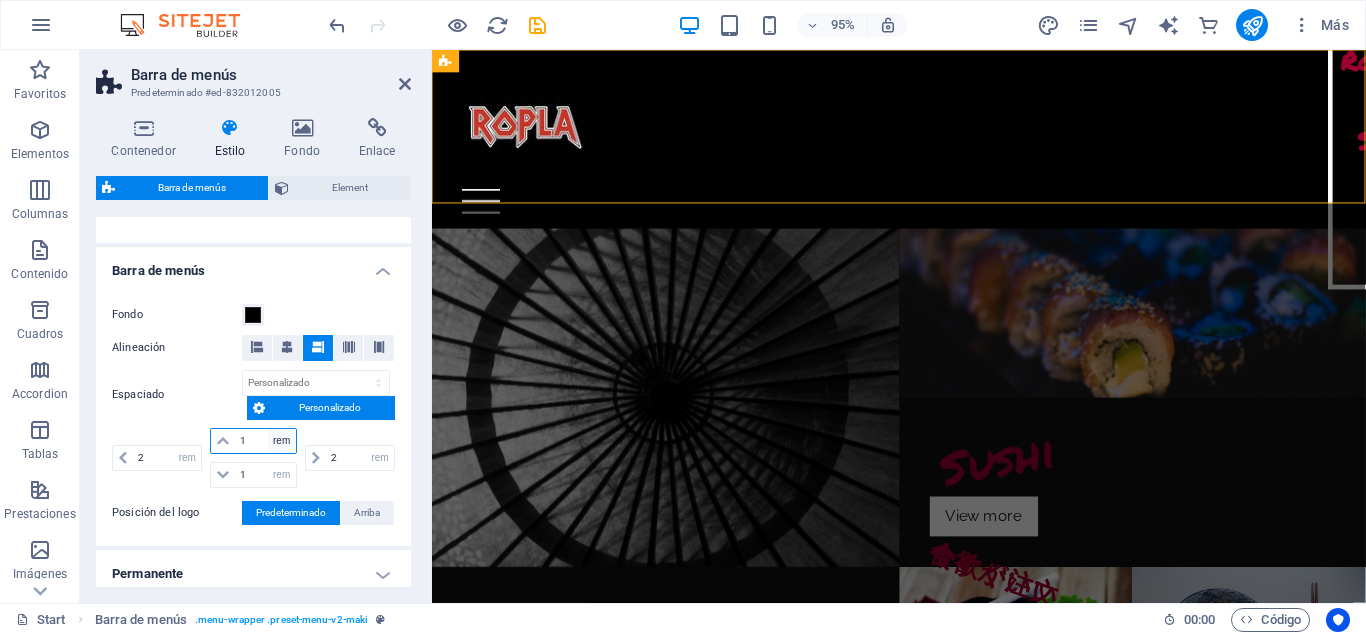 click on "px rem % vh vw" at bounding box center [282, 441] 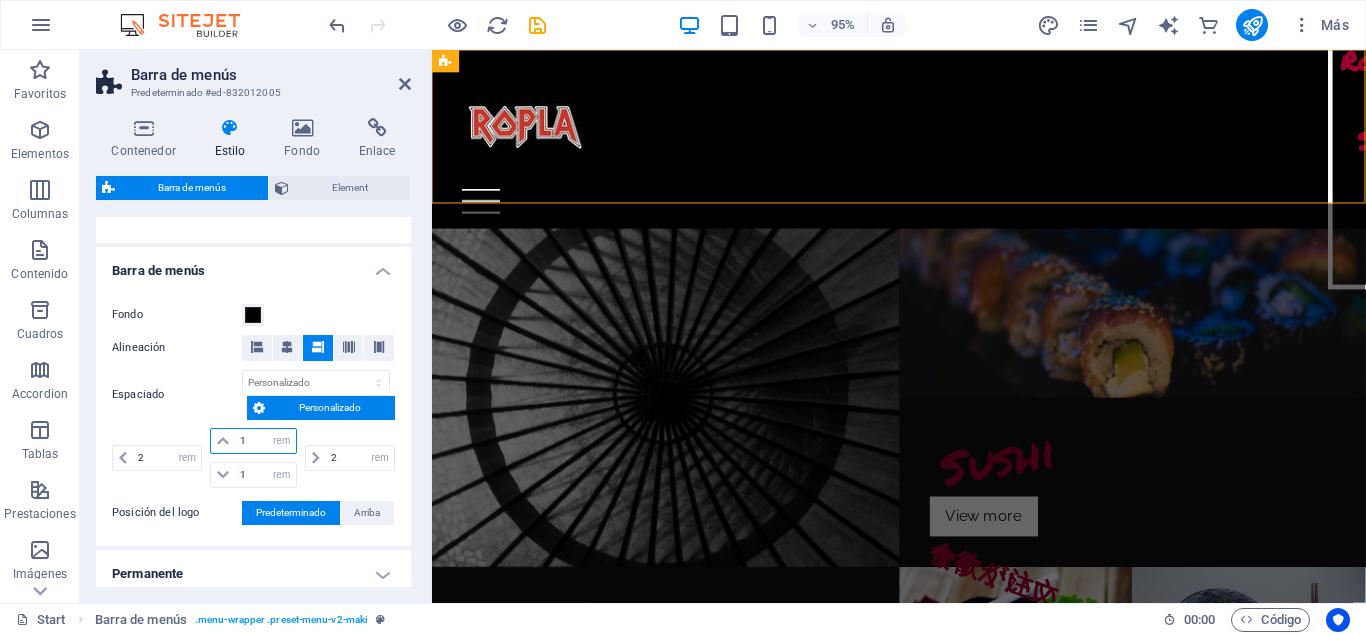 drag, startPoint x: 255, startPoint y: 442, endPoint x: 240, endPoint y: 435, distance: 16.552946 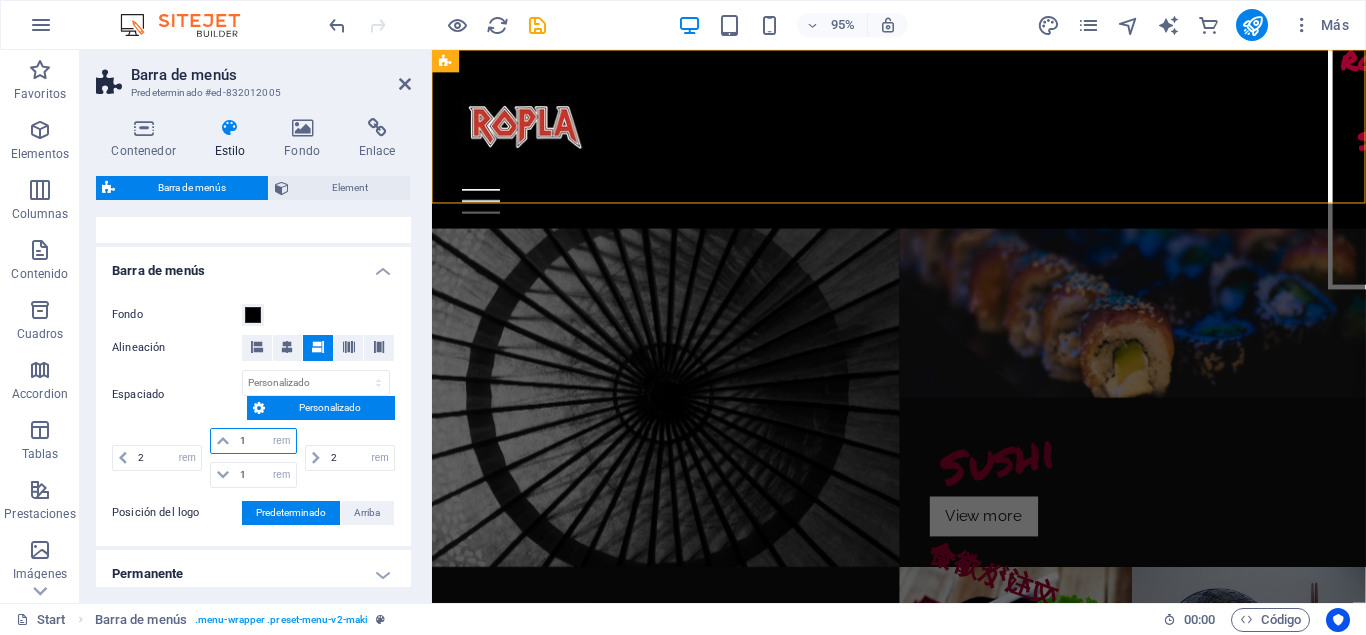 click on "1" at bounding box center (265, 441) 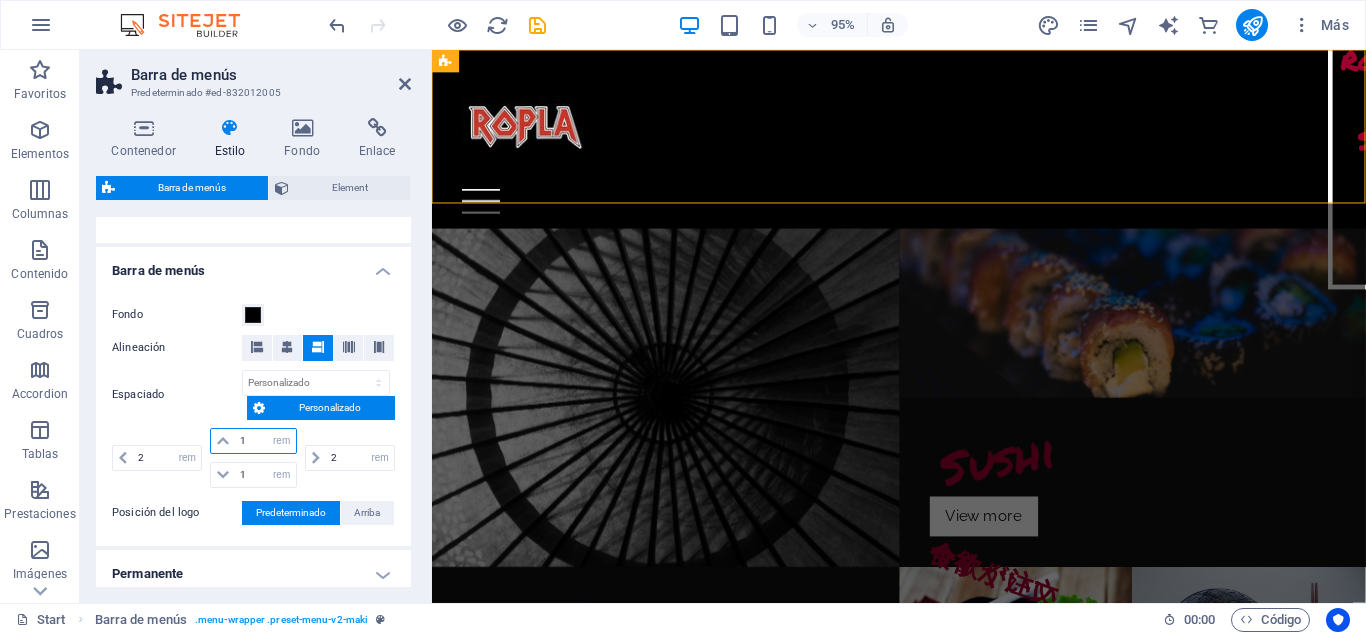 click on "1" at bounding box center (265, 441) 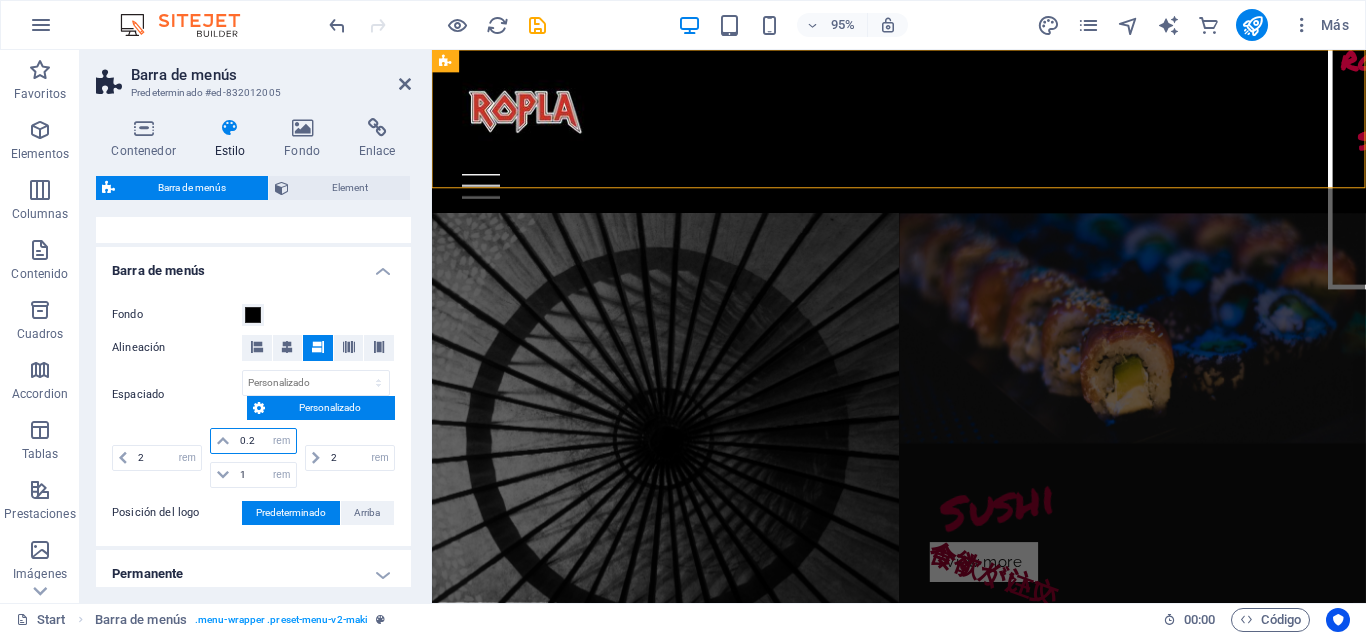 type on "0" 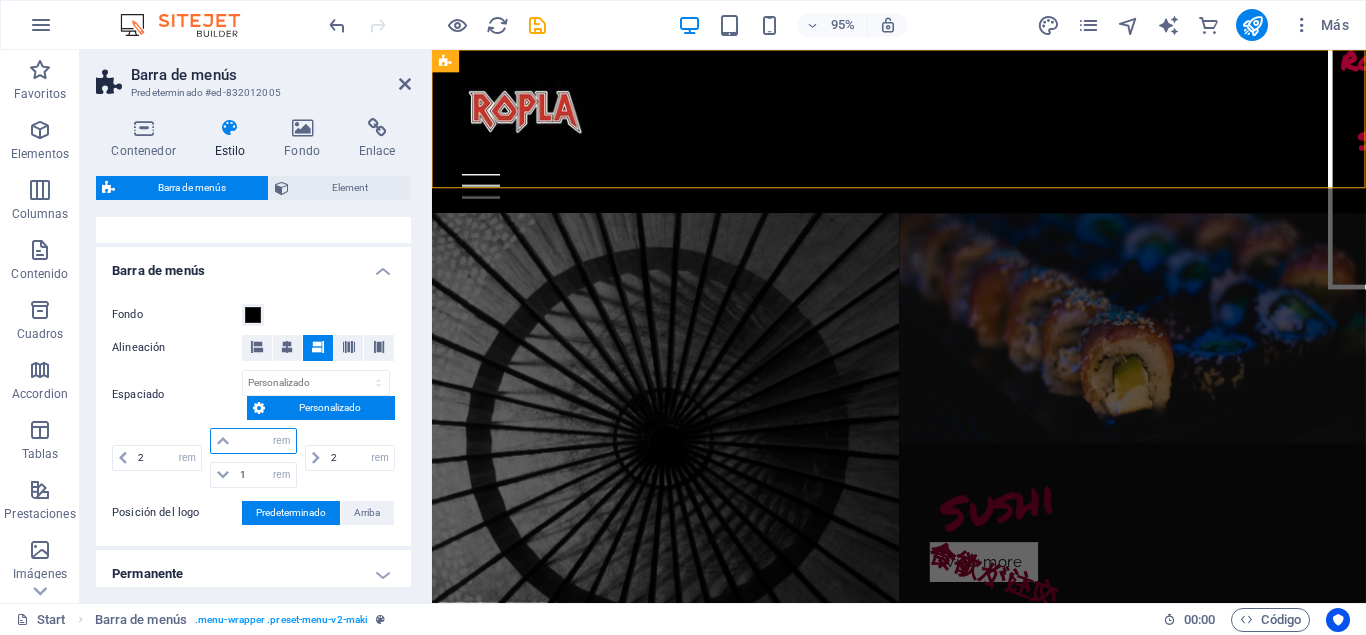 type on "0.2" 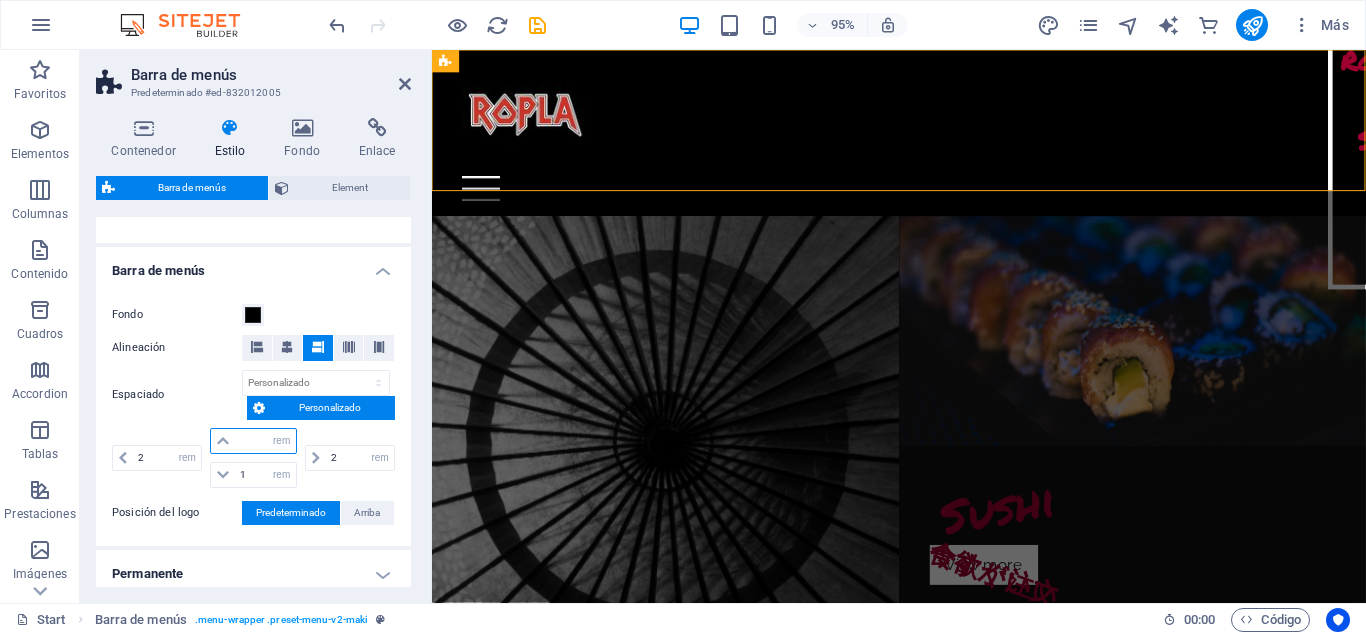 type on "8" 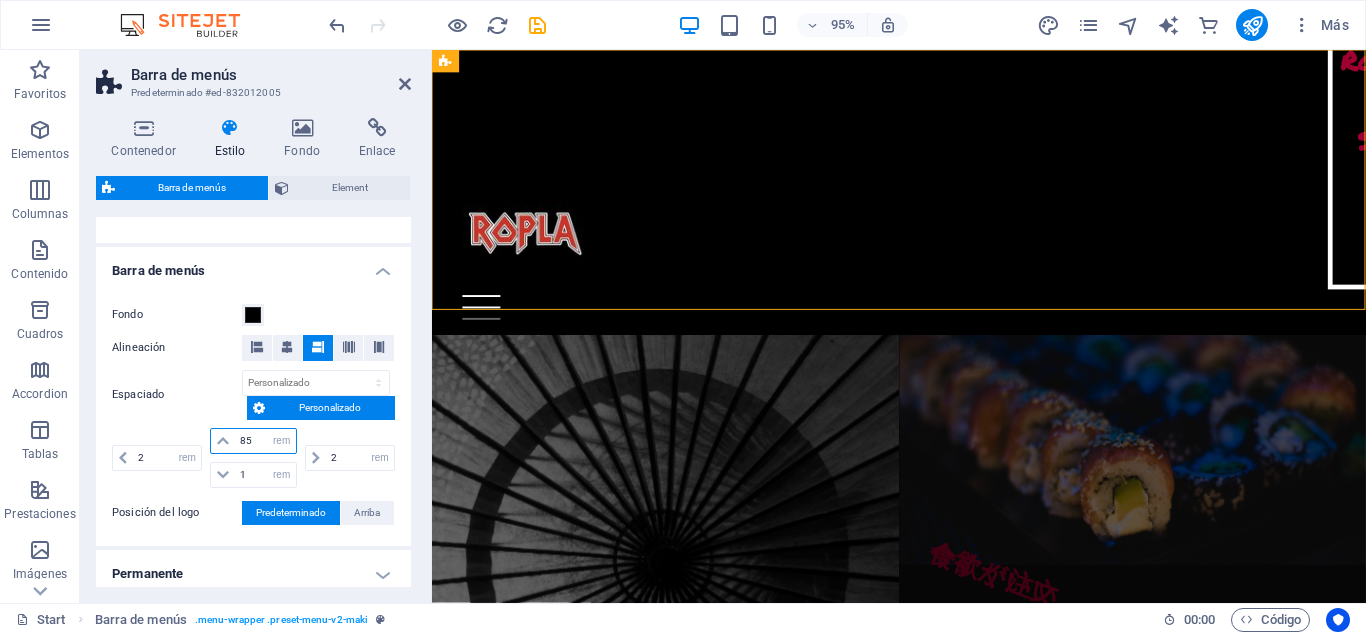 type on "8" 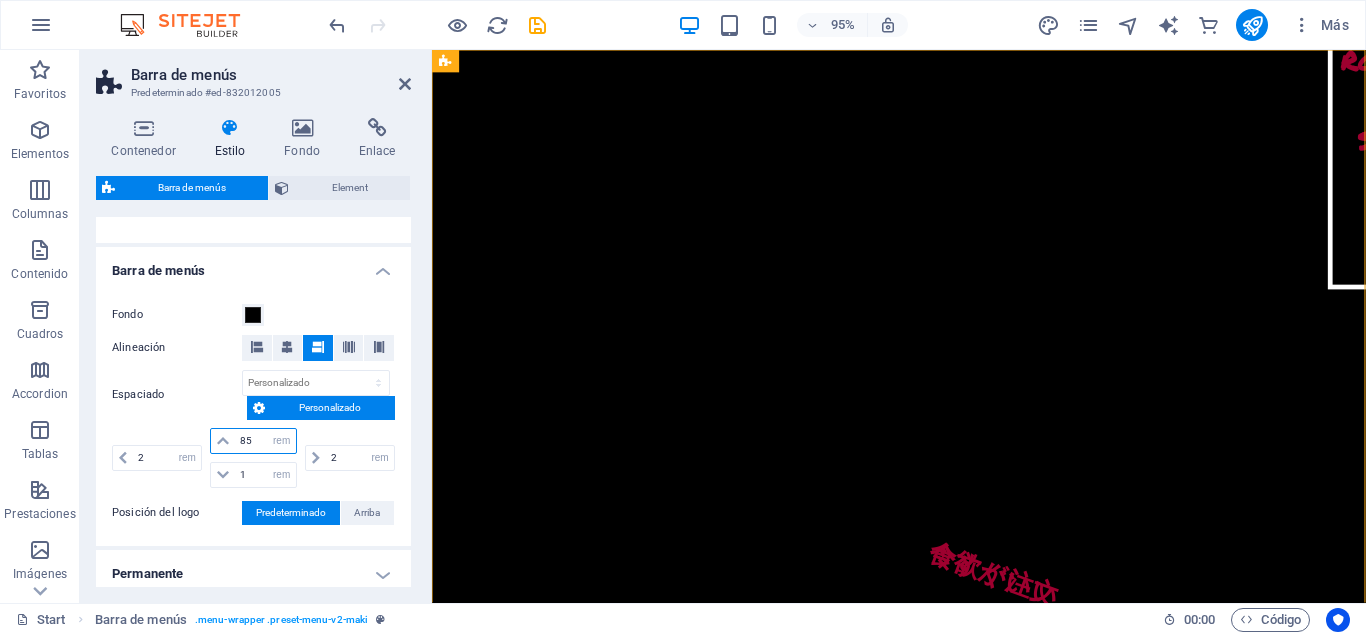 type on "8" 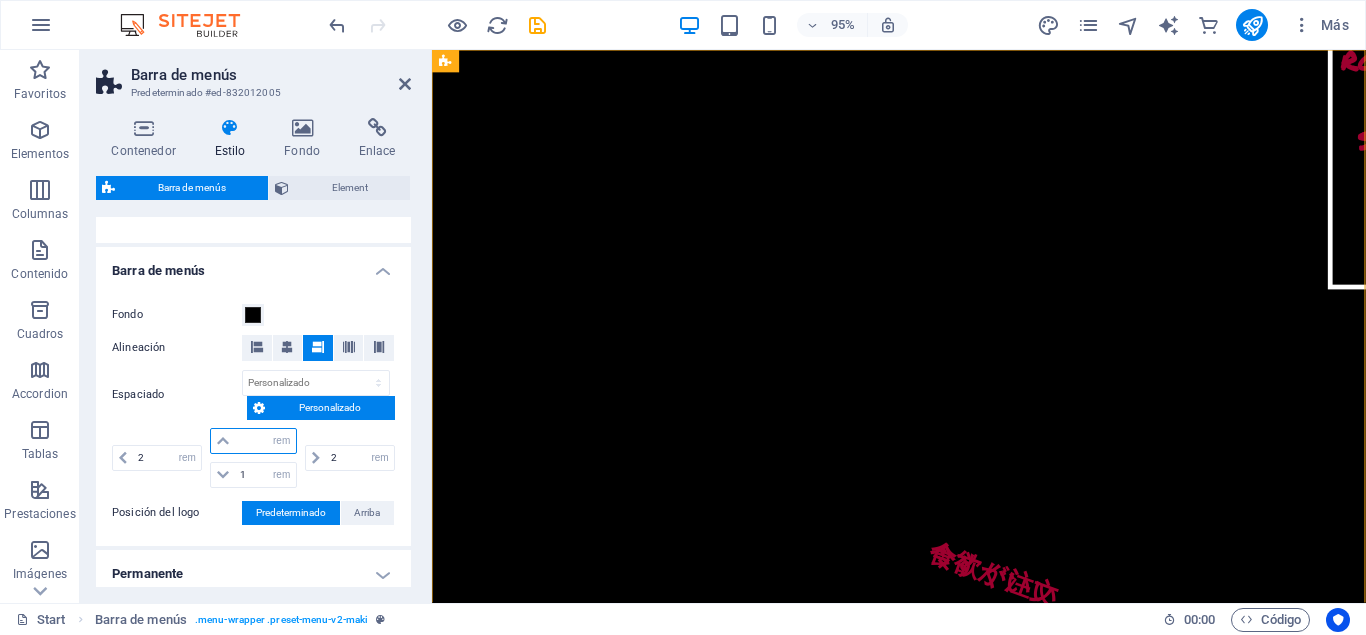 type on "1" 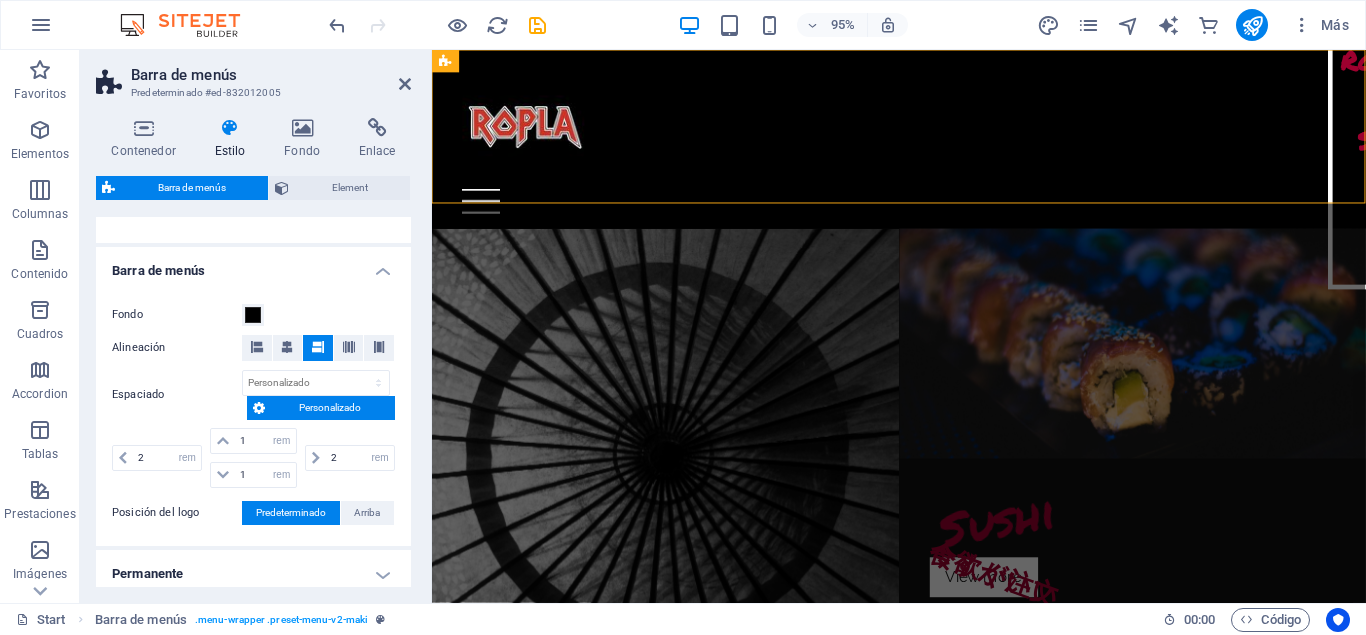 click on "Espaciado px rem % vh vw Personalizado Personalizado" at bounding box center [253, 395] 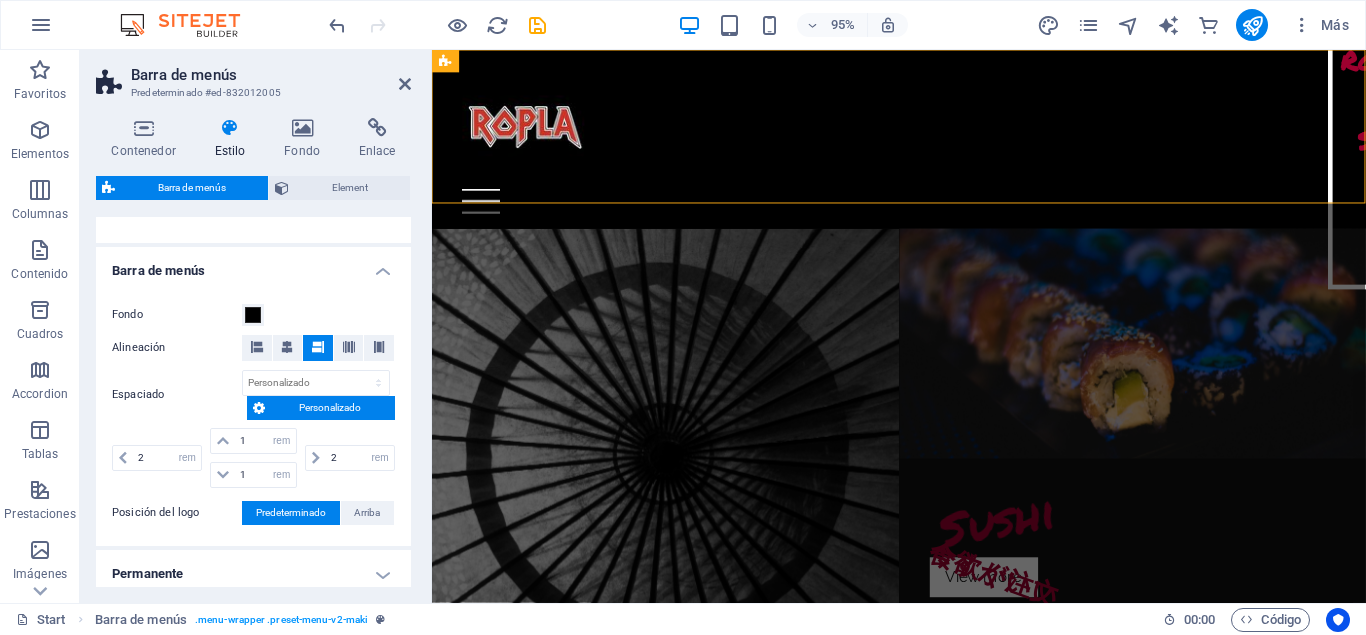 click on "Personalizado" at bounding box center (330, 408) 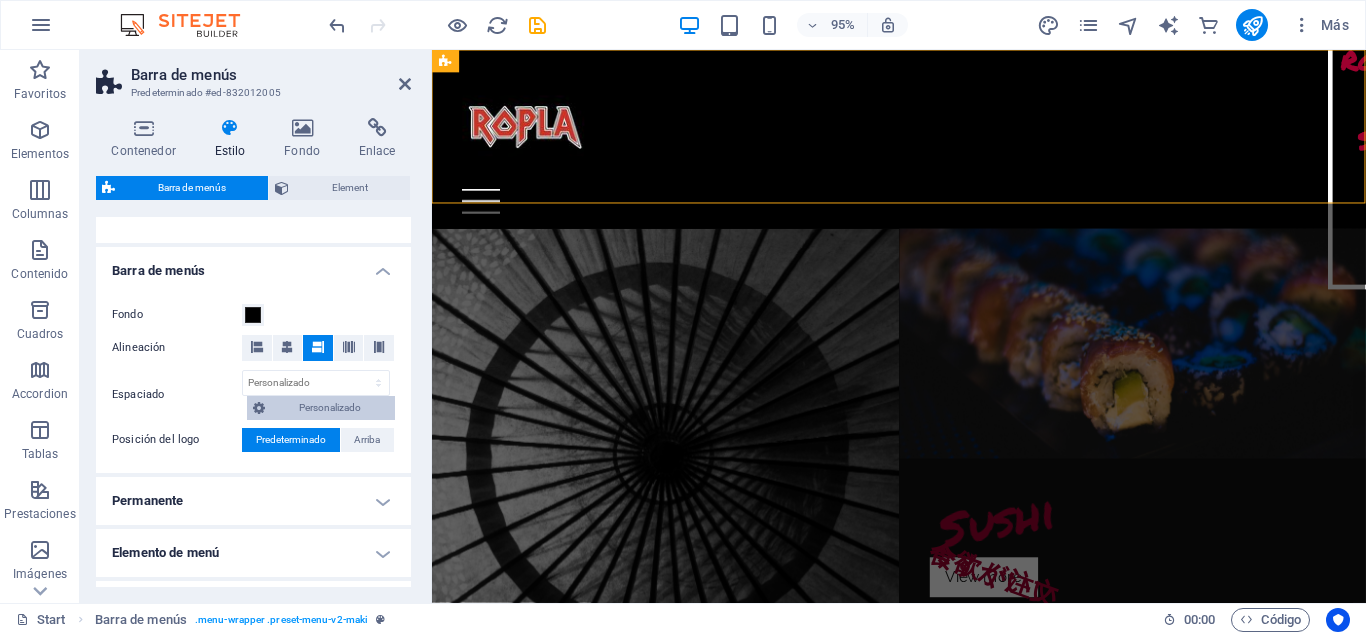 click on "Personalizado" at bounding box center [330, 408] 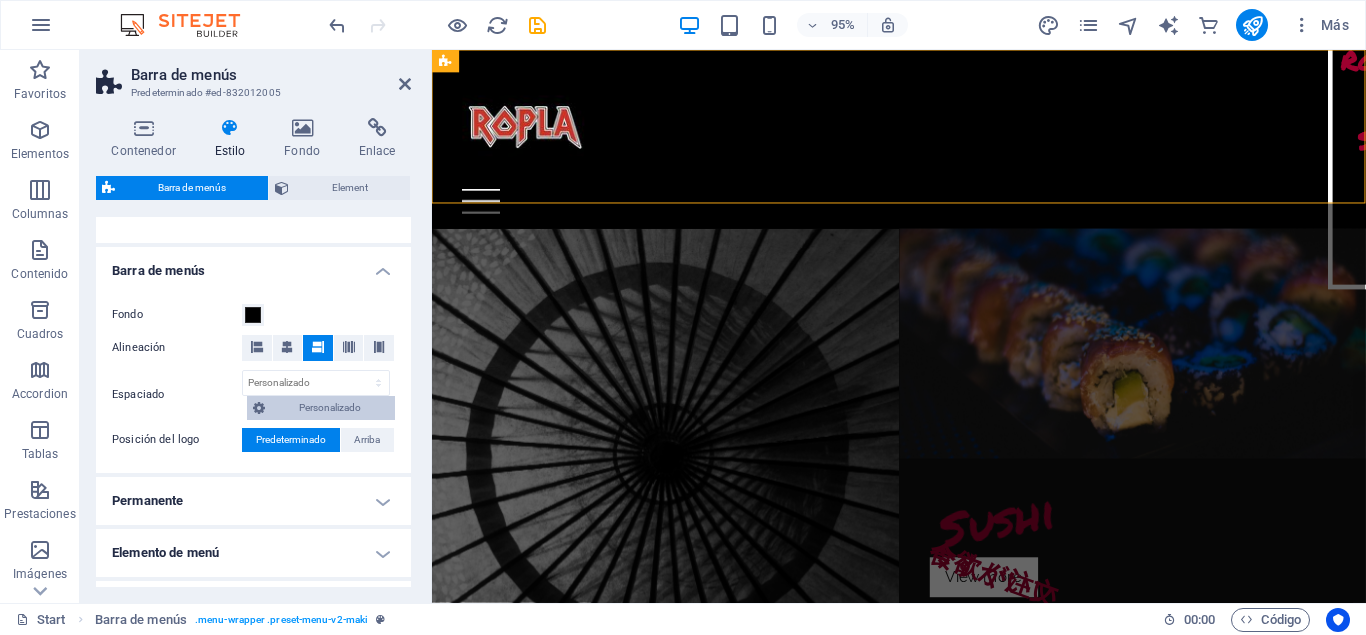 click on "Personalizado" at bounding box center (330, 408) 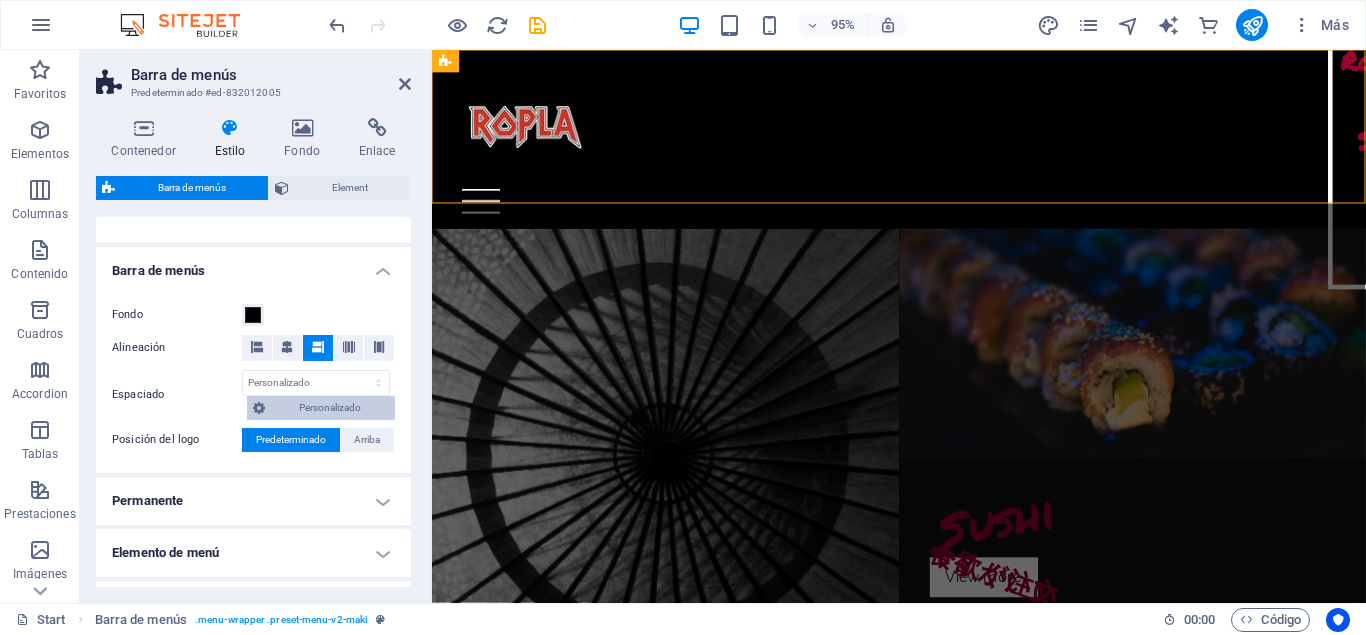 click on "Personalizado" at bounding box center [330, 408] 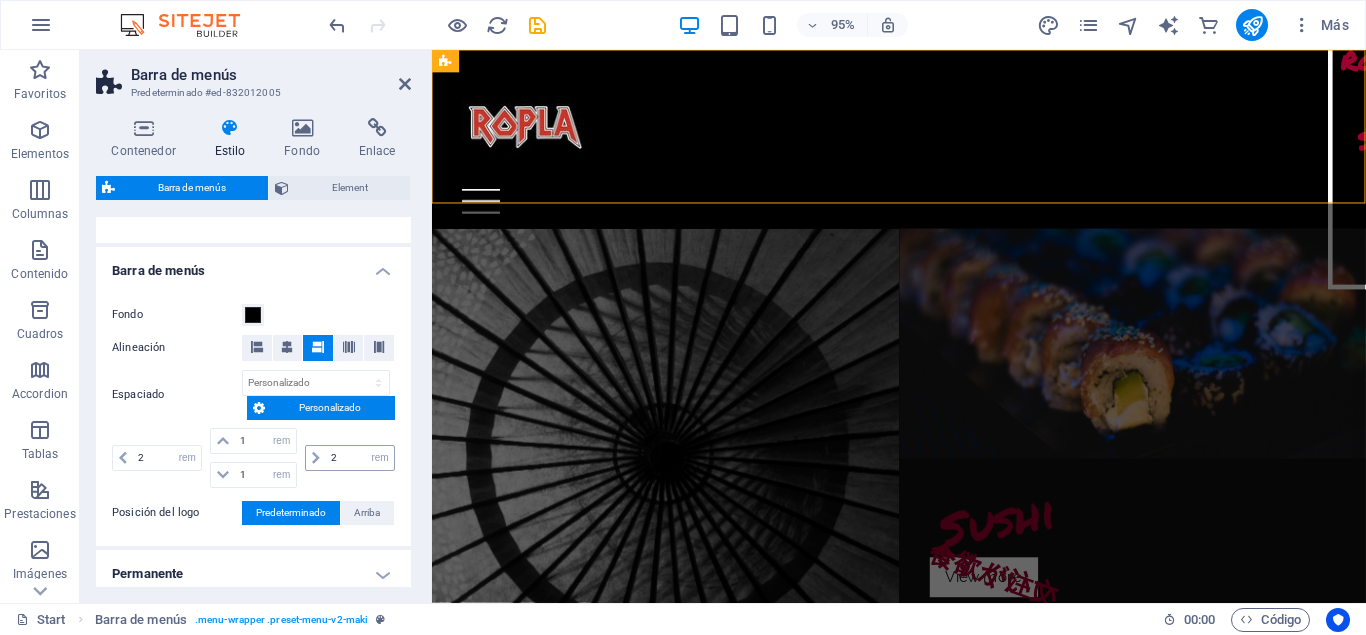 click at bounding box center [316, 458] 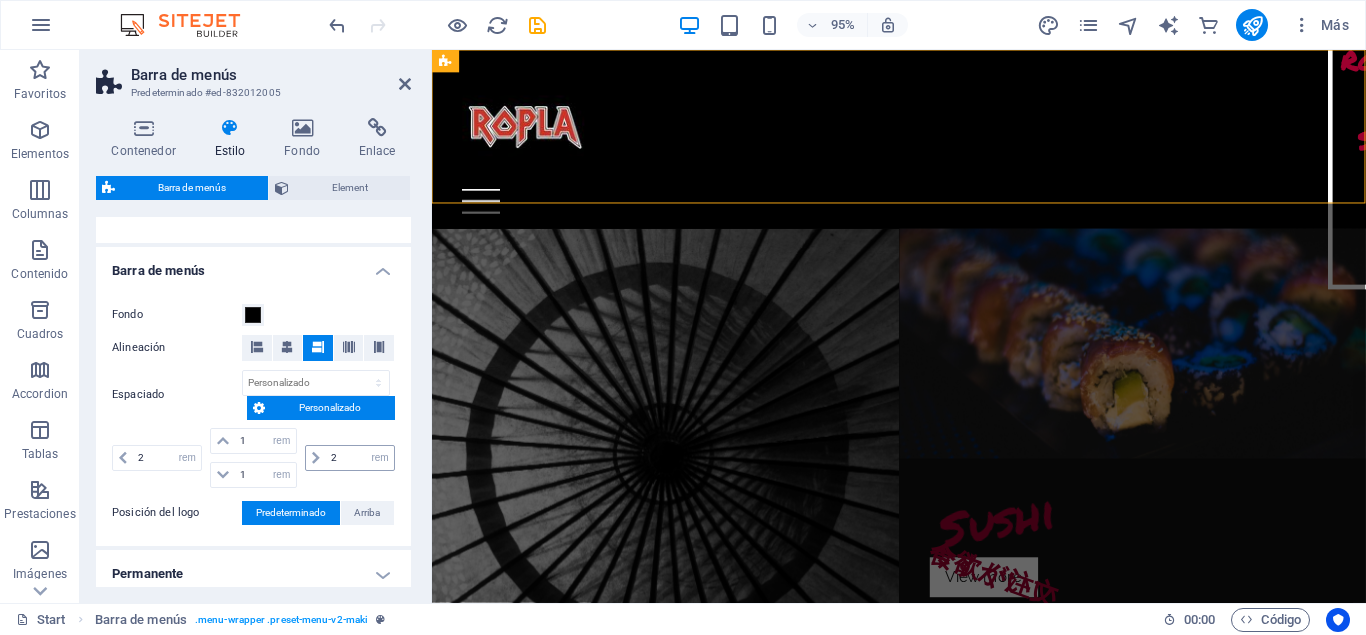 click at bounding box center [316, 458] 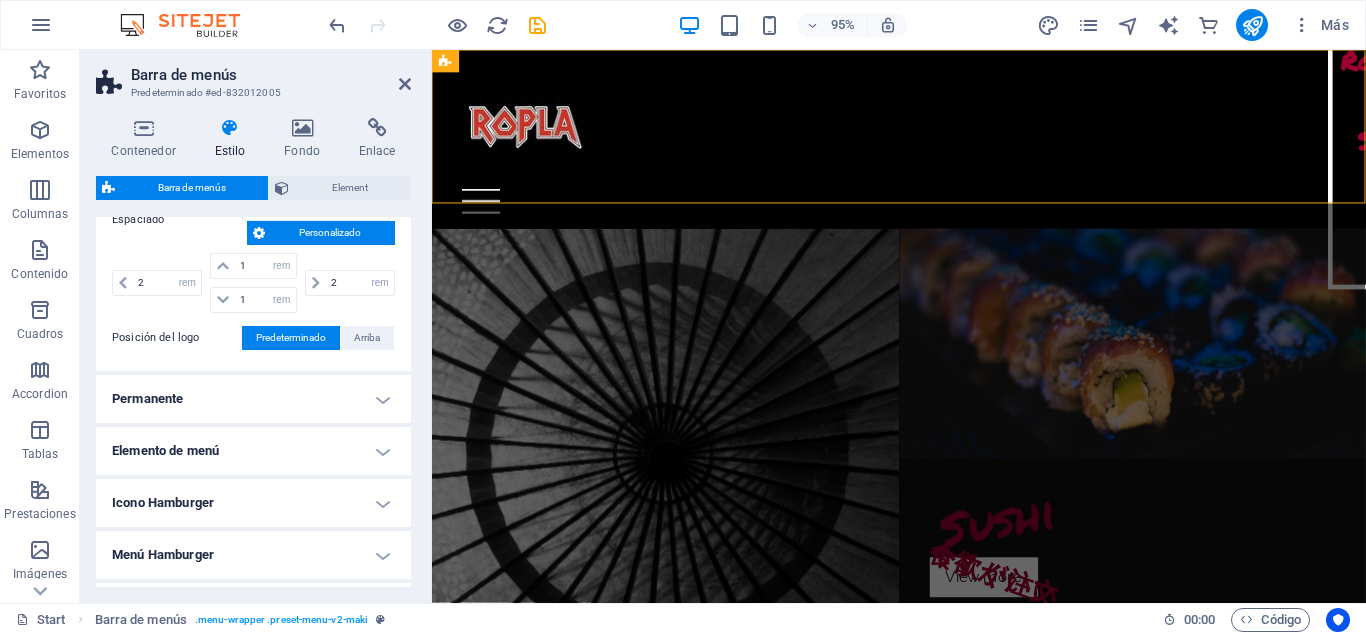 scroll, scrollTop: 490, scrollLeft: 0, axis: vertical 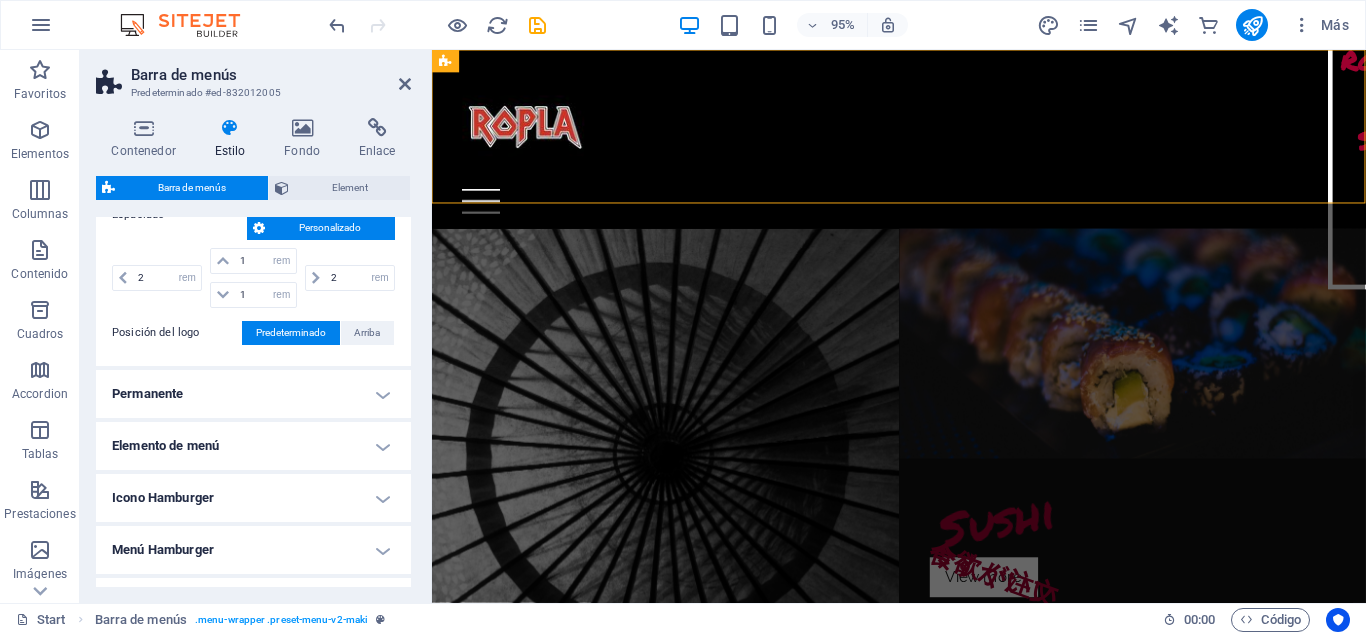 click on "Permanente" at bounding box center [253, 394] 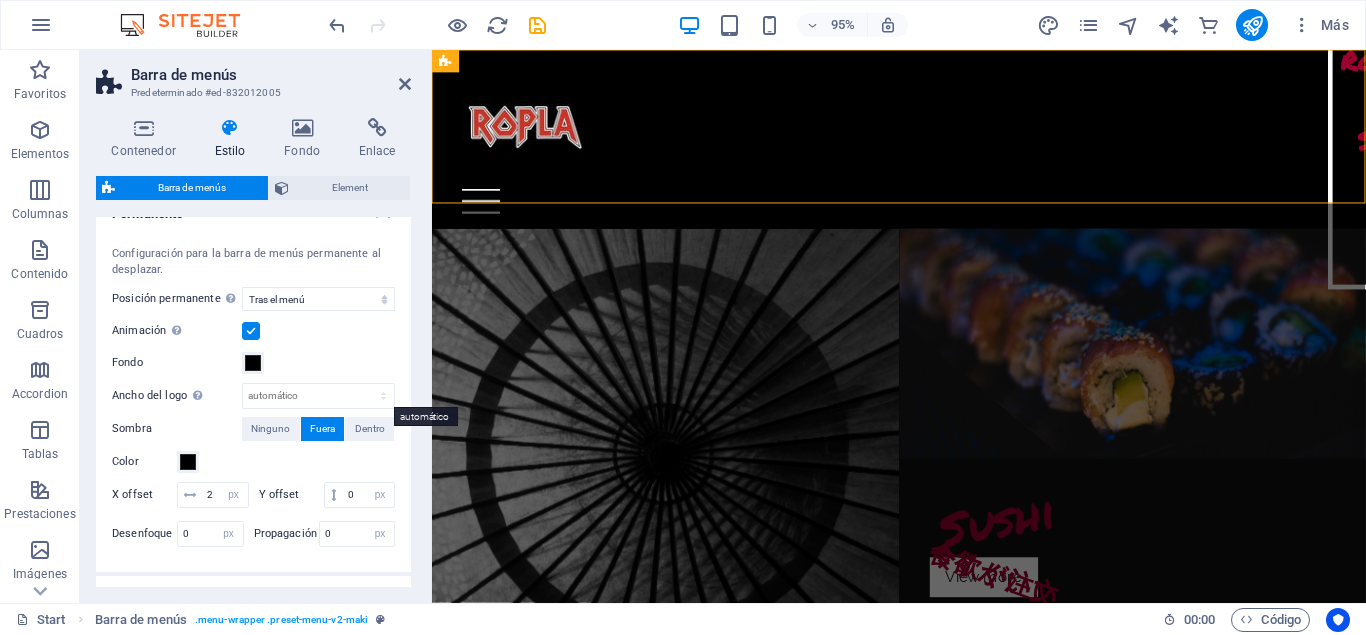 scroll, scrollTop: 580, scrollLeft: 0, axis: vertical 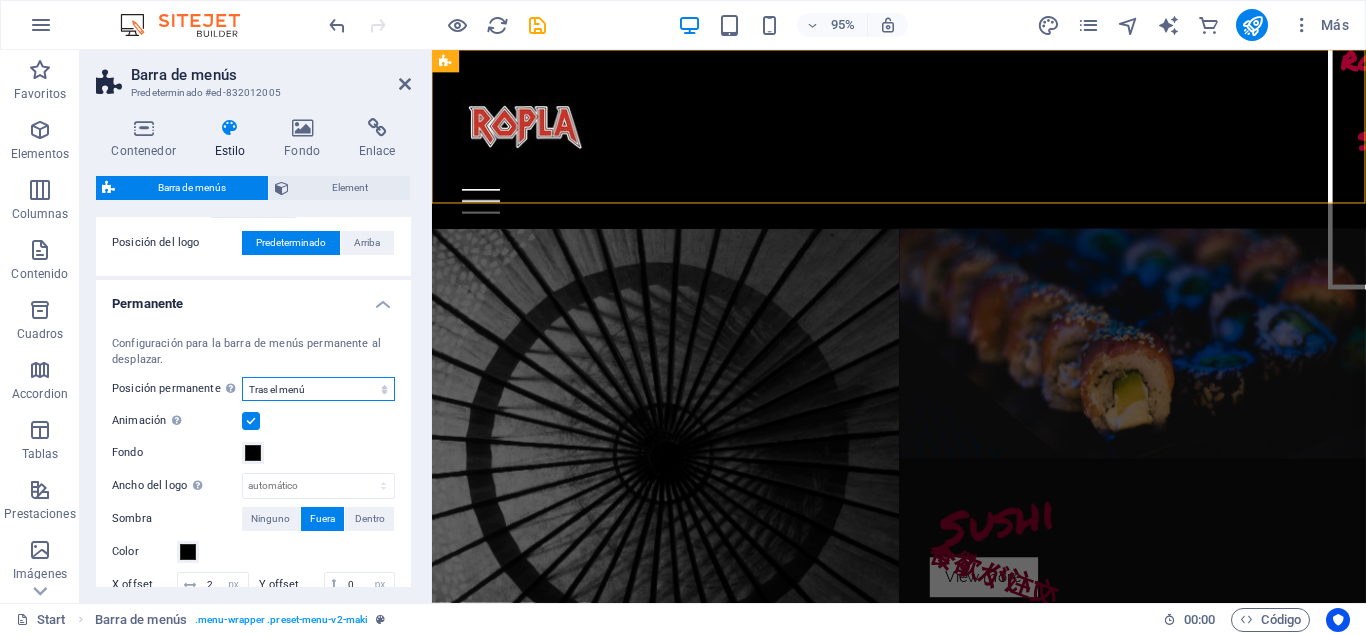 click on "Deshabilitado Instantáneo Tras el menú Tras el banner Al desplazarse hacia arriba" at bounding box center (318, 389) 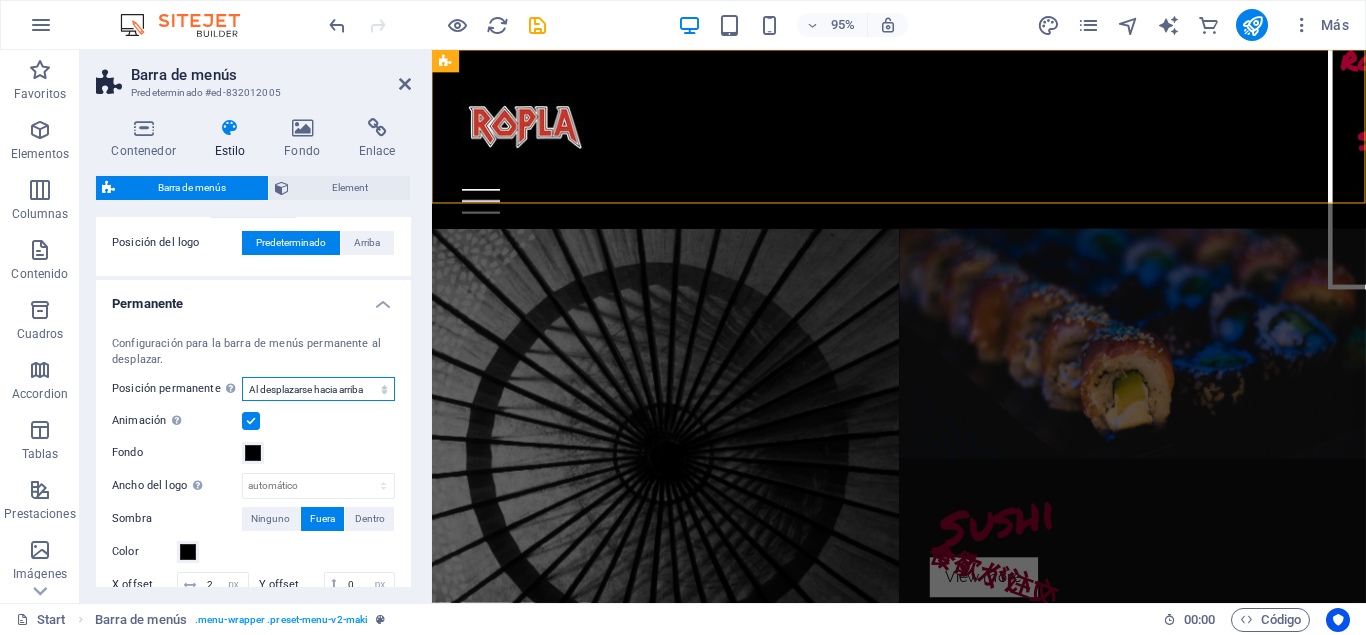 click on "Al desplazarse hacia arriba" at bounding box center [0, 0] 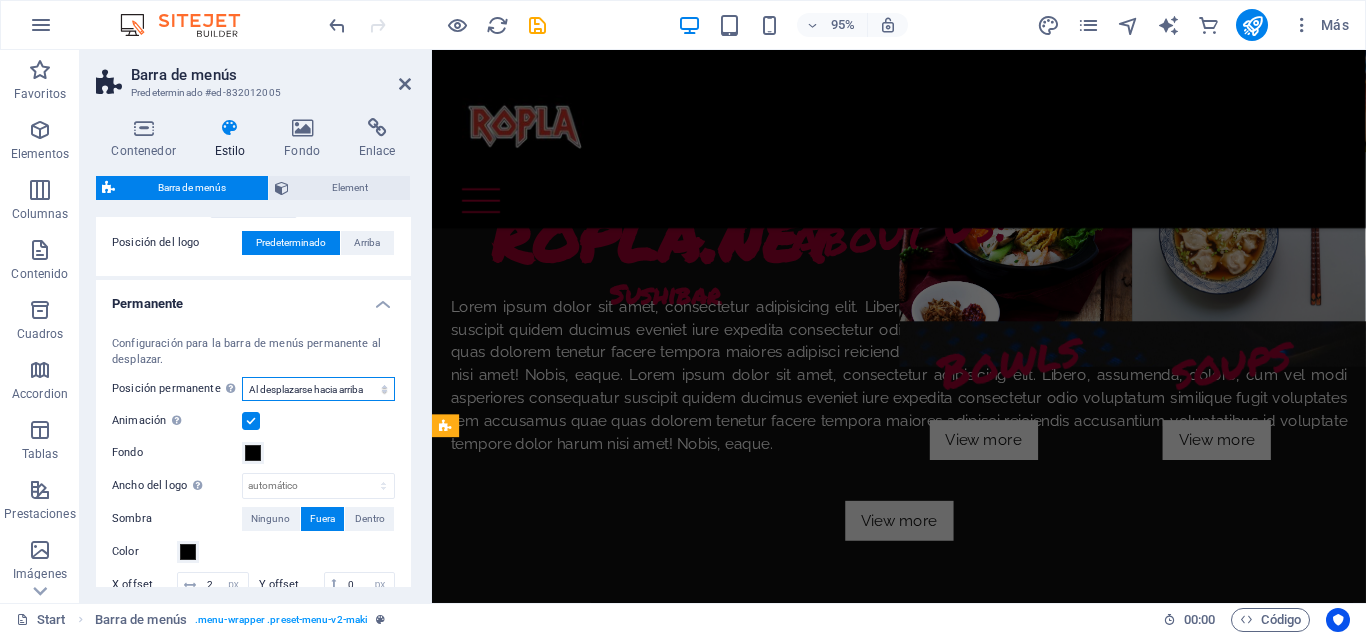 scroll, scrollTop: 0, scrollLeft: 0, axis: both 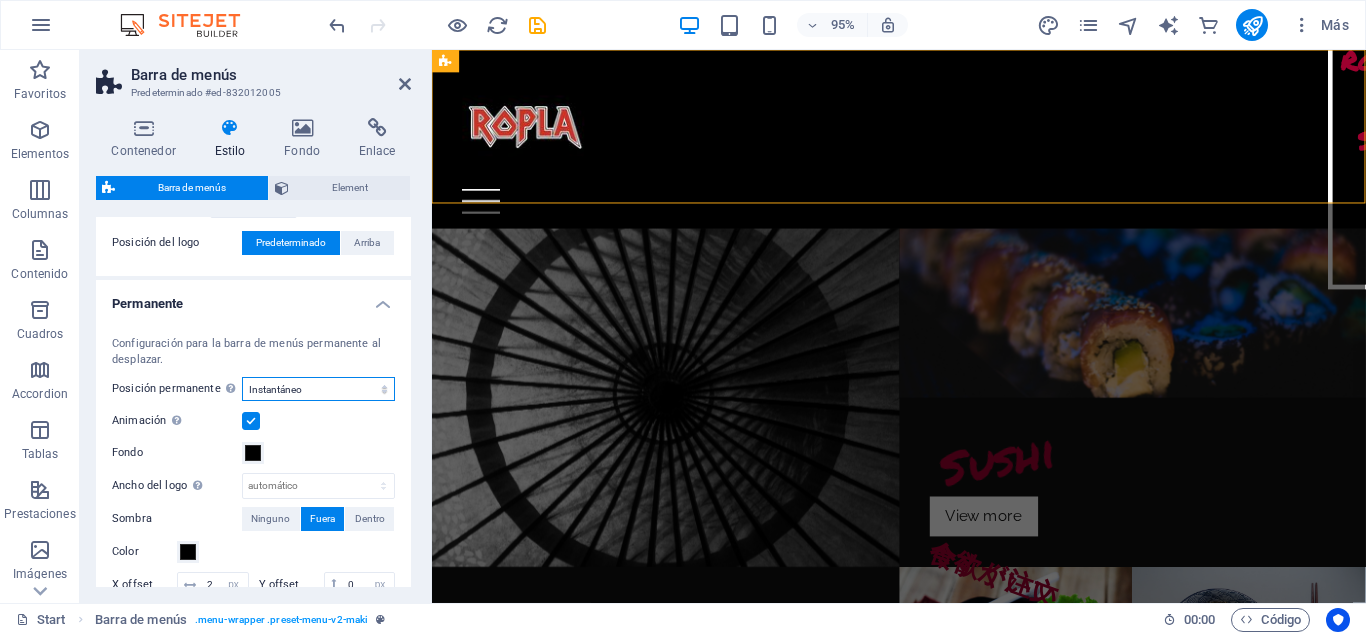 click on "Instantáneo" at bounding box center [0, 0] 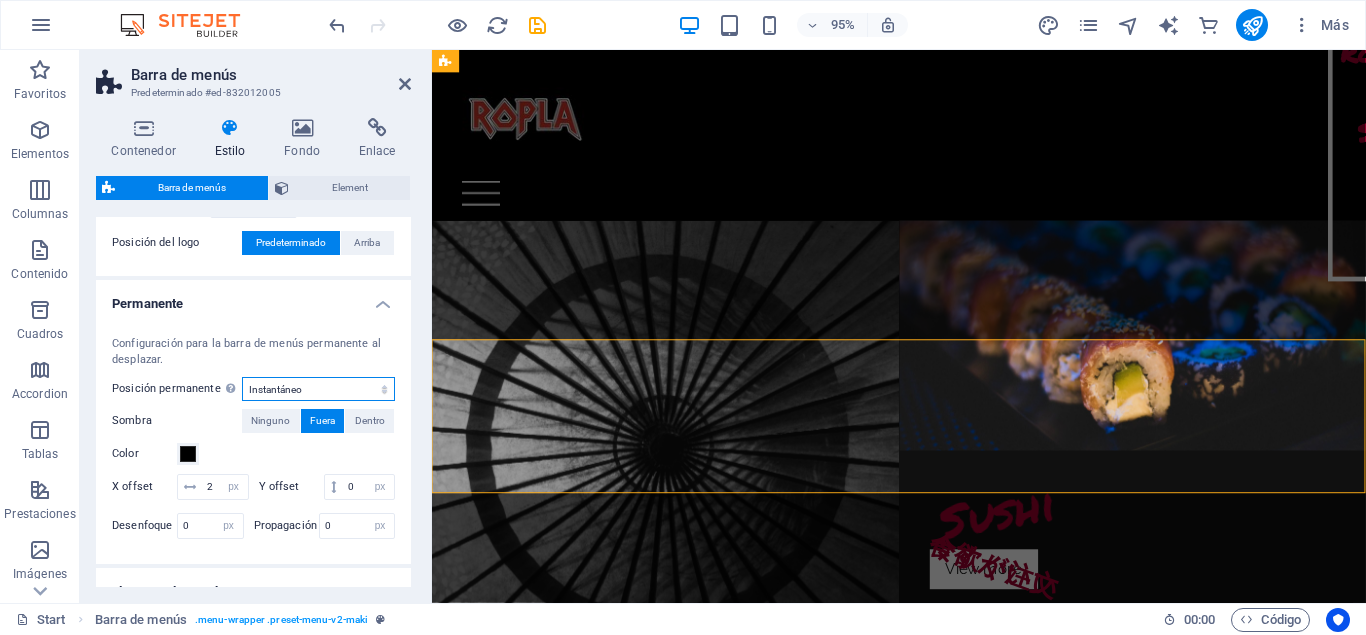 scroll, scrollTop: 0, scrollLeft: 0, axis: both 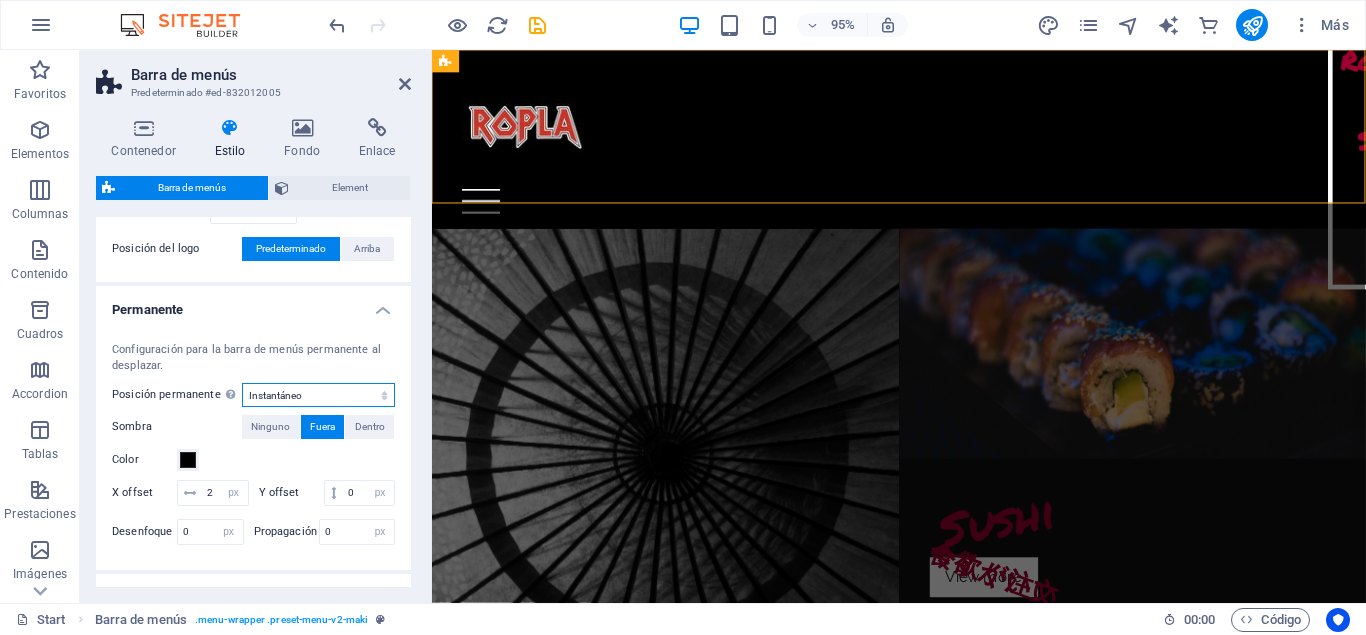 click on "Deshabilitado Instantáneo Tras el menú Tras el banner Al desplazarse hacia arriba" at bounding box center (318, 395) 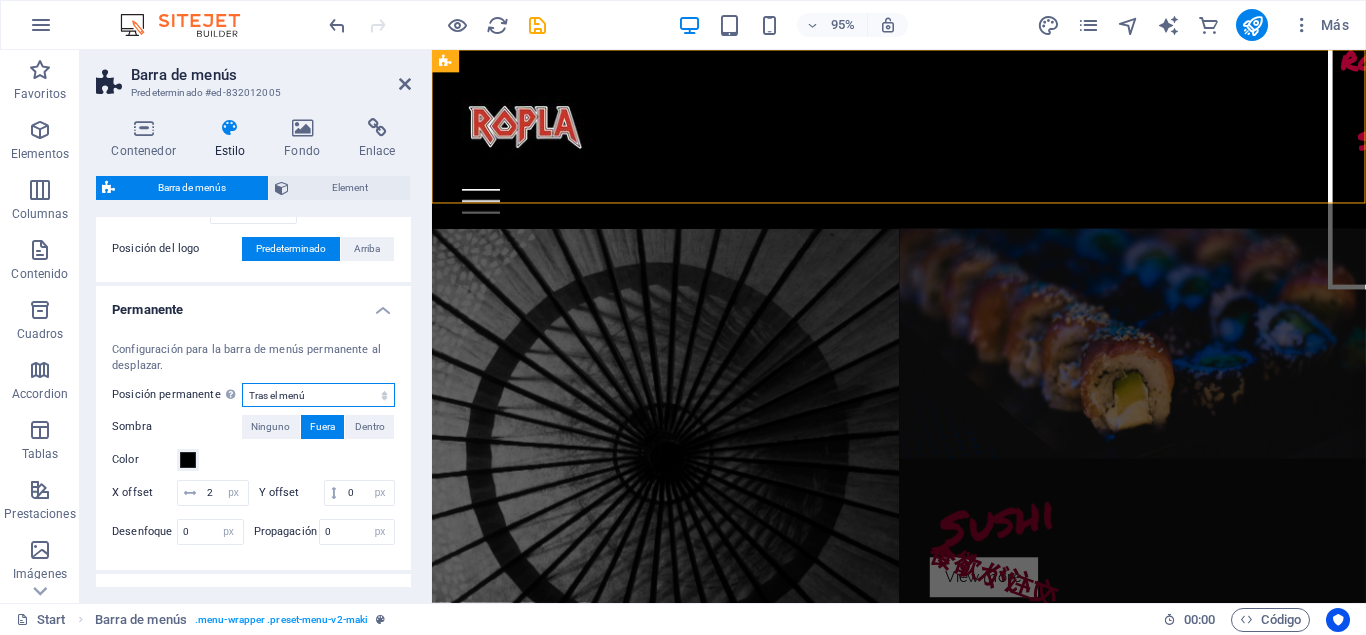 click on "Tras el menú" at bounding box center (0, 0) 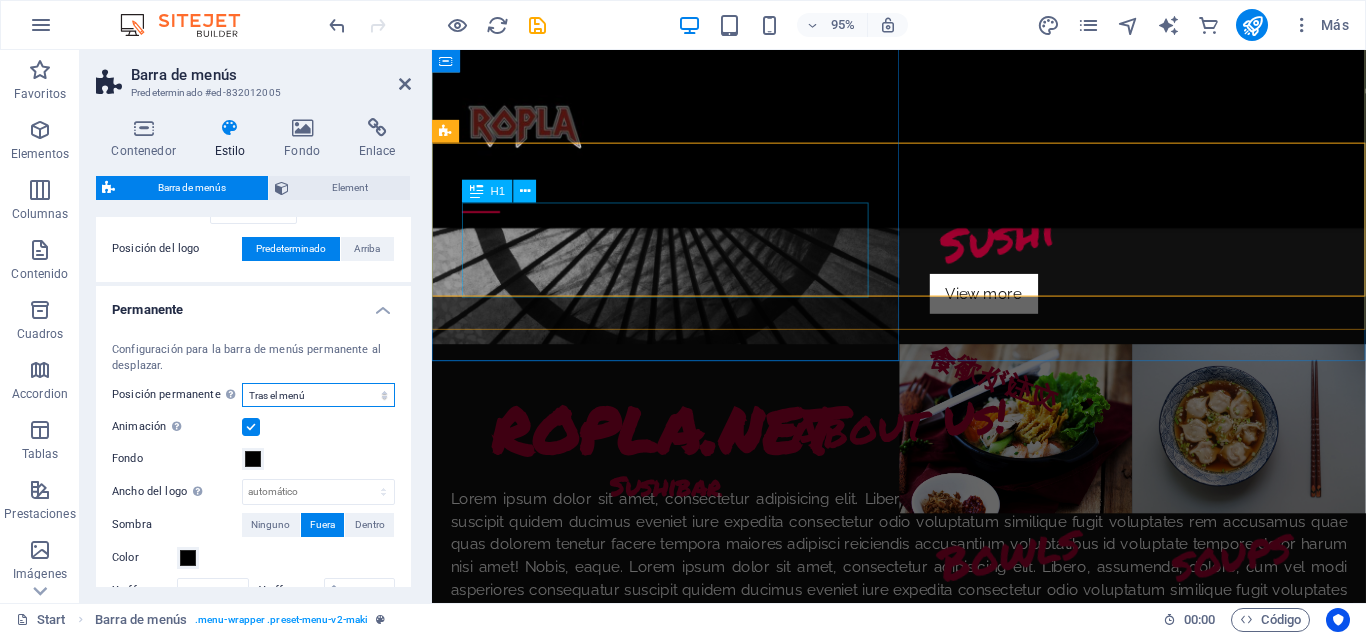 scroll, scrollTop: 0, scrollLeft: 0, axis: both 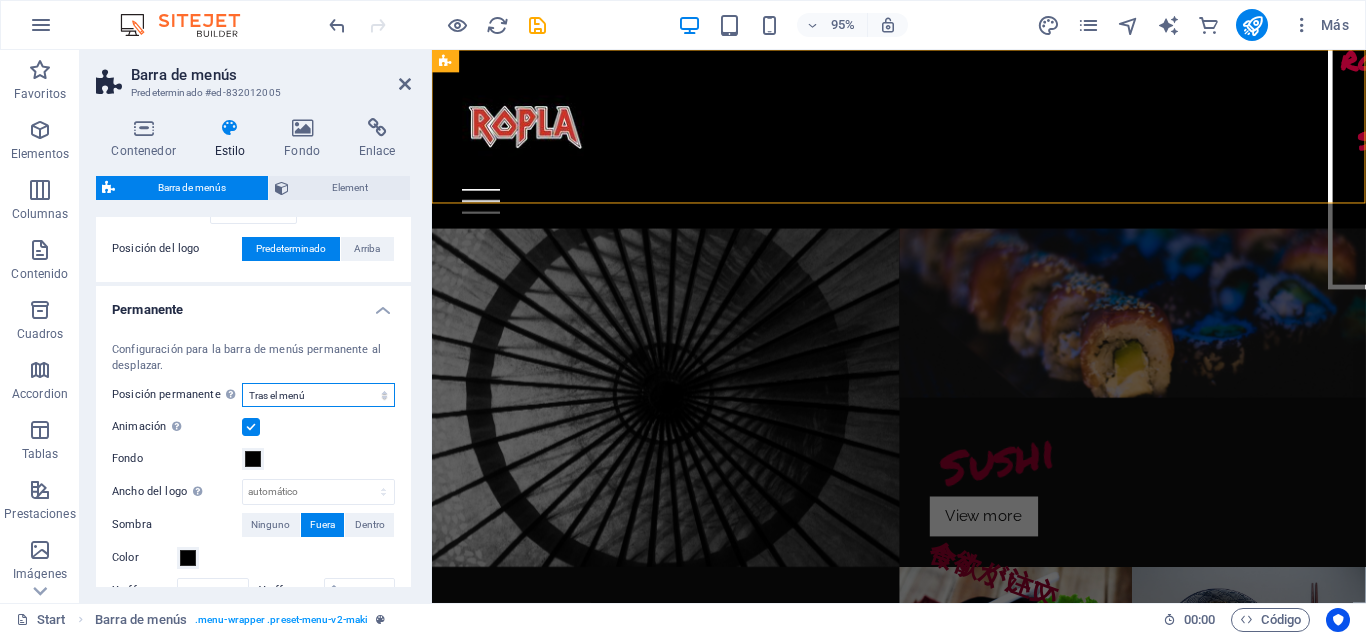 click on "Deshabilitado Instantáneo Tras el menú Tras el banner Al desplazarse hacia arriba" at bounding box center [318, 395] 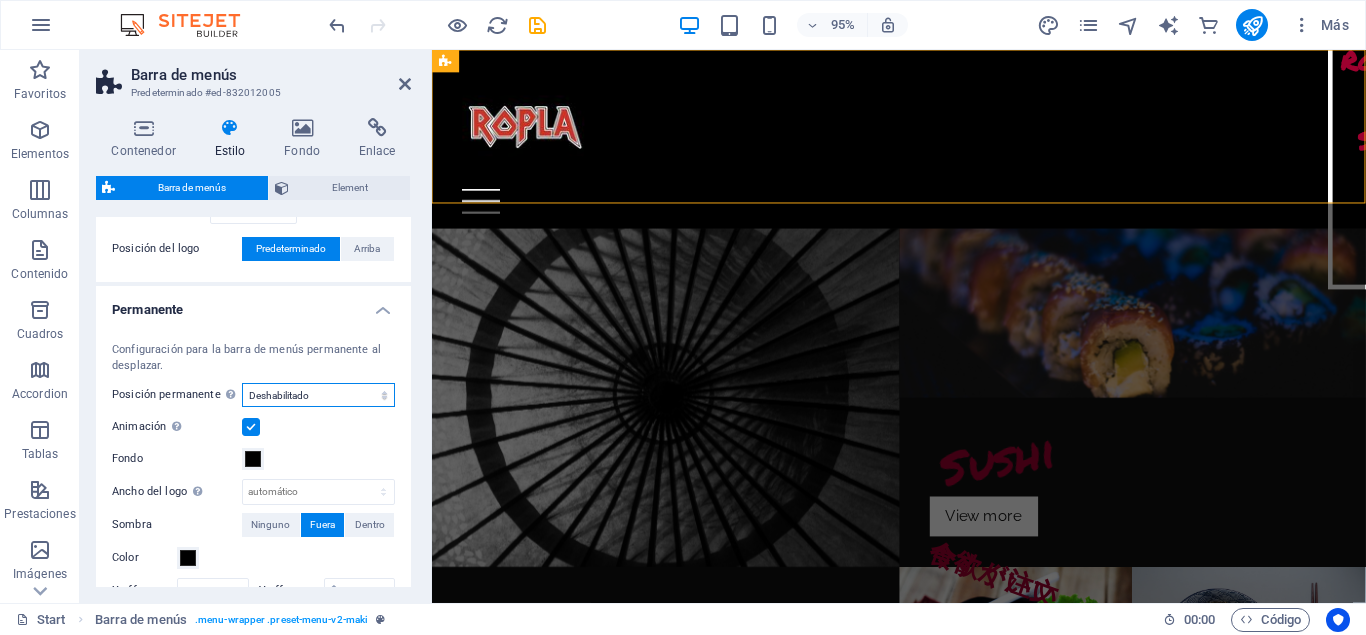 click on "Deshabilitado" at bounding box center [0, 0] 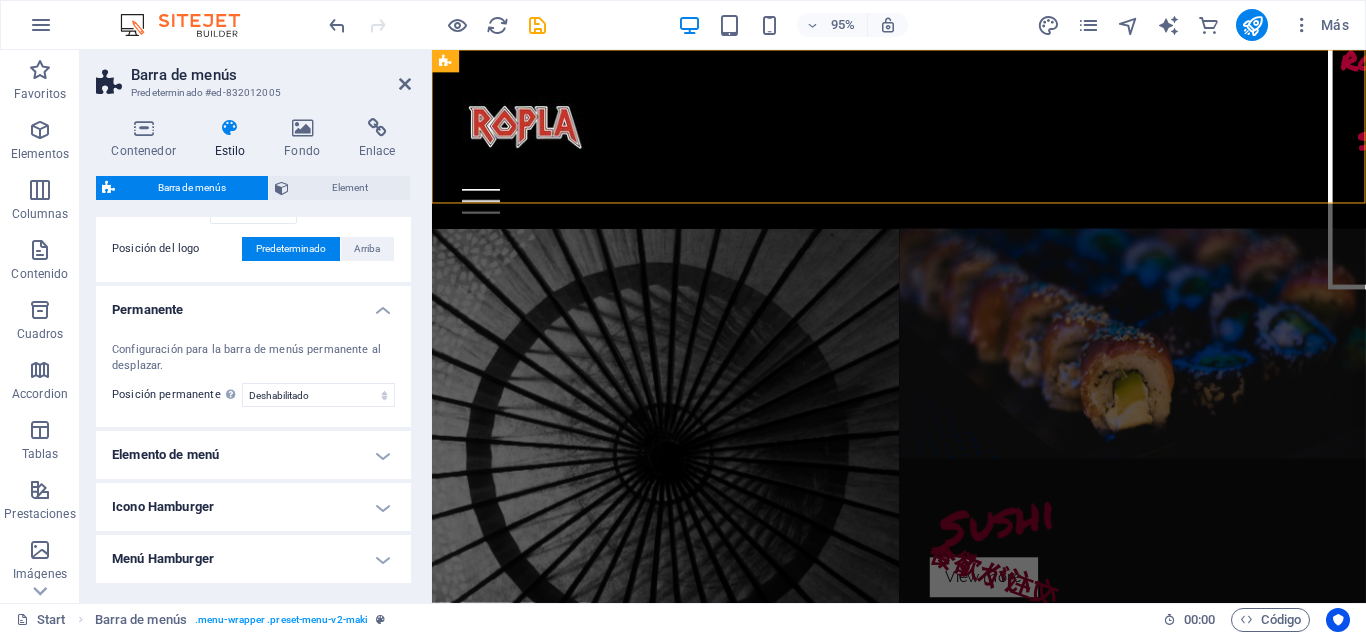 click on "Configuración para la barra de menús permanente al desplazar. Posición permanente Afecta a la posición de desplazamiento donde está anclada la barra de menús. El cambio se aplica cuando se guarda o cambia al modo de previsualización. Deshabilitado Instantáneo Tras el menú Tras el banner Al desplazarse hacia arriba Animación Define una transición suave cuando aparece el menú permanente Fondo Ancho del logo Sobrescribe el ancho establecido en el logo para el modo permanente automático px rem % vh vw Sombra Ninguno Fuera Dentro Color X offset 2 px rem vh vw Y offset 0 px rem vh vw Desenfoque 0 px rem % vh vw Propagación 0 px rem vh vw" at bounding box center (253, 374) 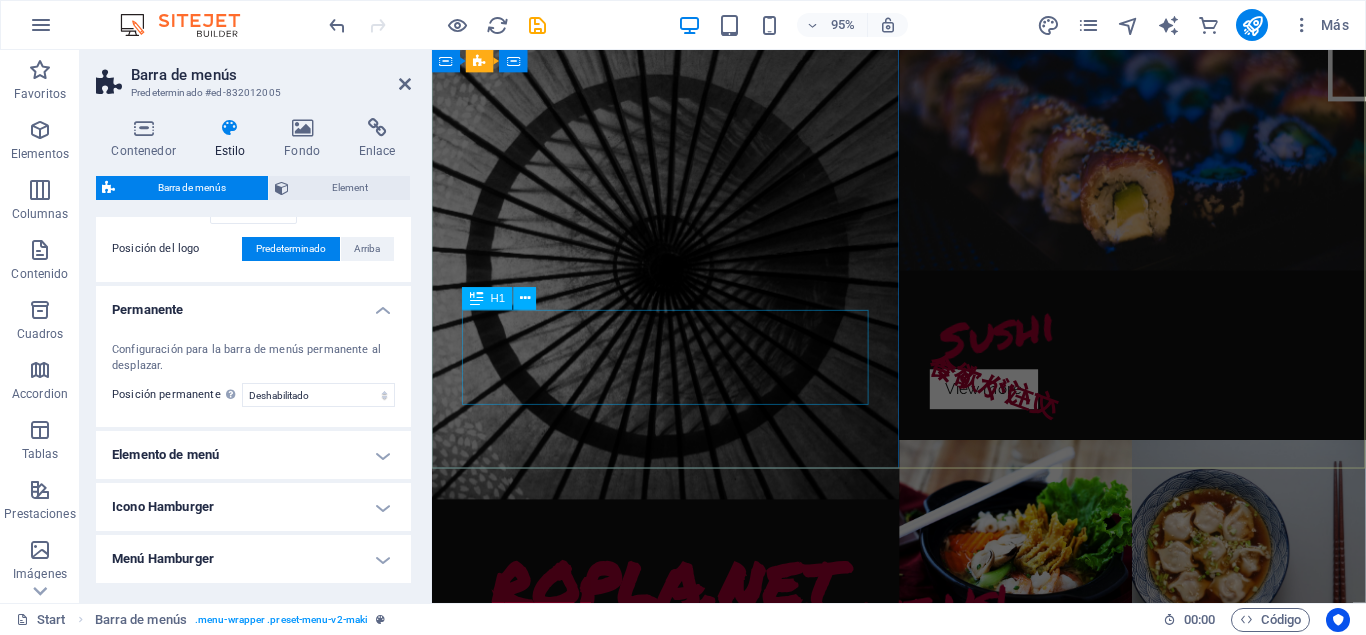 scroll, scrollTop: 0, scrollLeft: 0, axis: both 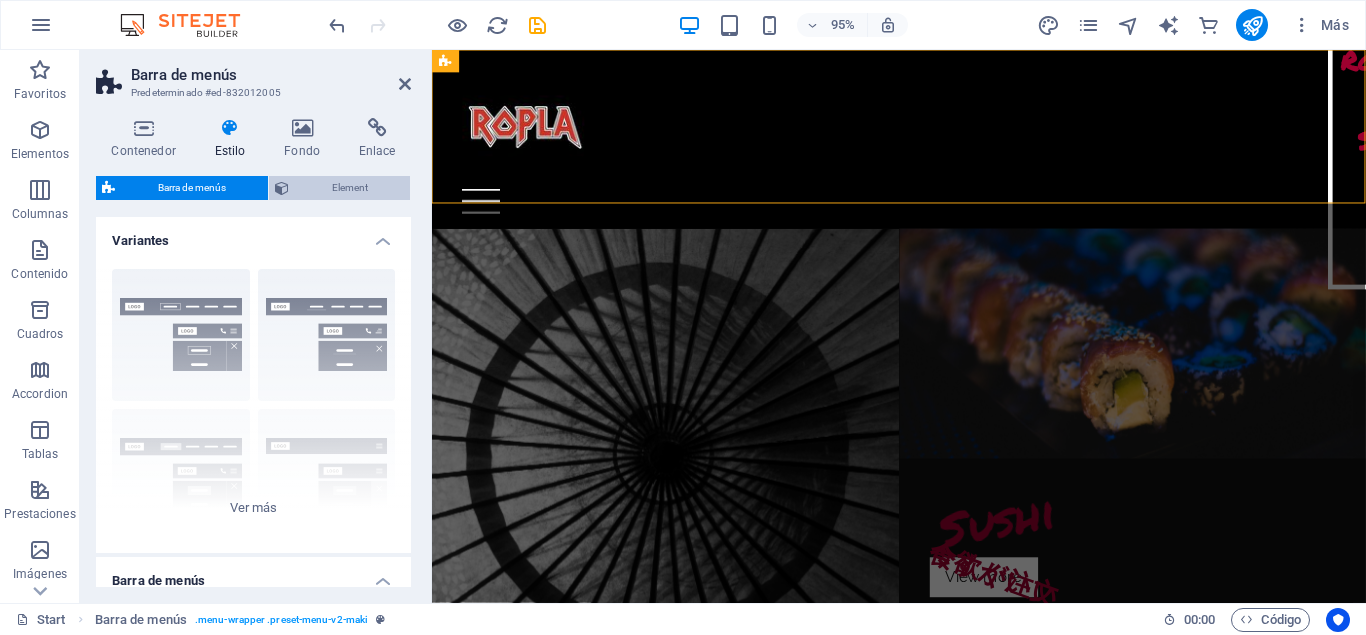 click on "Element" at bounding box center [349, 188] 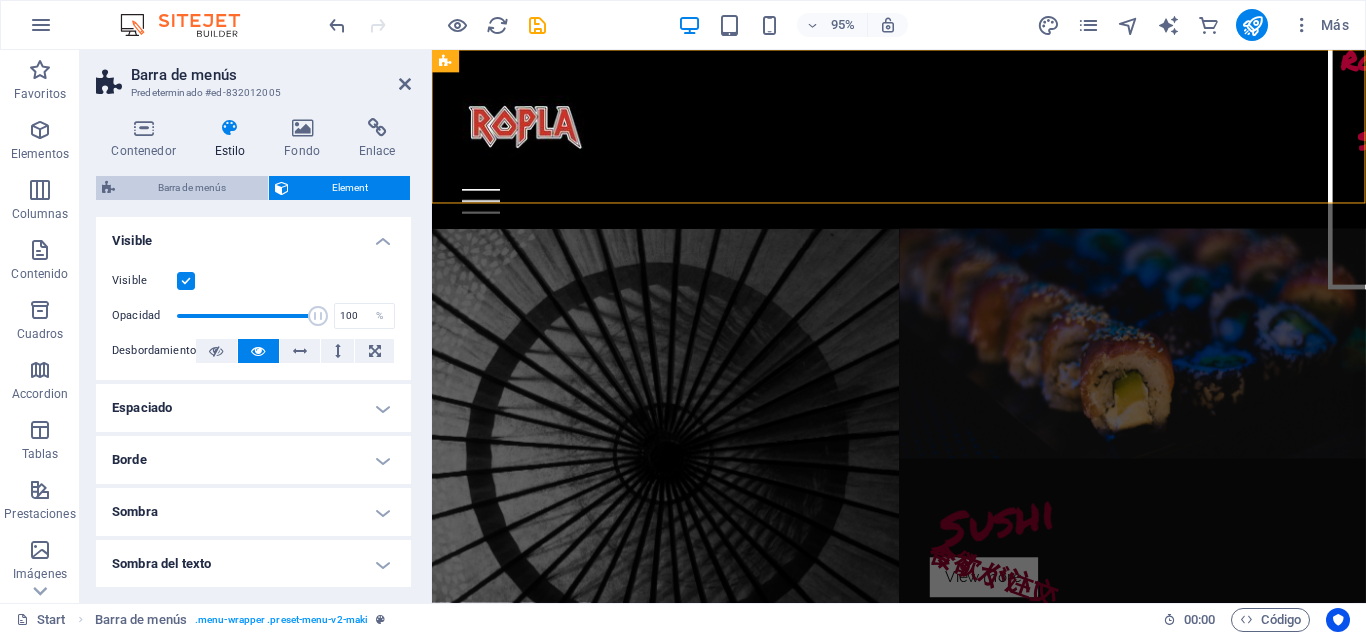 click on "Barra de menús" at bounding box center [191, 188] 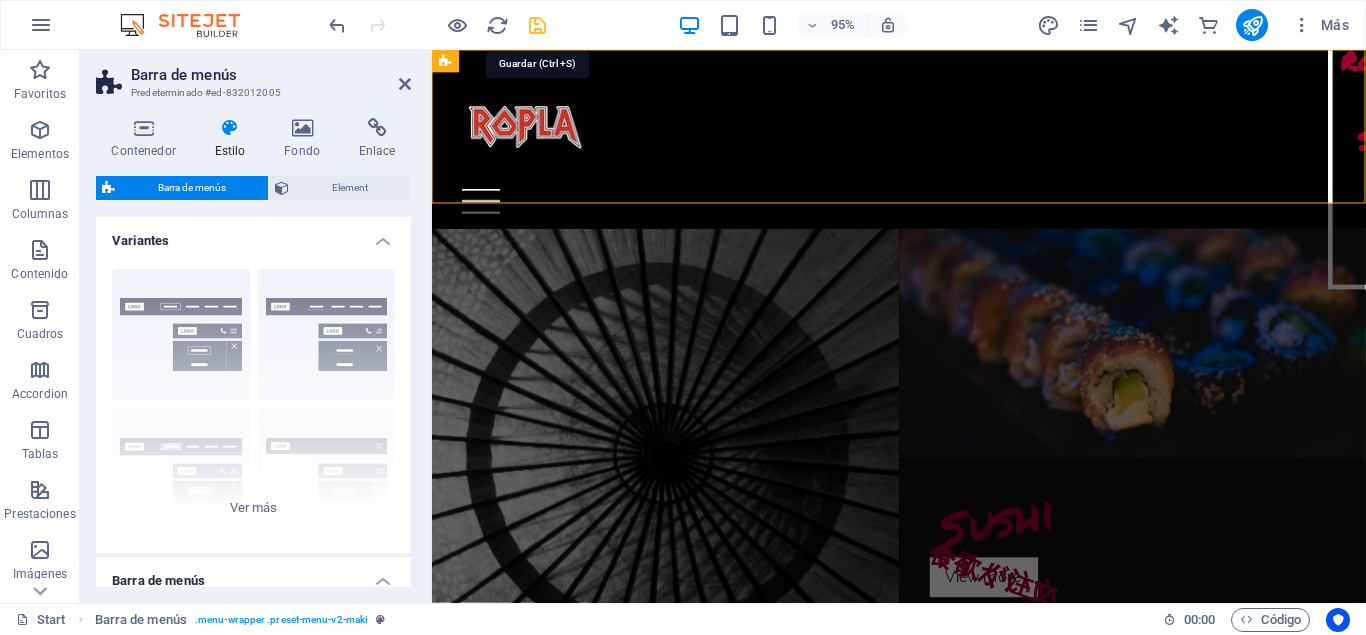 click at bounding box center [537, 25] 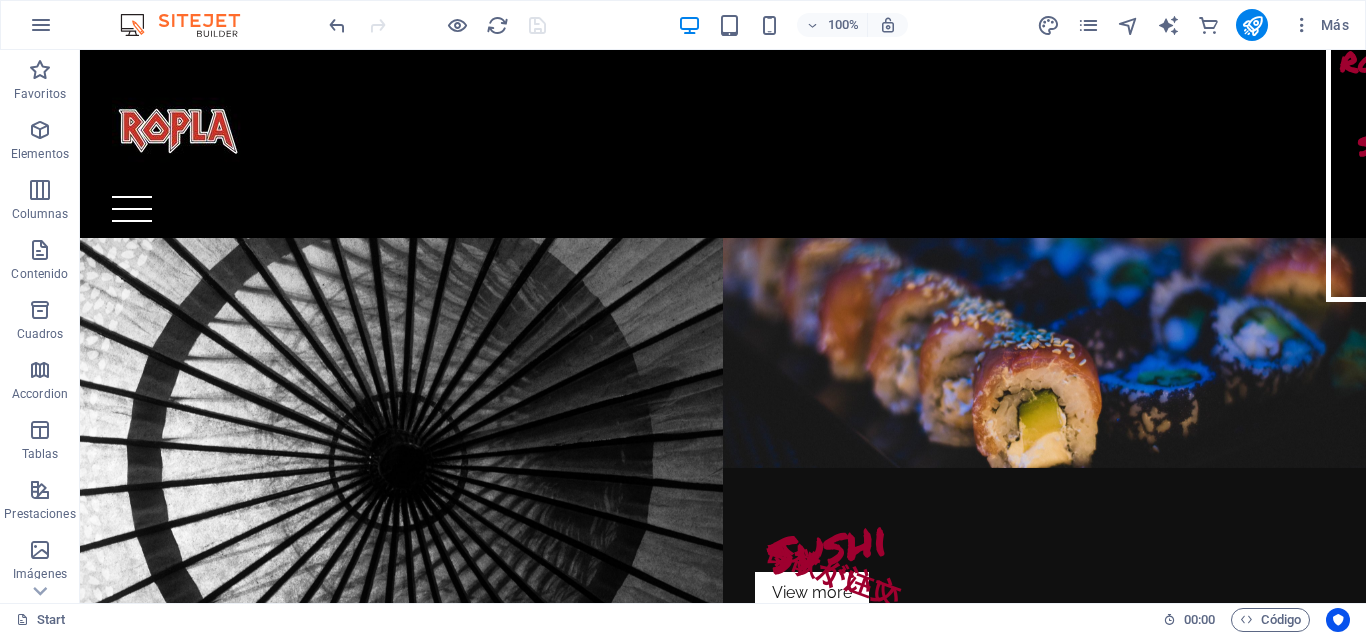 click at bounding box center (437, 25) 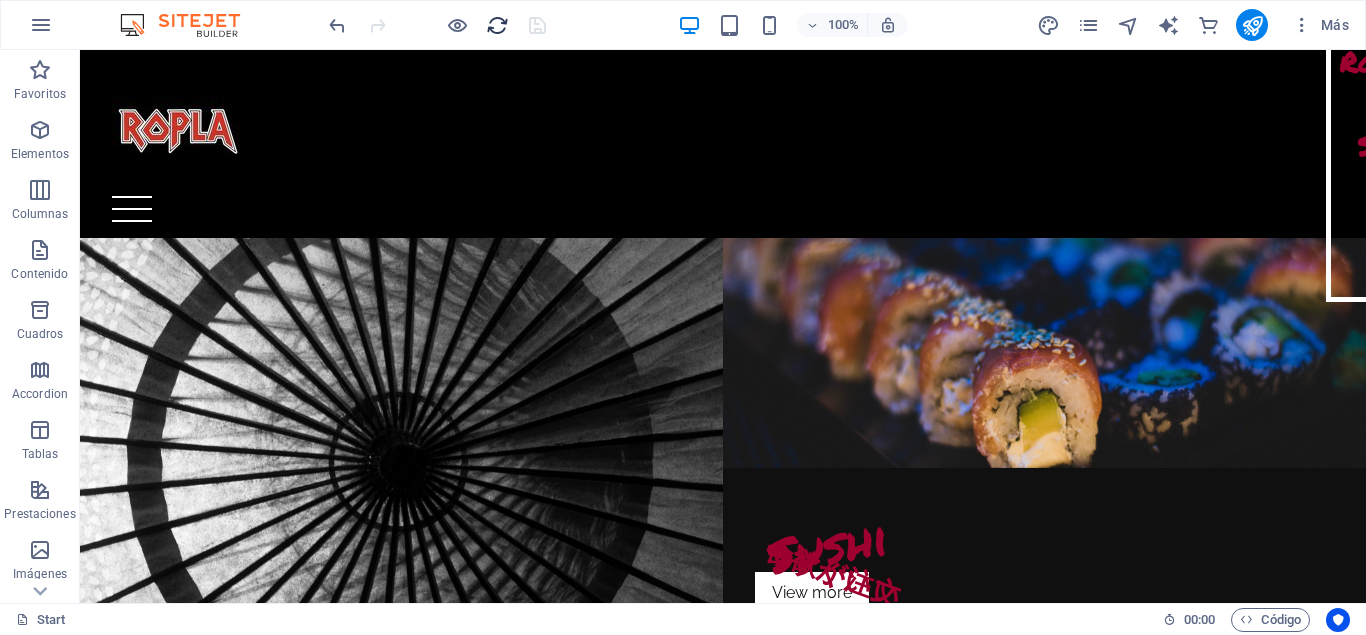 click at bounding box center [497, 25] 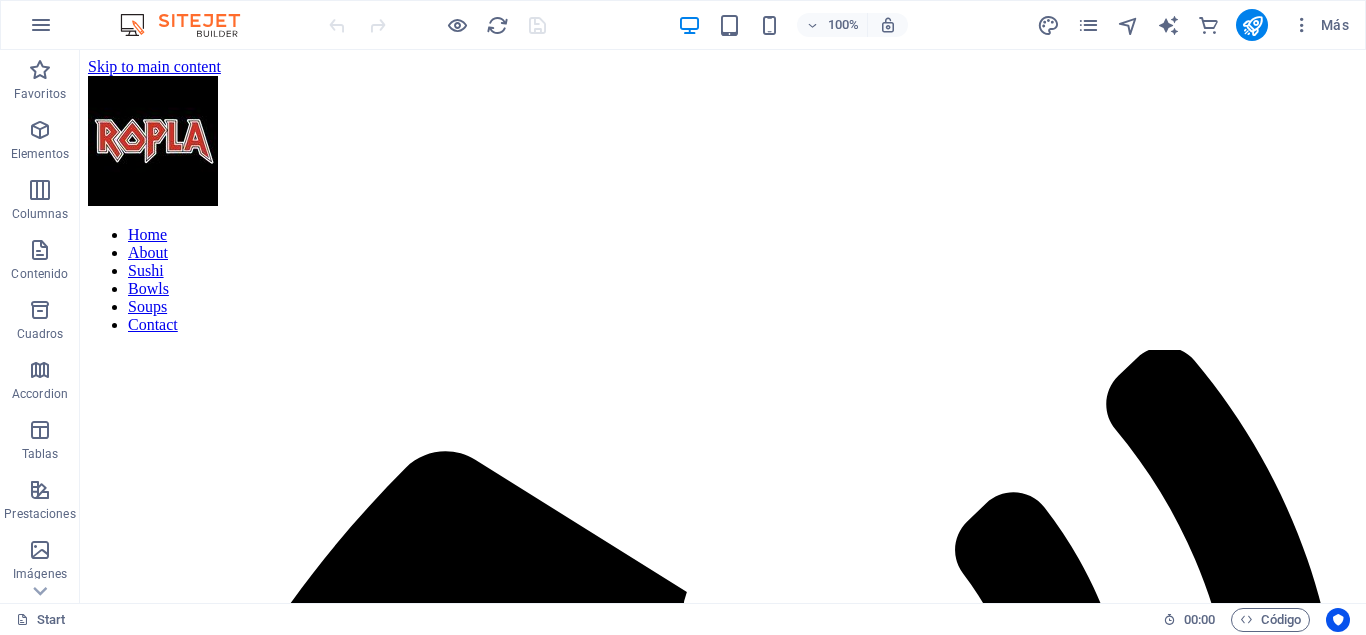 scroll, scrollTop: 0, scrollLeft: 0, axis: both 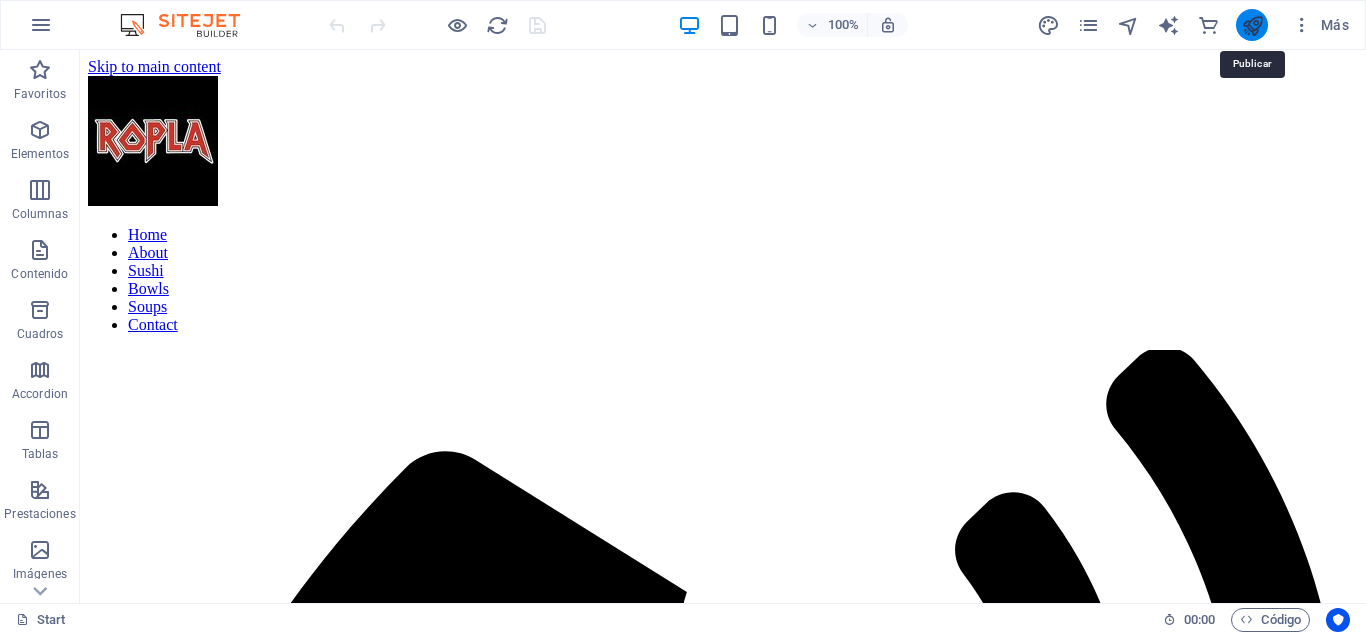click at bounding box center (1252, 25) 